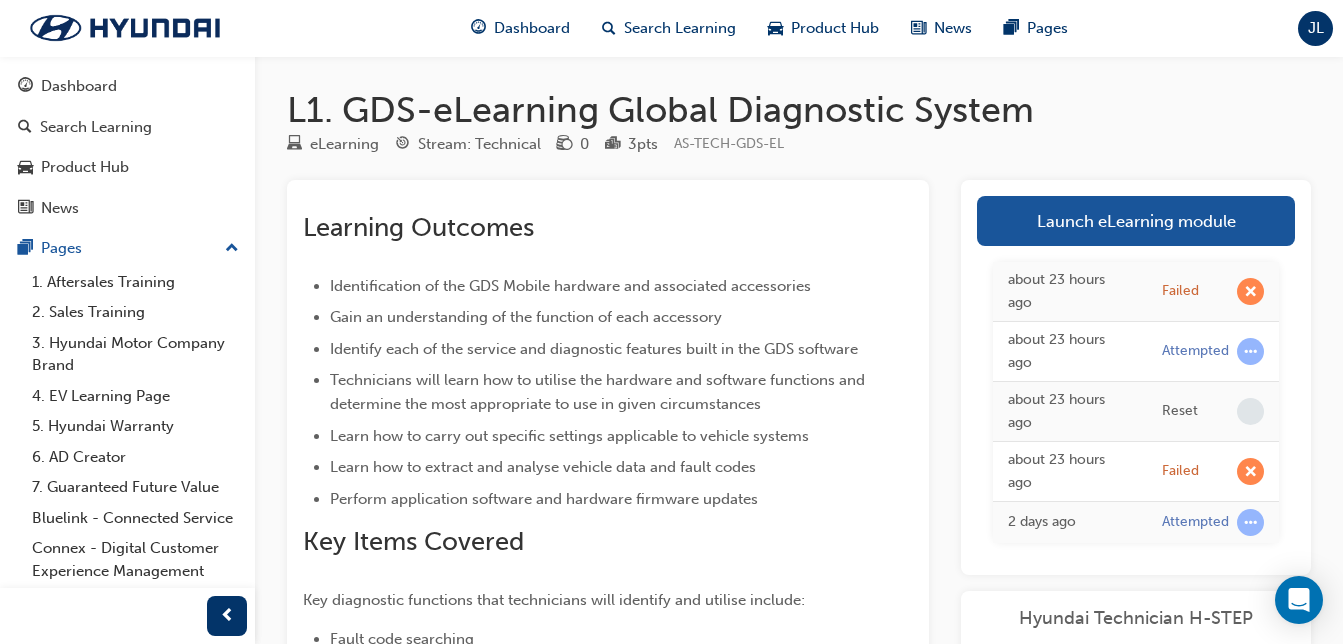 scroll, scrollTop: 767, scrollLeft: 0, axis: vertical 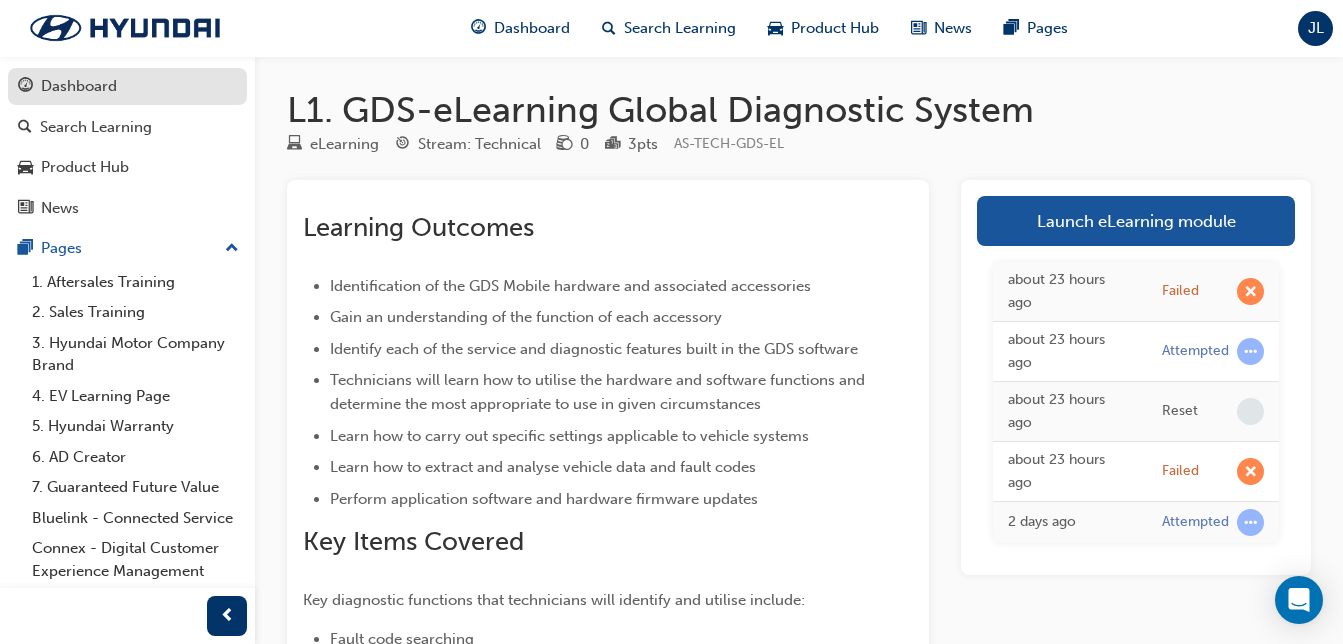 click on "Dashboard" at bounding box center (127, 86) 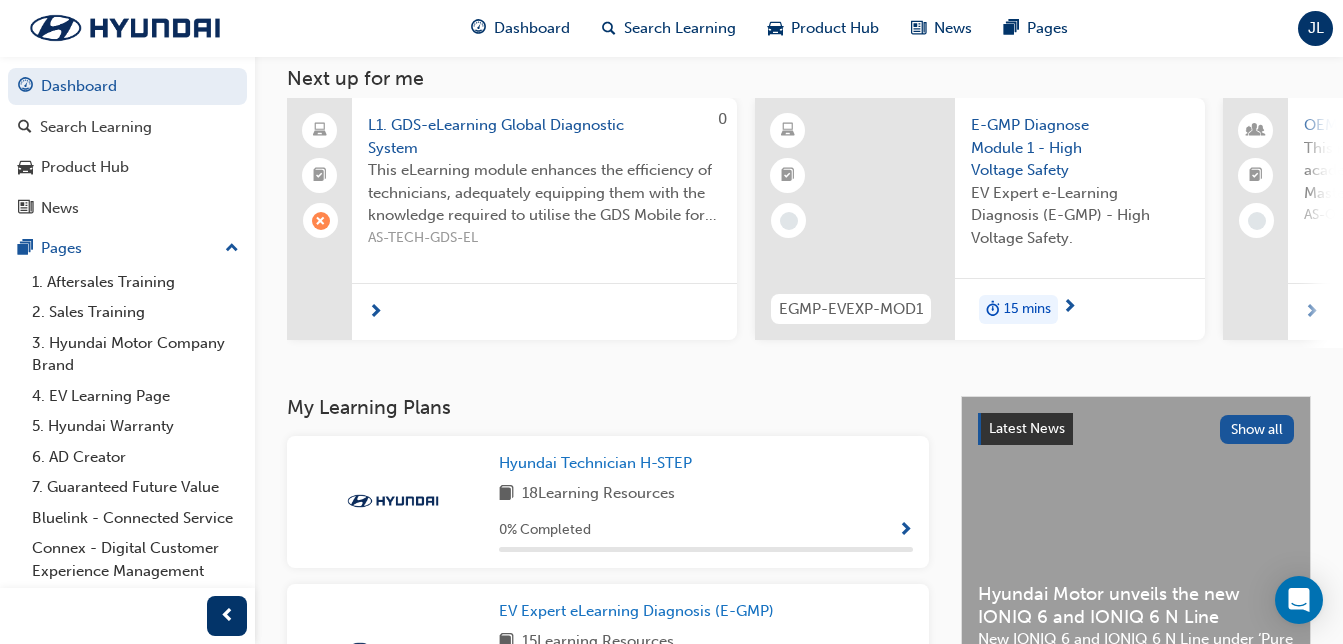 scroll, scrollTop: 114, scrollLeft: 0, axis: vertical 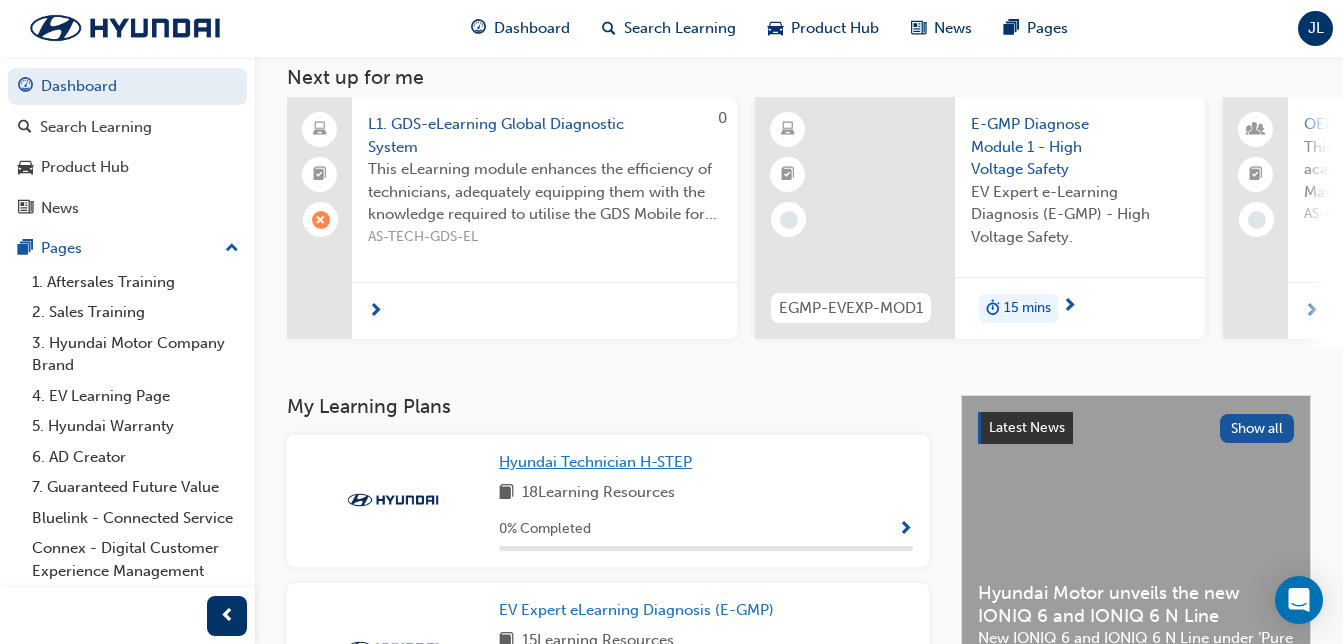 click on "Hyundai Technician H-STEP" at bounding box center (595, 462) 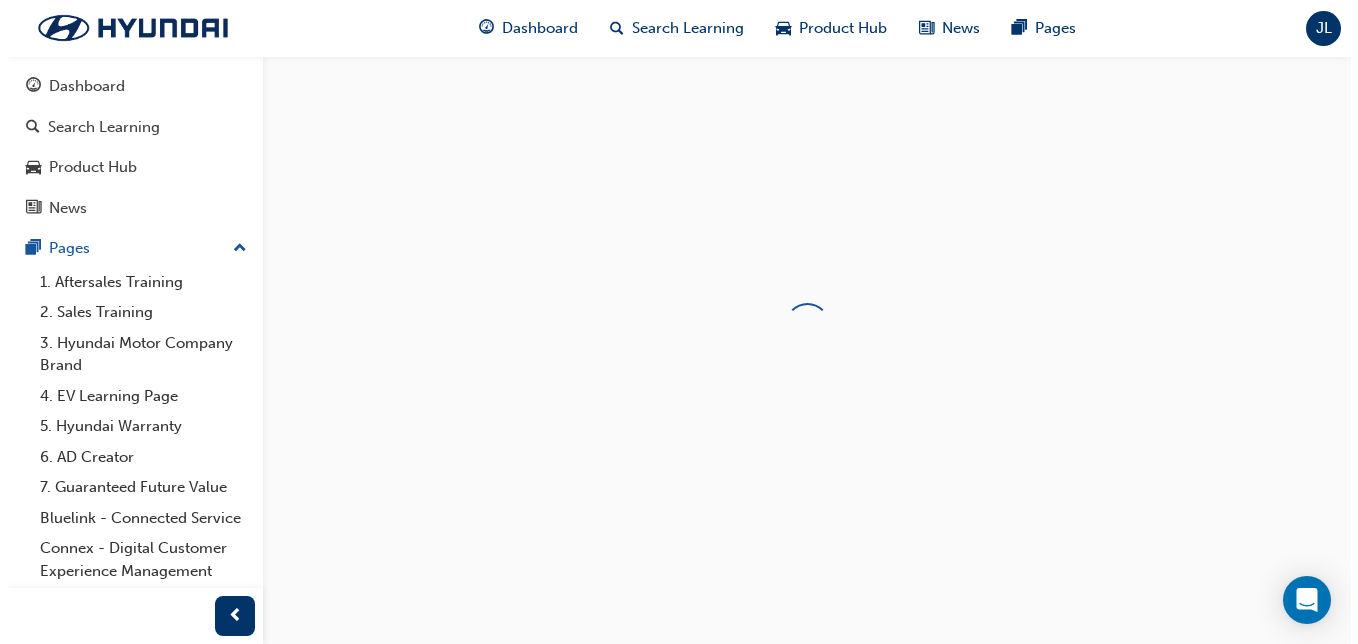 scroll, scrollTop: 0, scrollLeft: 0, axis: both 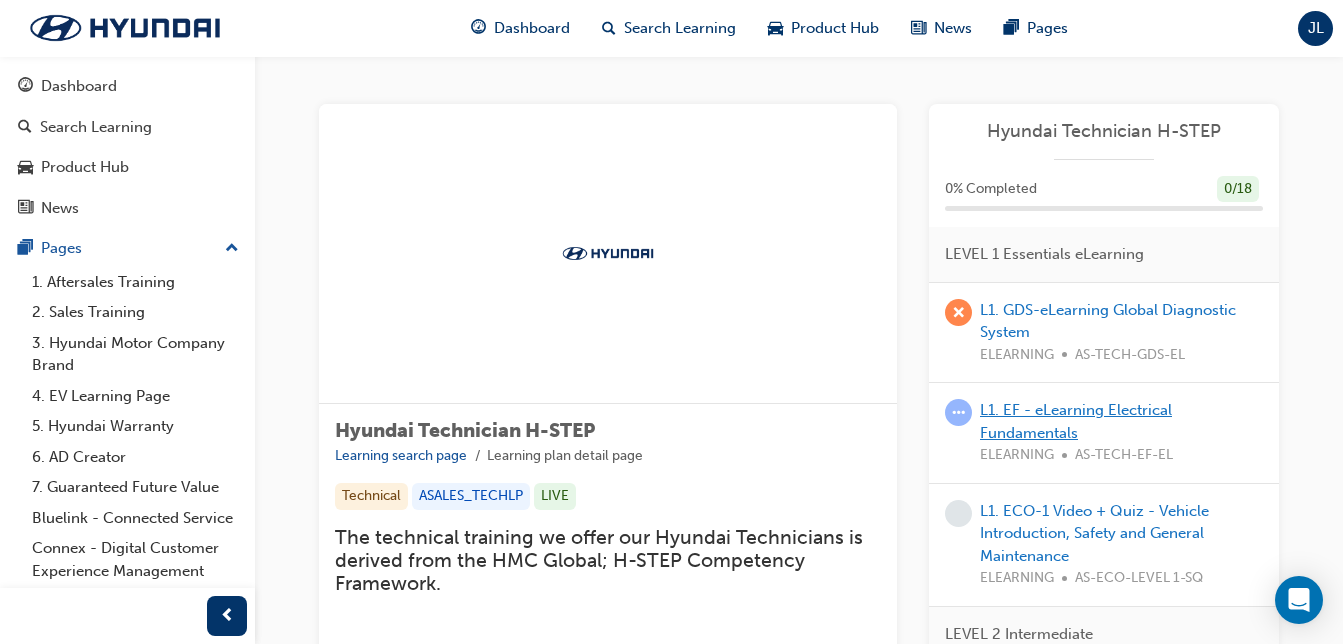 click on "L1. EF - eLearning Electrical Fundamentals" at bounding box center (1076, 421) 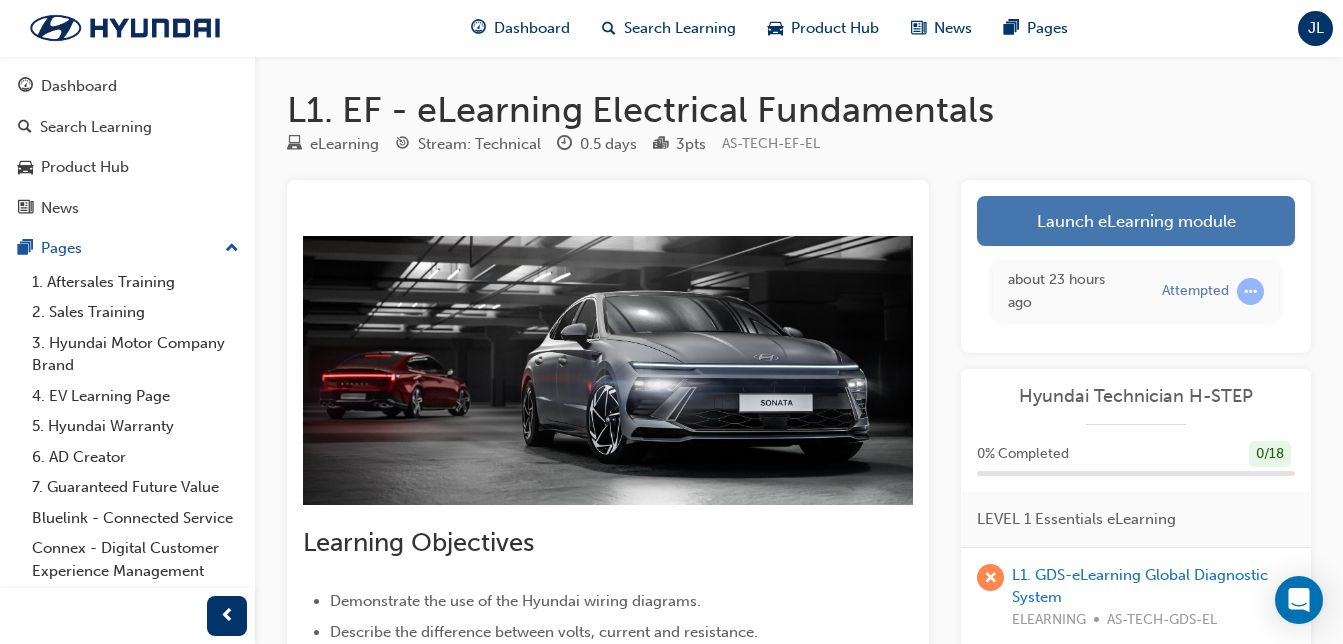 click on "Launch eLearning module" at bounding box center [1136, 221] 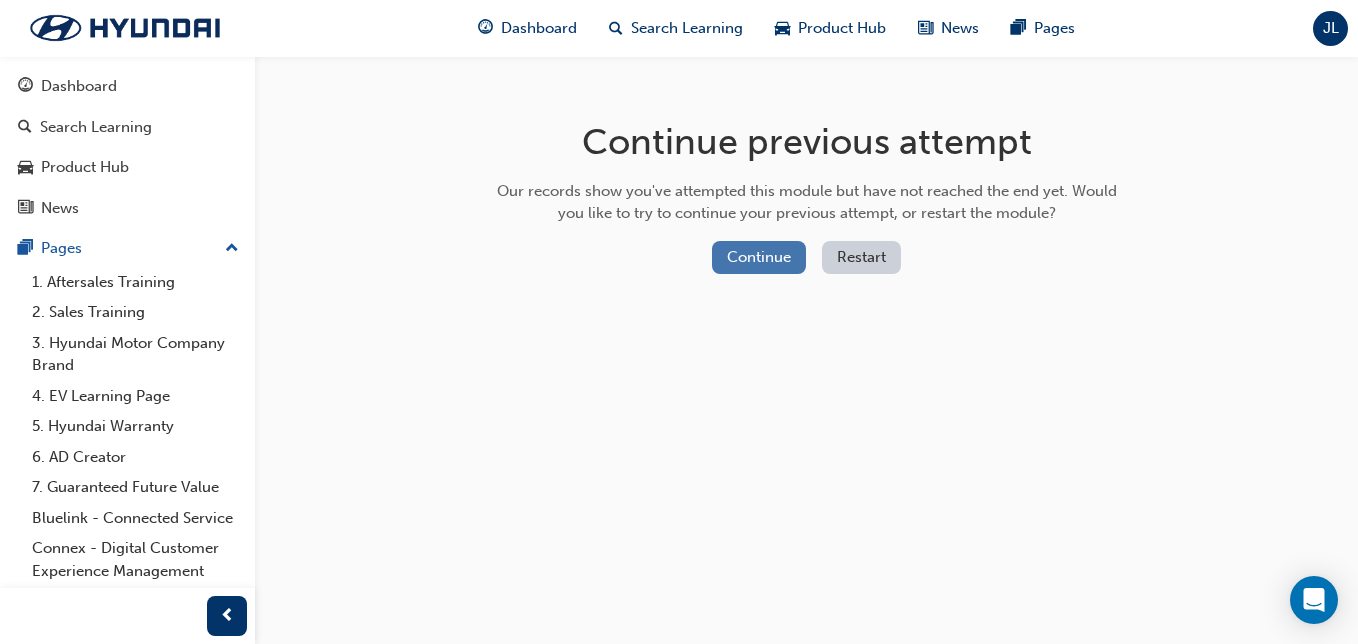 click on "Continue" at bounding box center [759, 257] 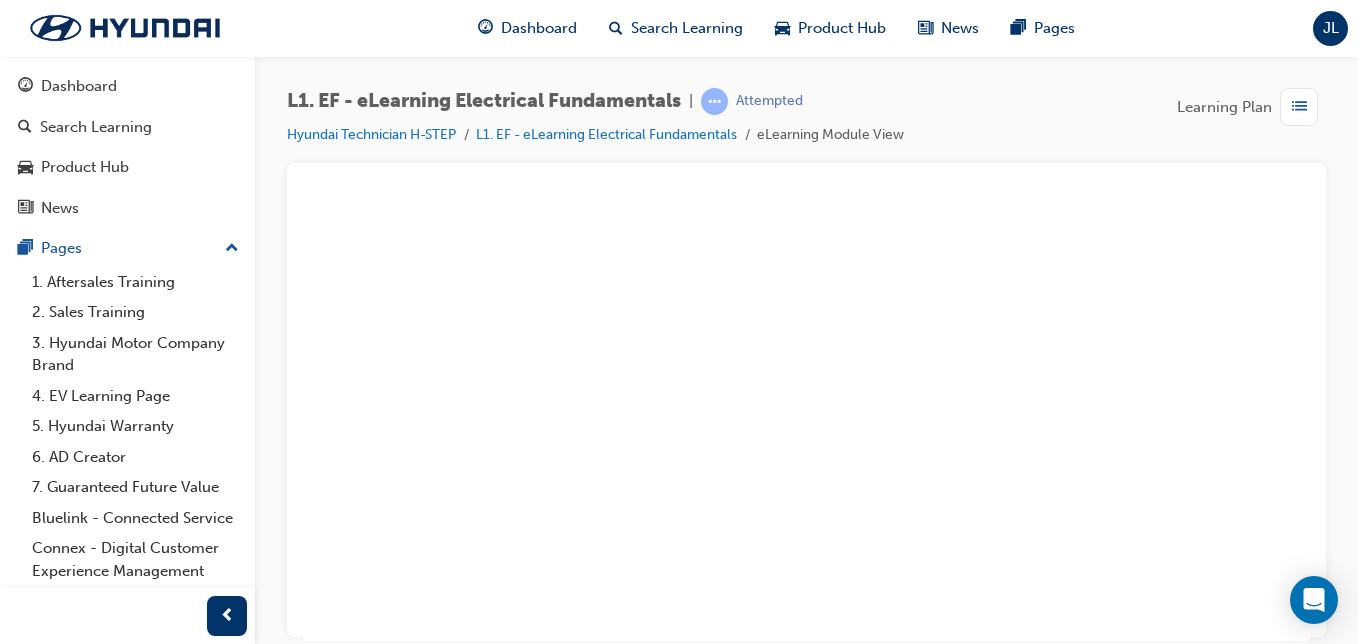 scroll, scrollTop: 0, scrollLeft: 0, axis: both 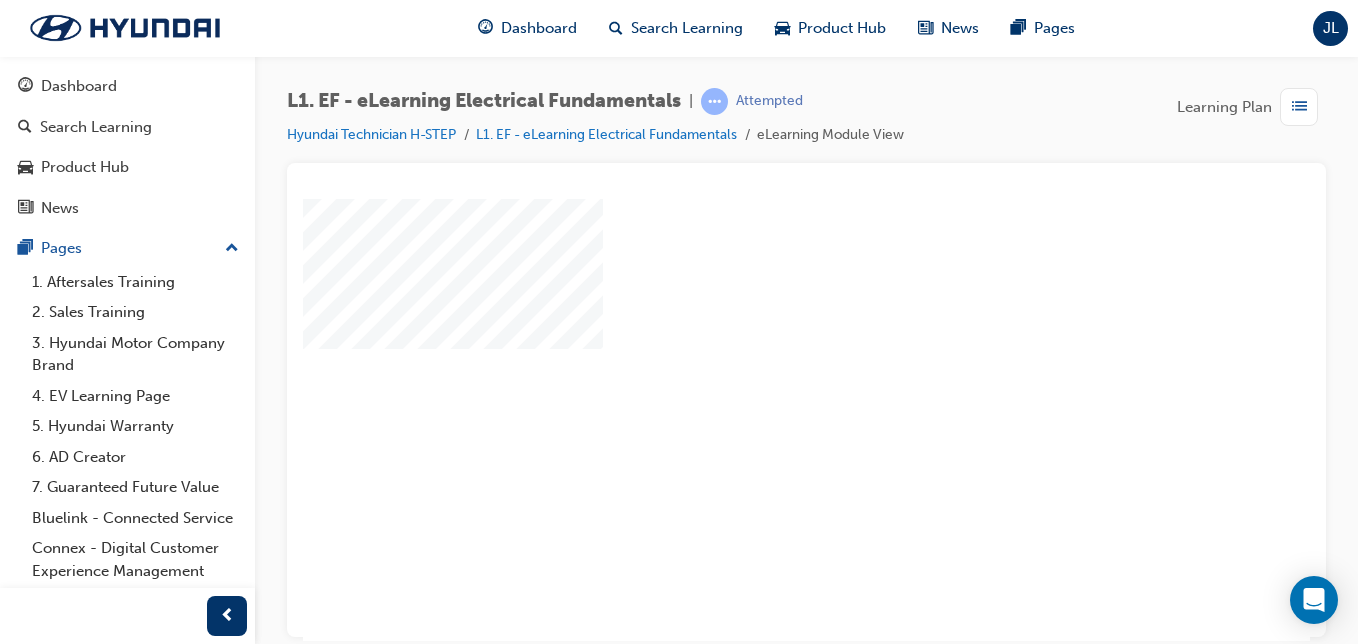 click at bounding box center (983, 558) 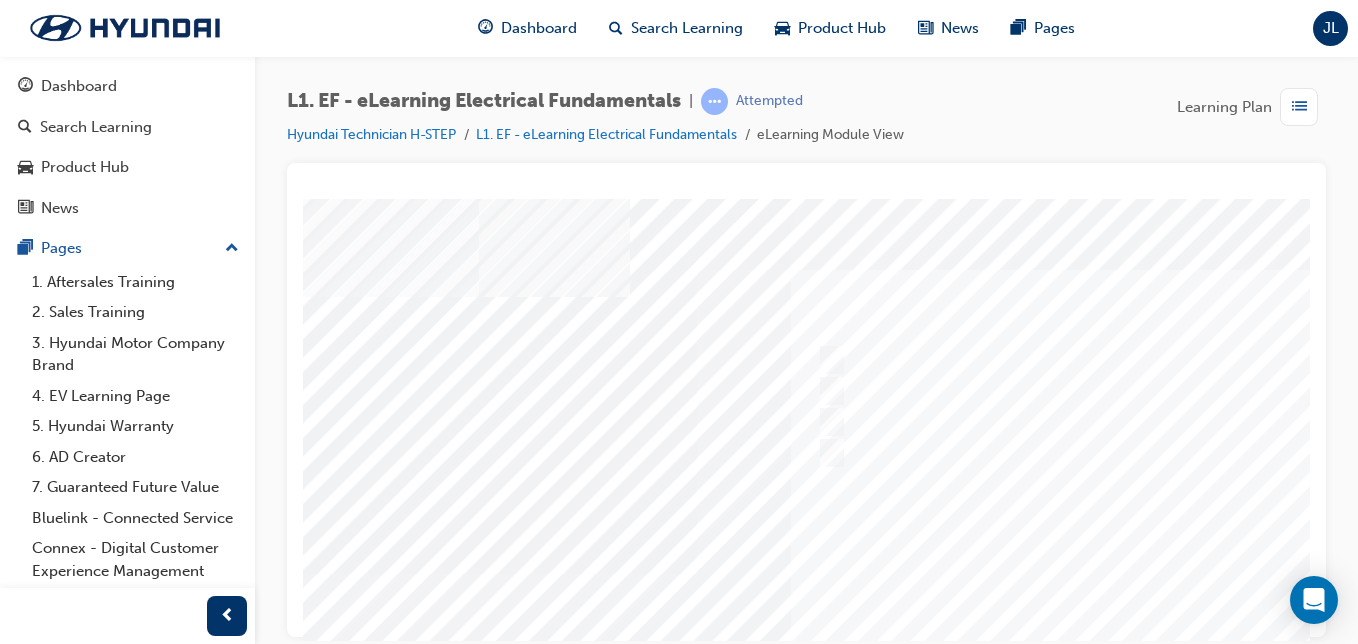 scroll, scrollTop: 0, scrollLeft: 133, axis: horizontal 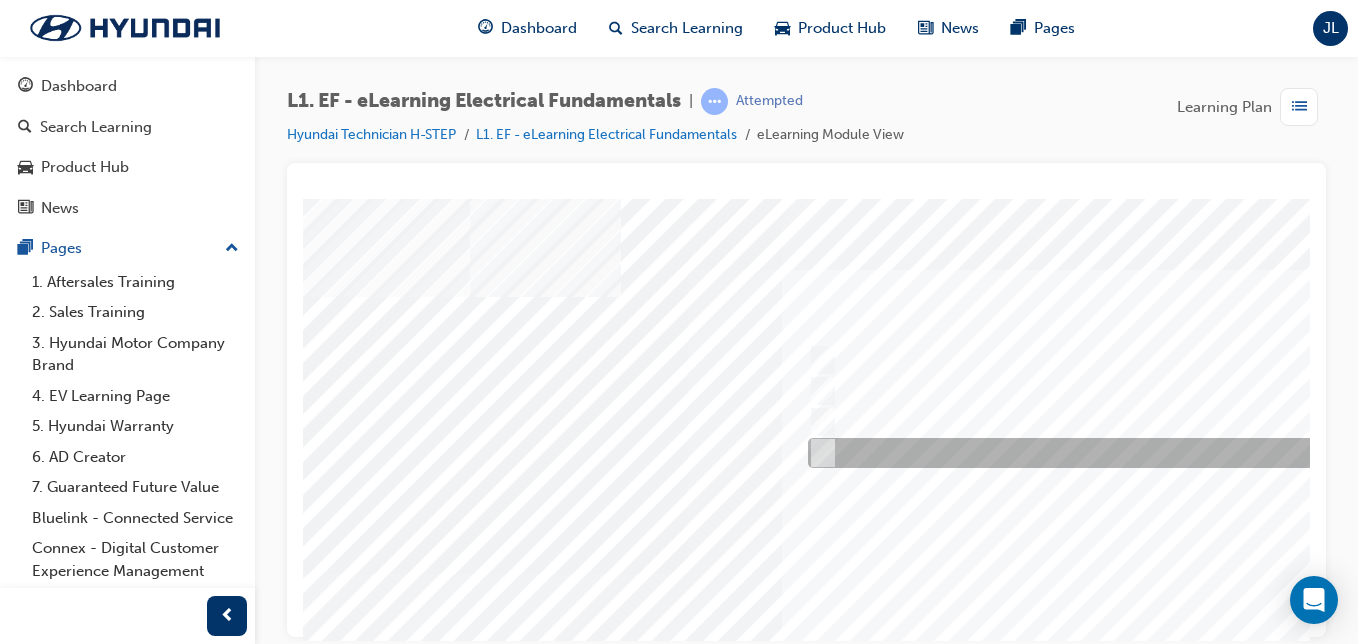 click at bounding box center (1135, 453) 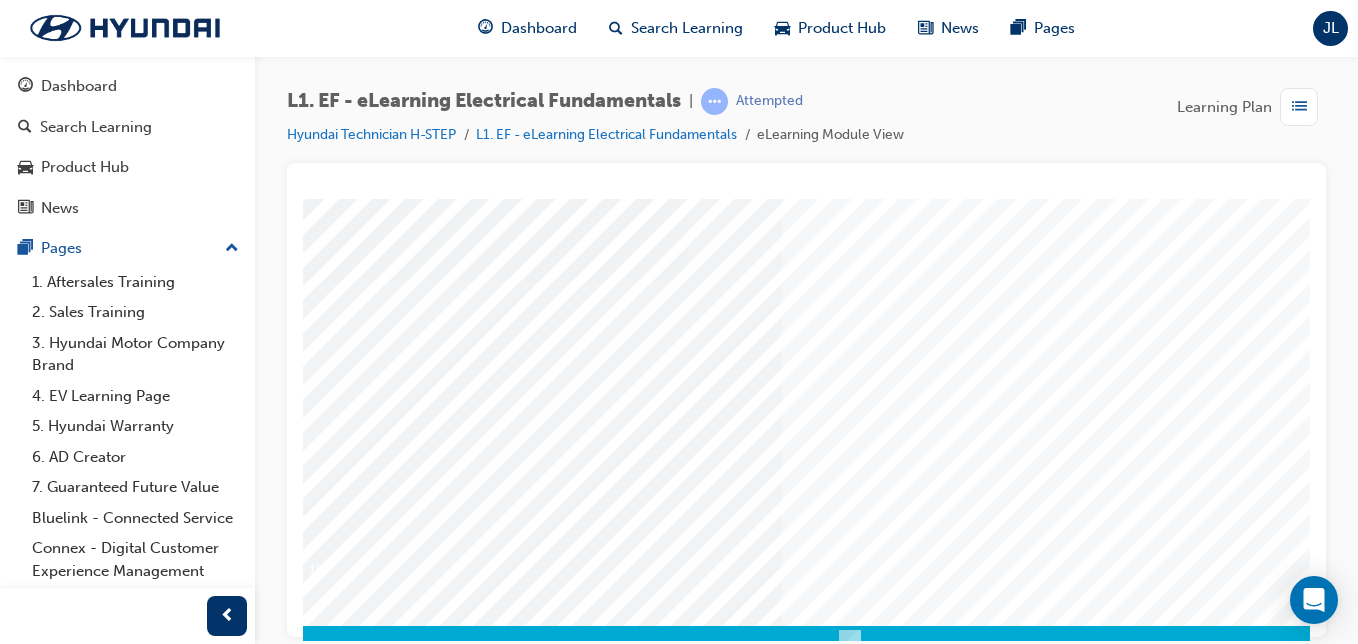 scroll, scrollTop: 295, scrollLeft: 133, axis: both 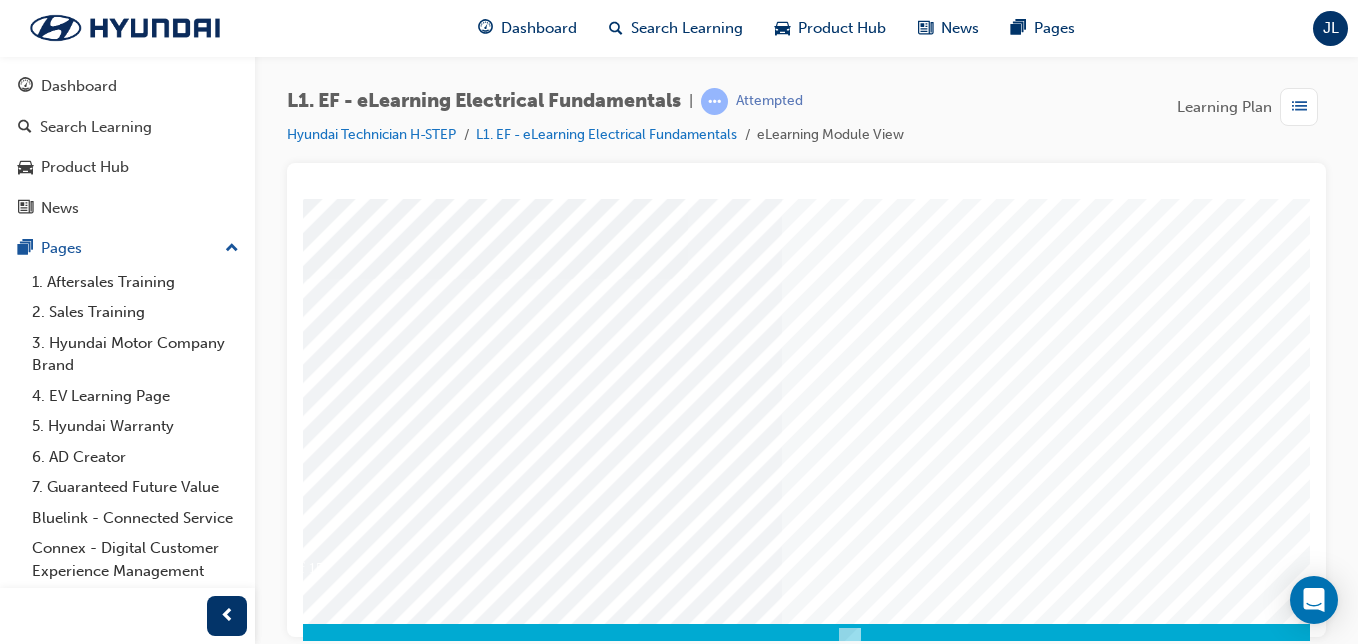 click at bounding box center (240, 3360) 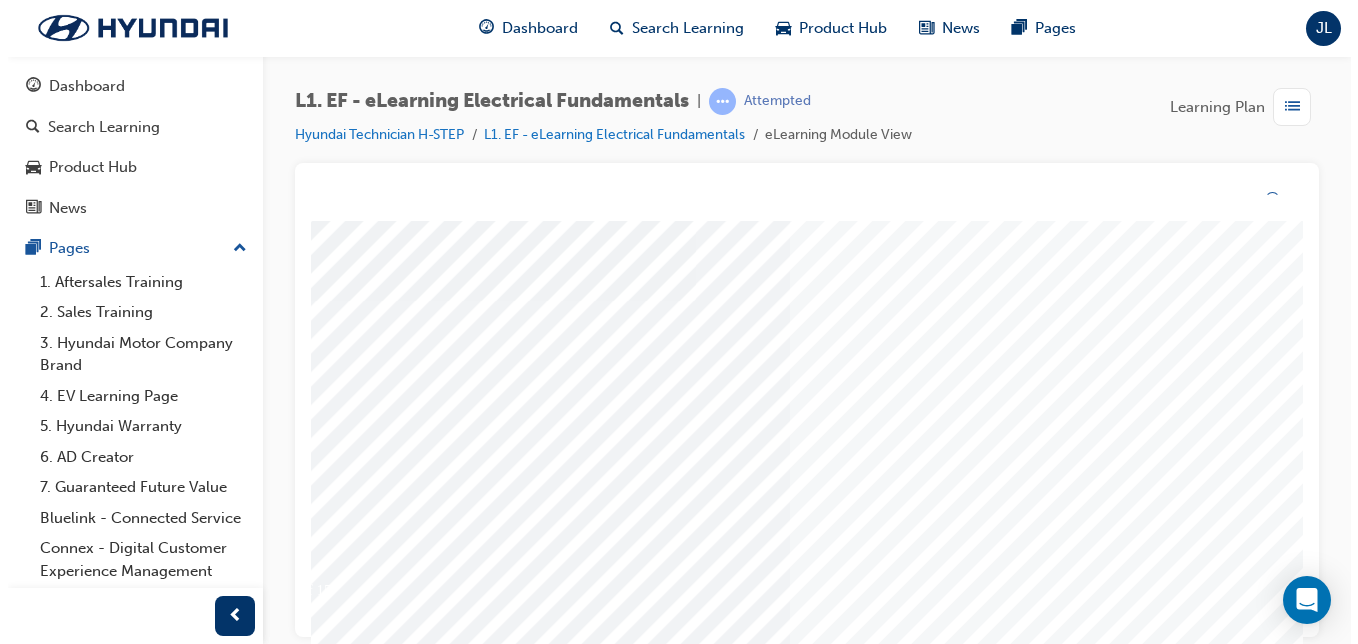 scroll, scrollTop: 0, scrollLeft: 0, axis: both 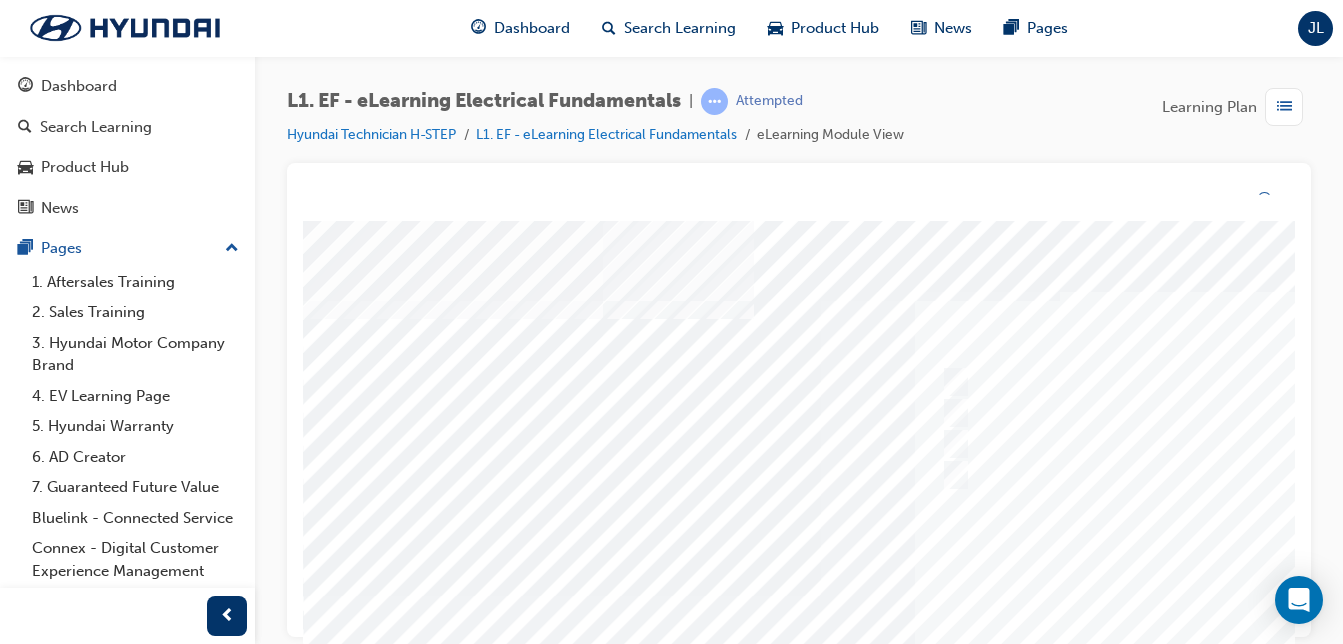 click at bounding box center (983, 596) 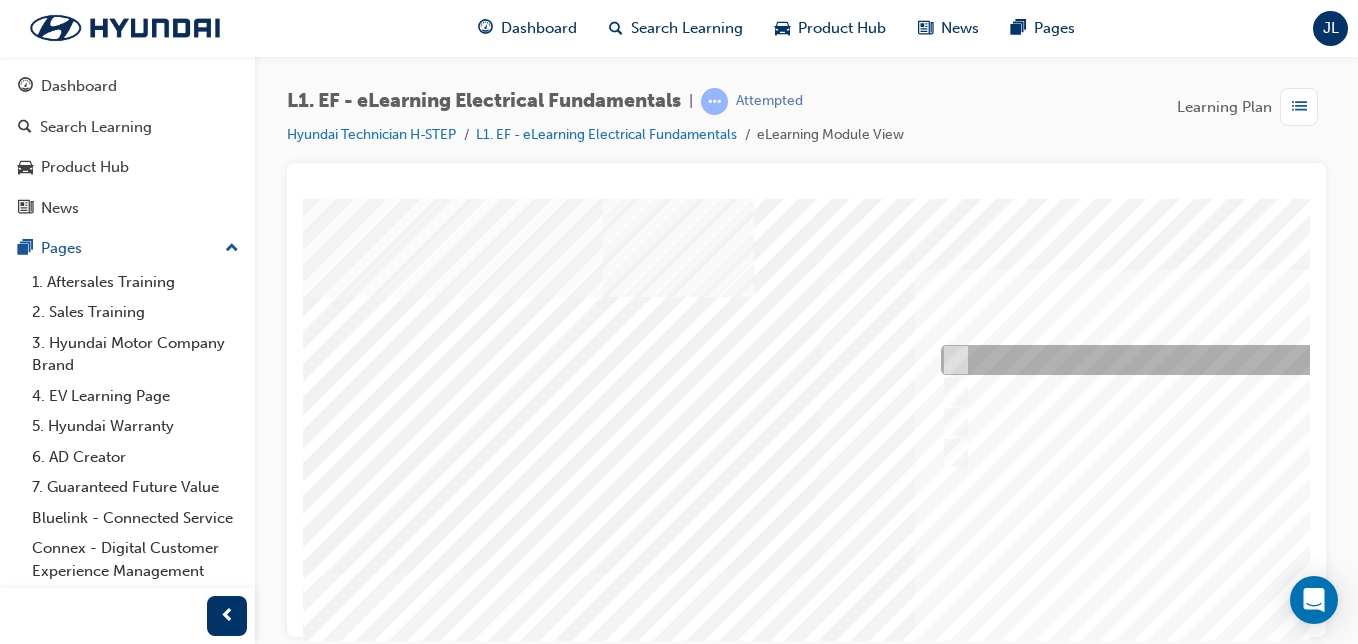 click at bounding box center [1268, 360] 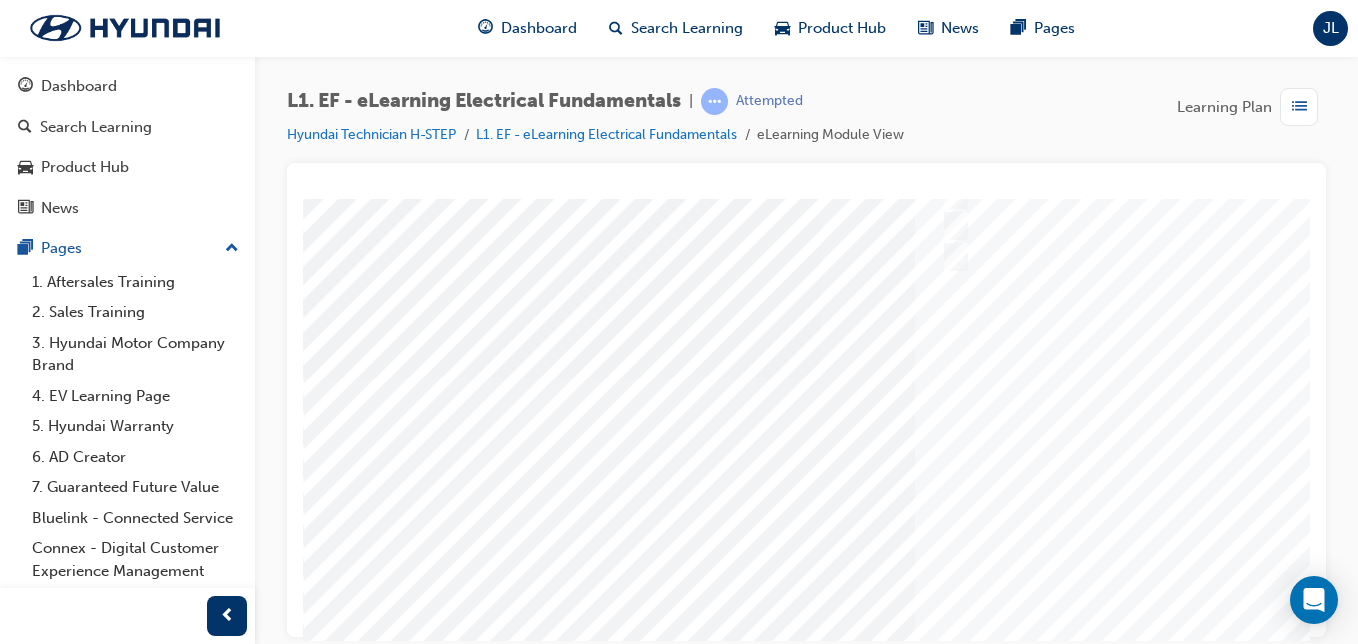 scroll, scrollTop: 323, scrollLeft: 0, axis: vertical 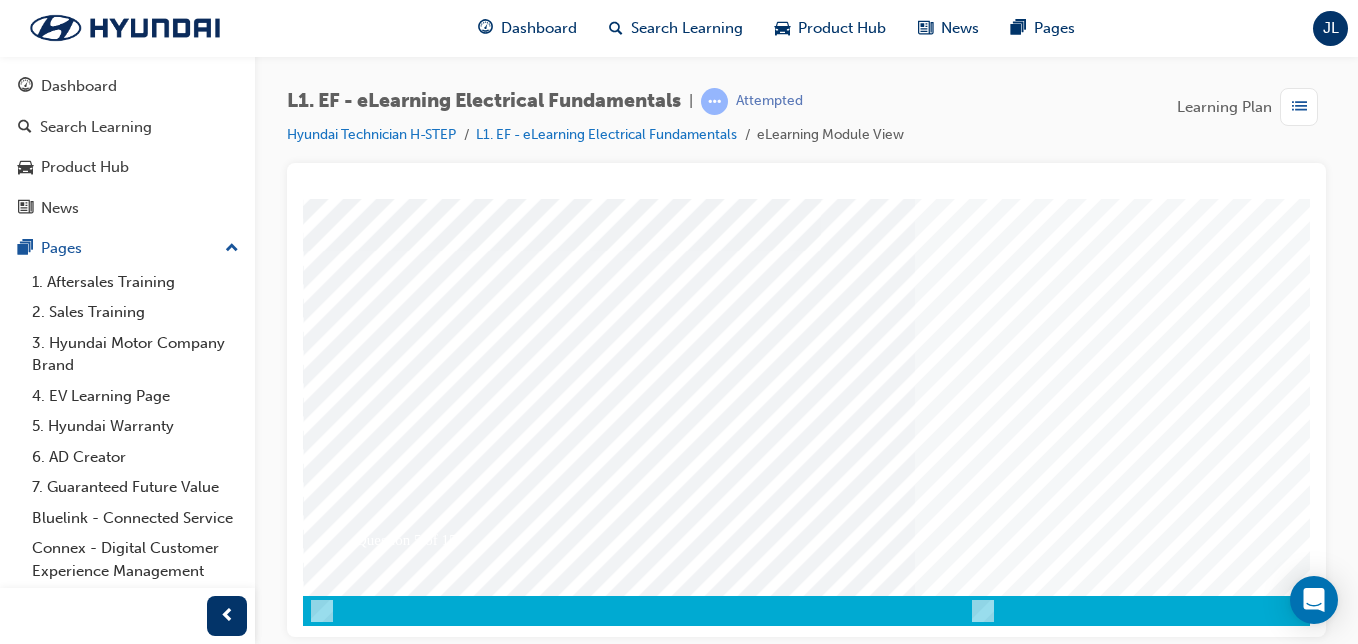 click at bounding box center (373, 3332) 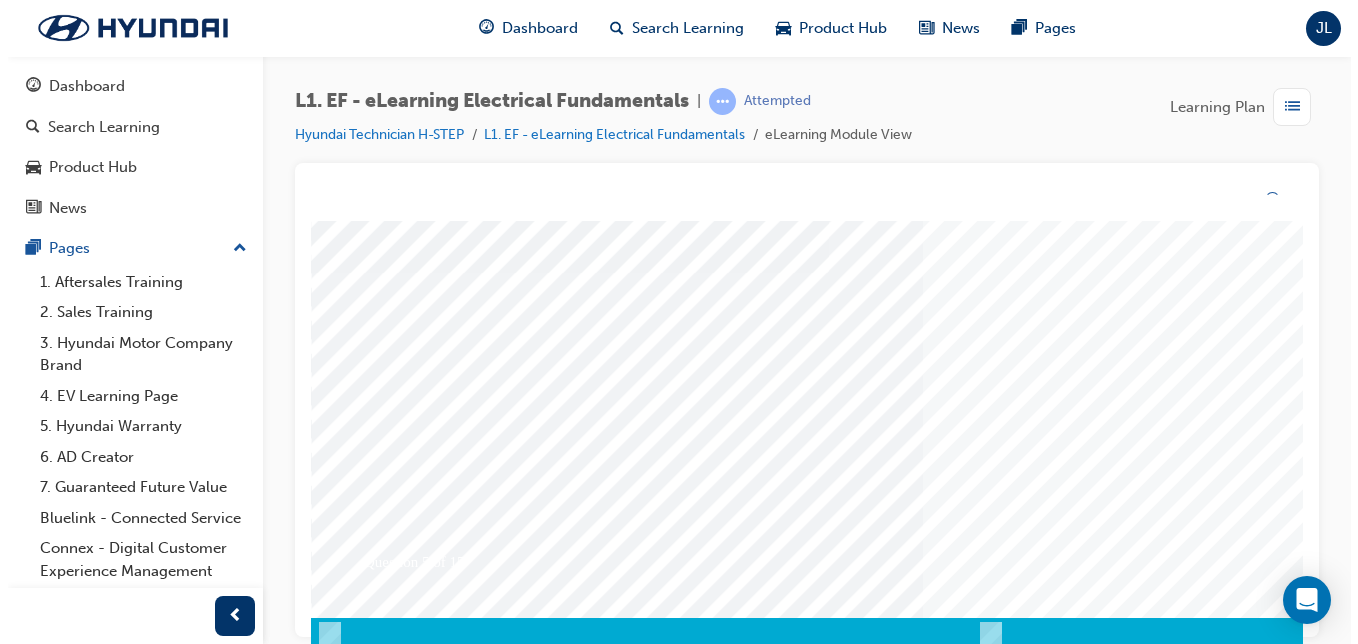 scroll, scrollTop: 0, scrollLeft: 0, axis: both 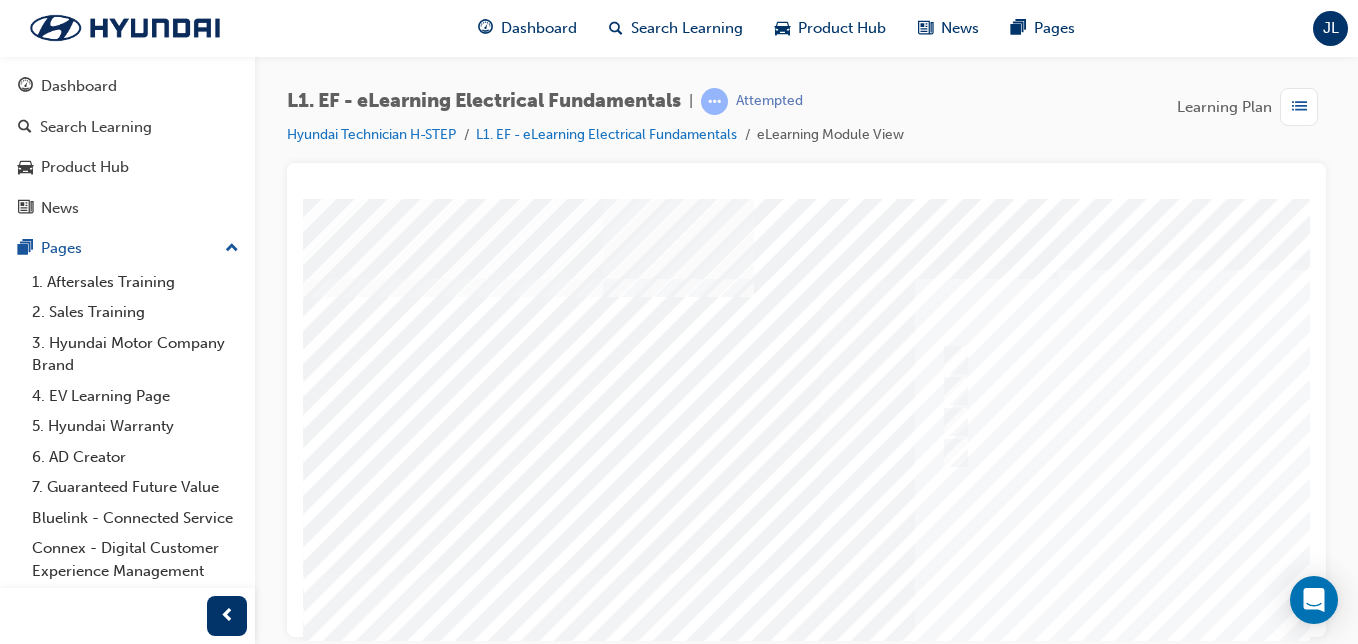 click at bounding box center (983, 573) 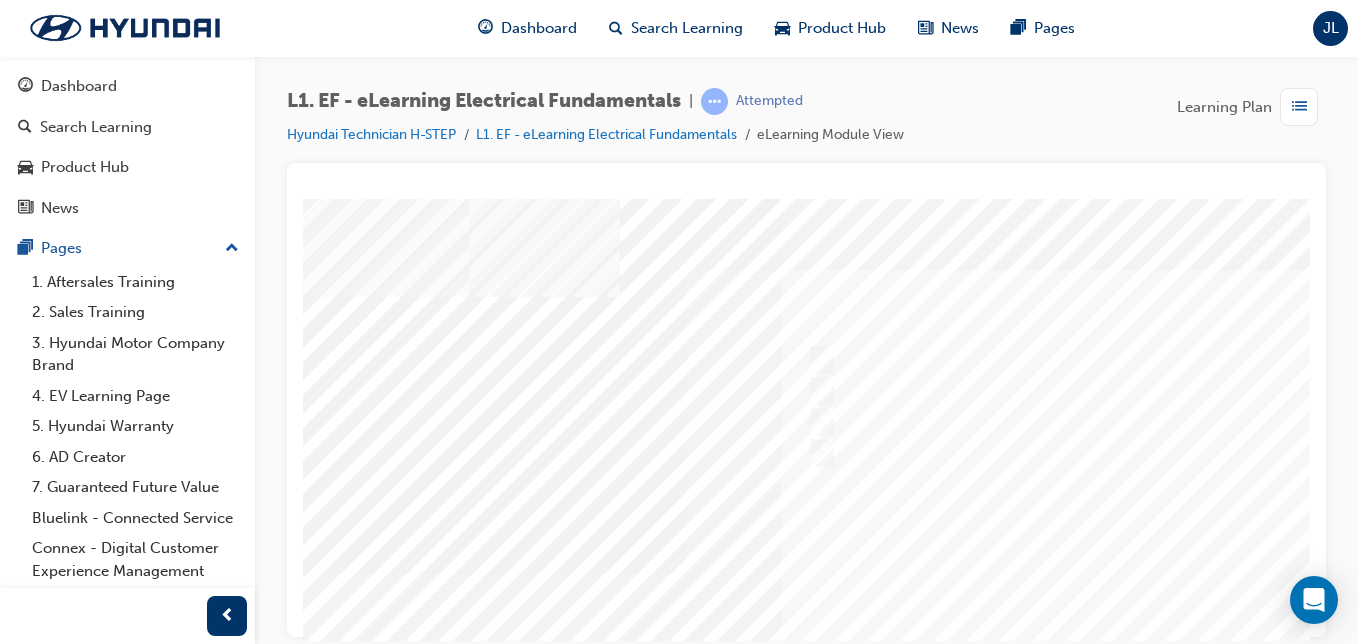 scroll, scrollTop: 0, scrollLeft: 135, axis: horizontal 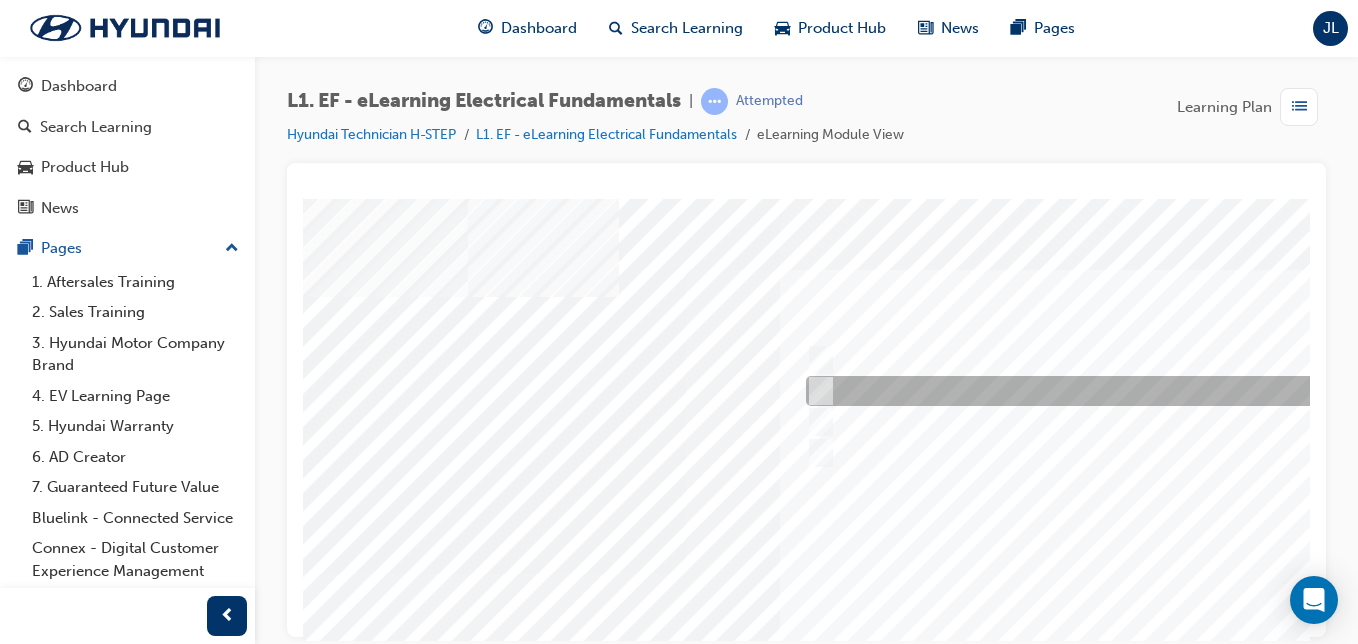 click at bounding box center (1133, 391) 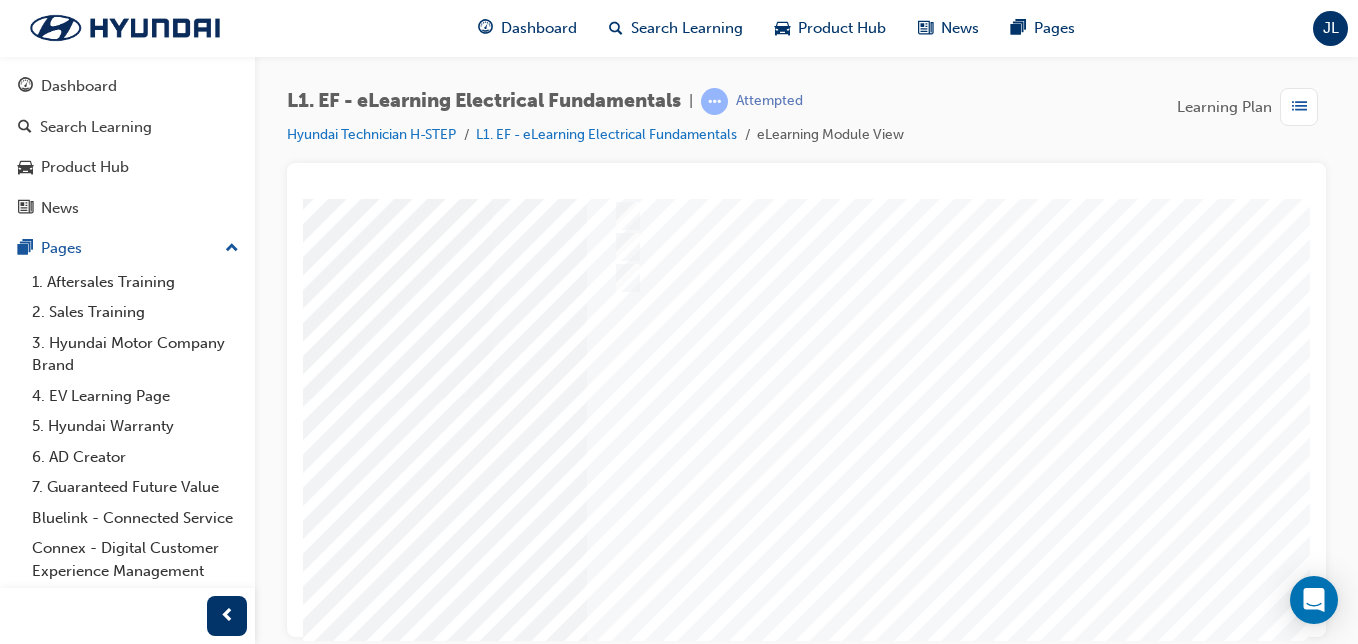 scroll, scrollTop: 323, scrollLeft: 368, axis: both 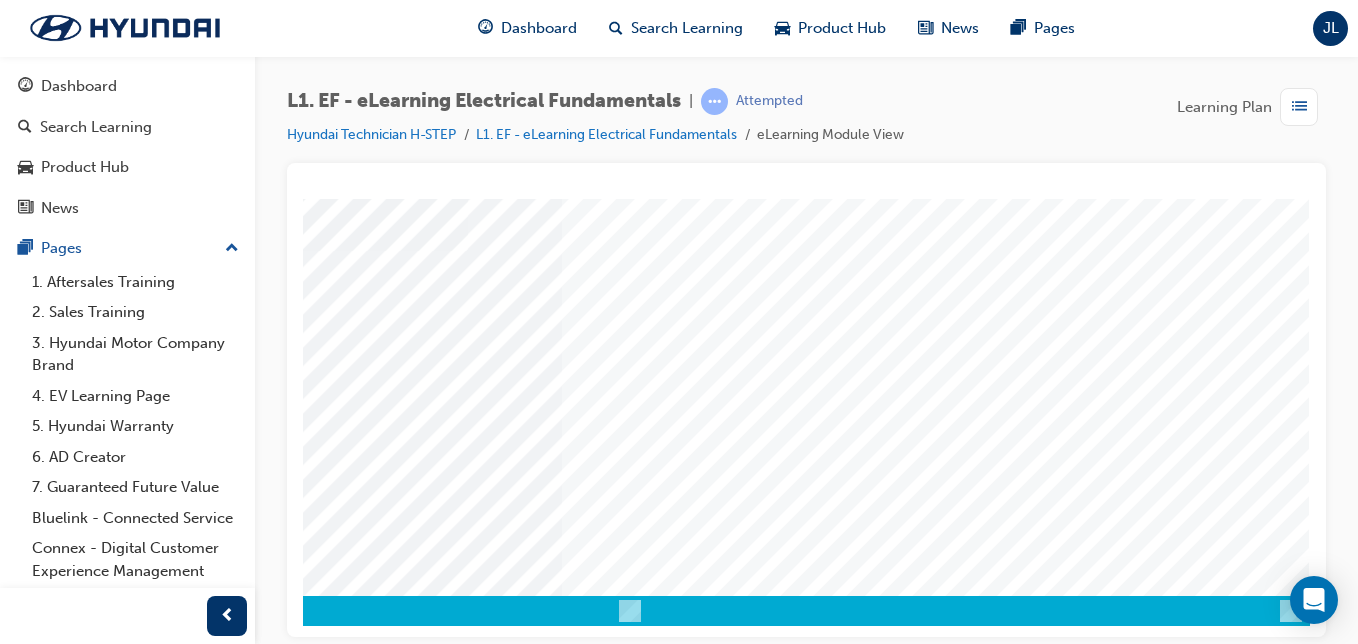 click at bounding box center (20, 3332) 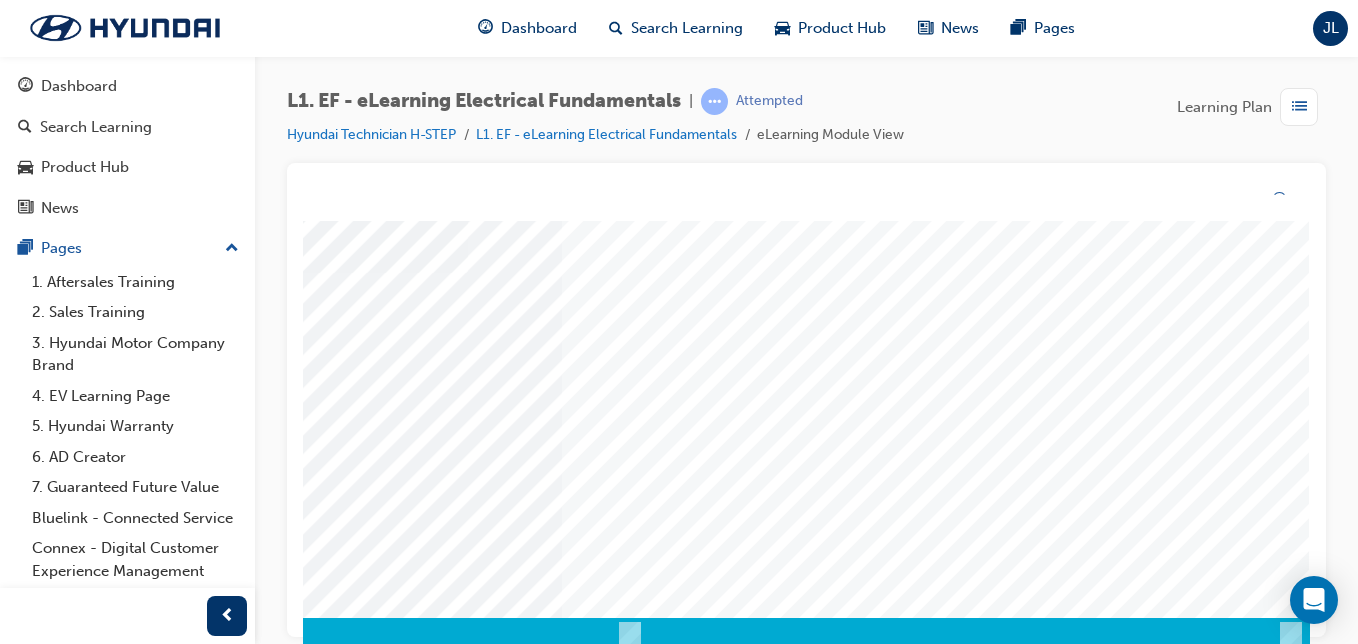 click at bounding box center [630, 273] 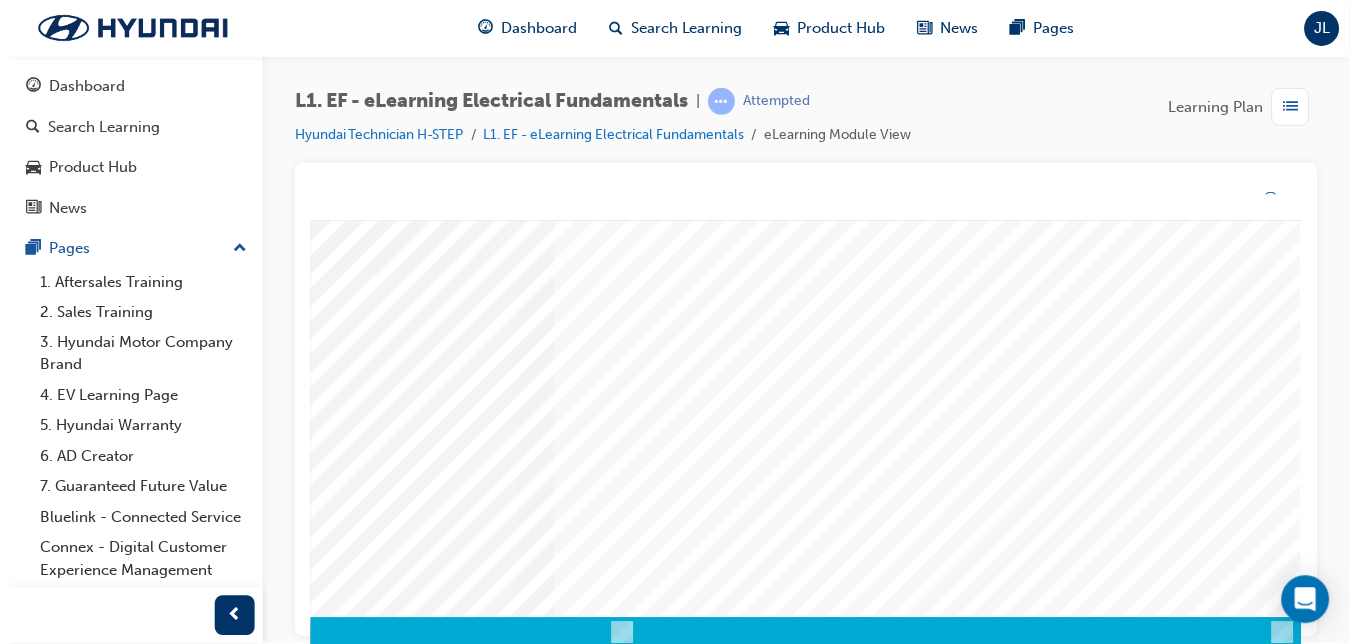 scroll, scrollTop: 0, scrollLeft: 0, axis: both 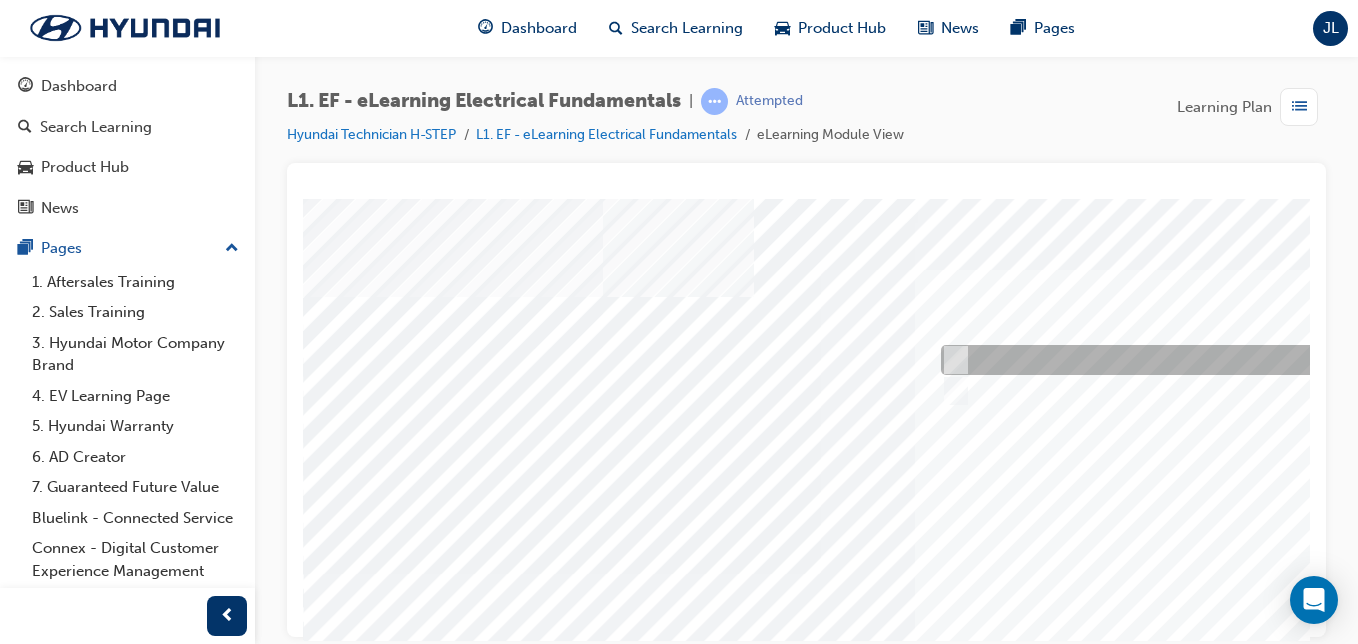 click at bounding box center (952, 360) 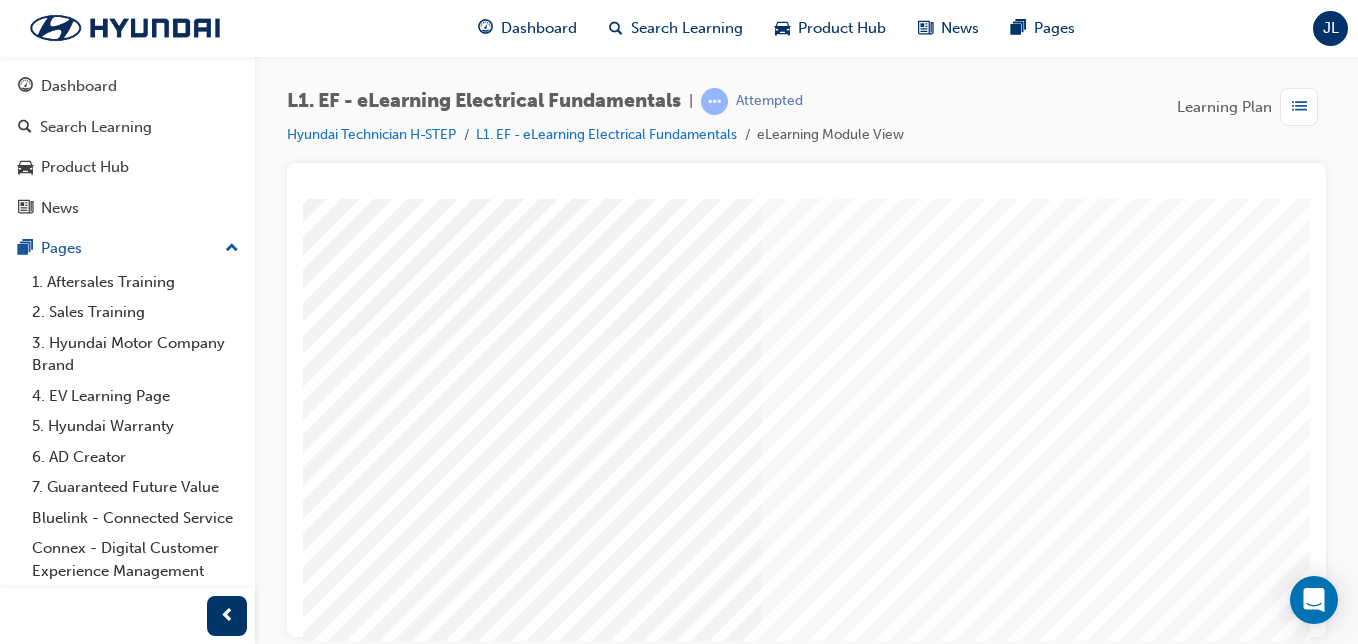 scroll, scrollTop: 239, scrollLeft: 156, axis: both 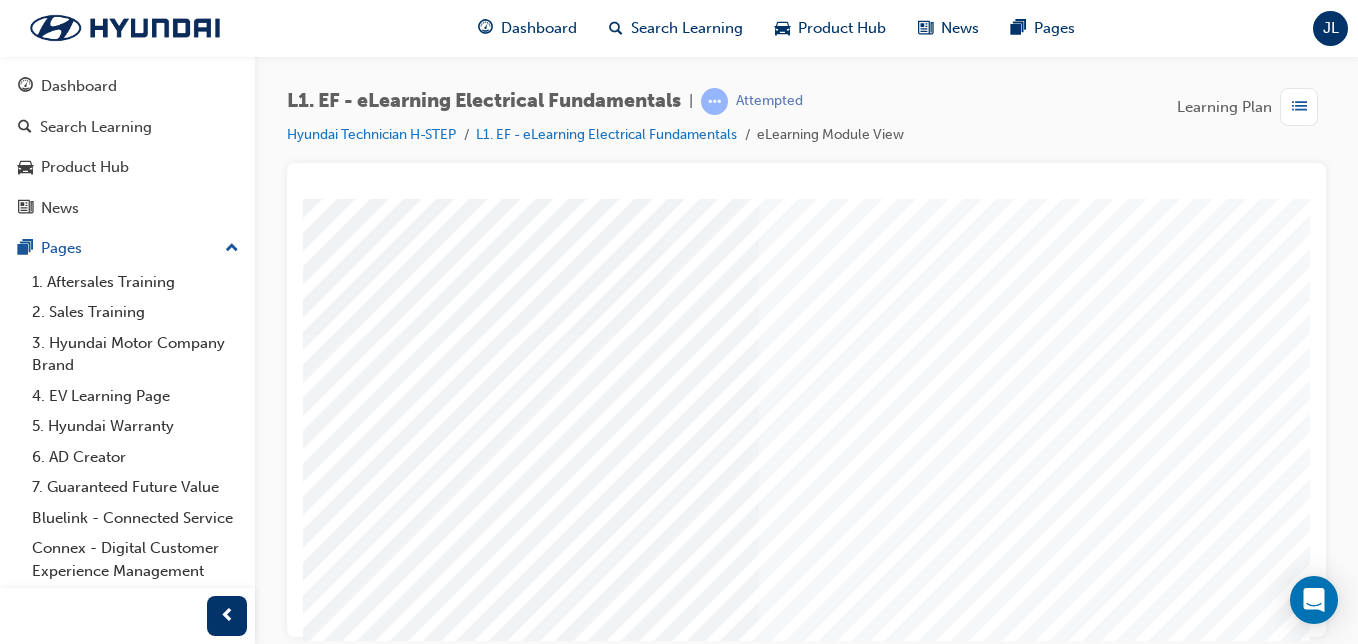 click at bounding box center (217, 3372) 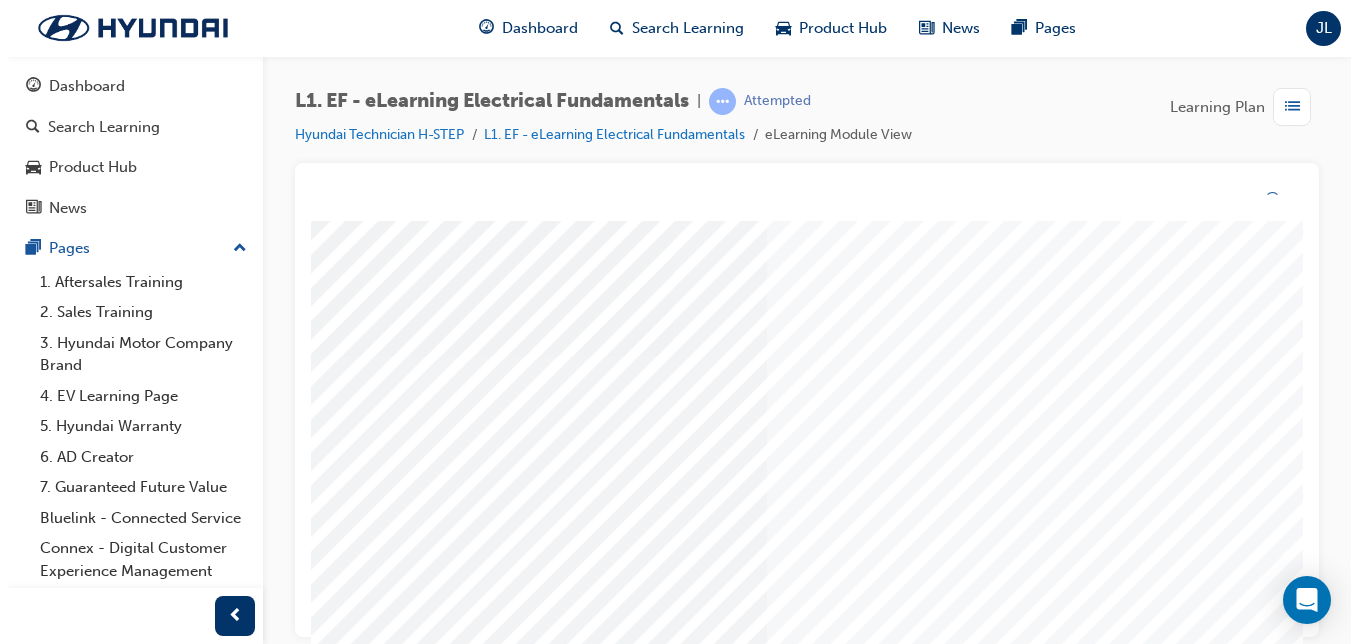 scroll, scrollTop: 0, scrollLeft: 0, axis: both 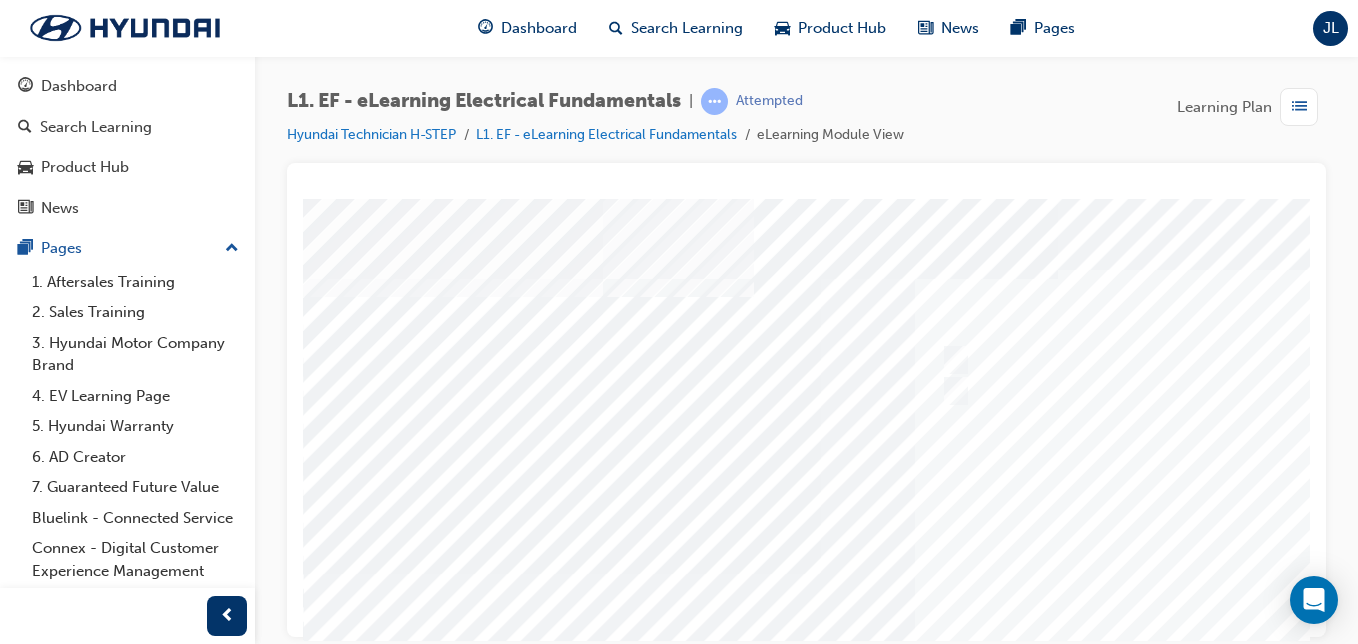 click at bounding box center (983, 573) 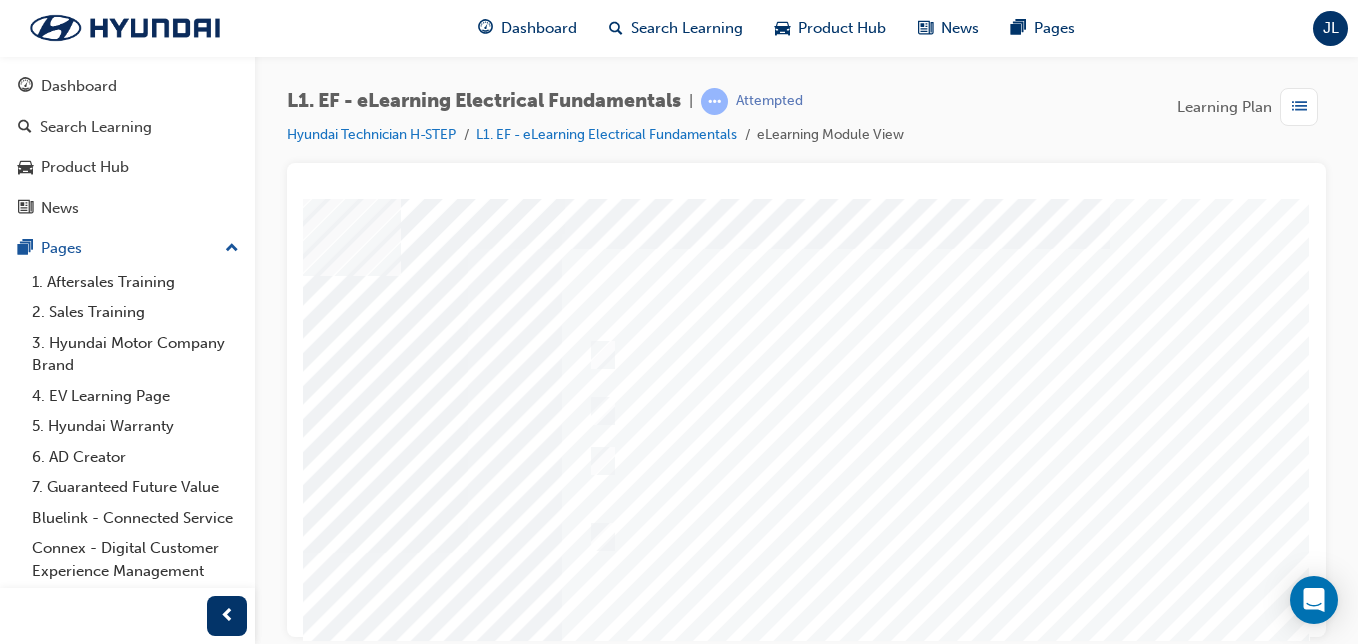 scroll, scrollTop: 20, scrollLeft: 368, axis: both 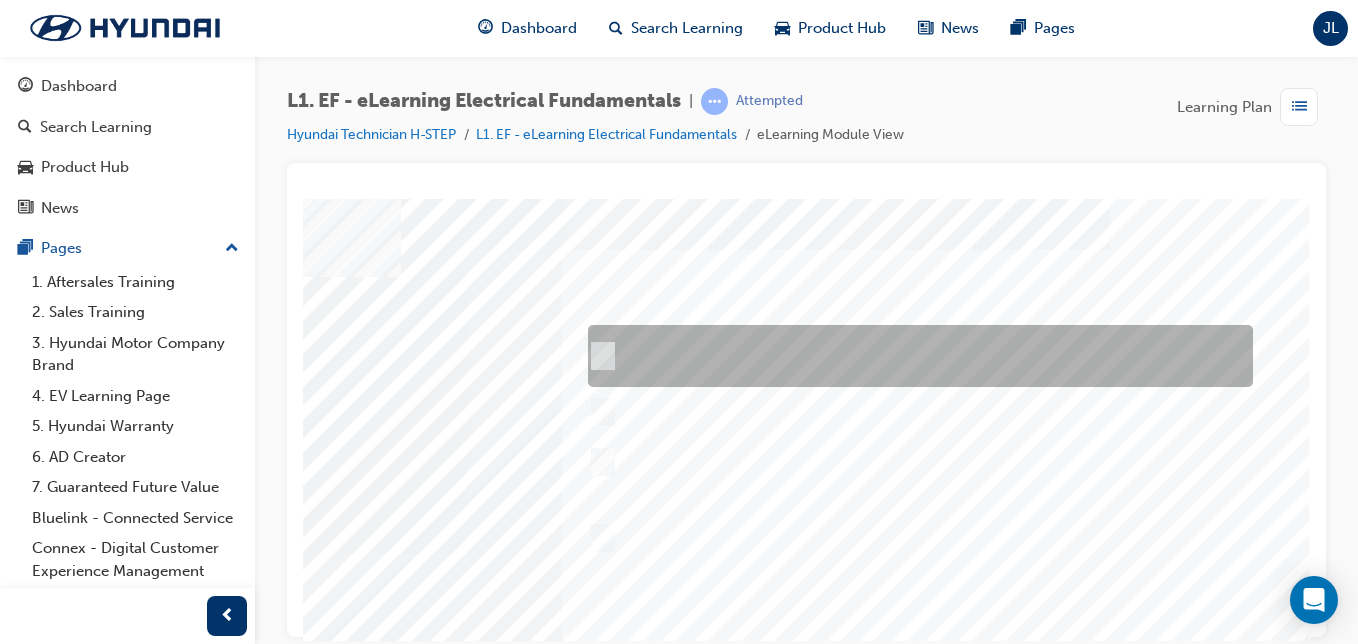 click at bounding box center [915, 356] 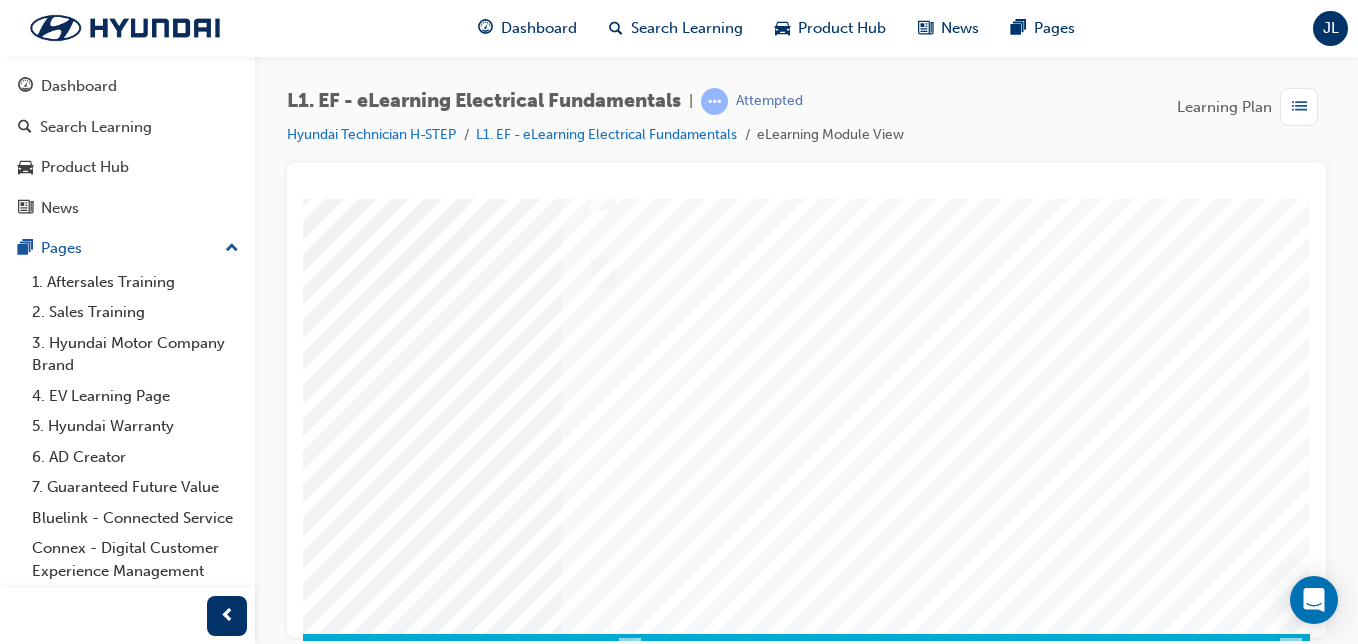 scroll, scrollTop: 286, scrollLeft: 368, axis: both 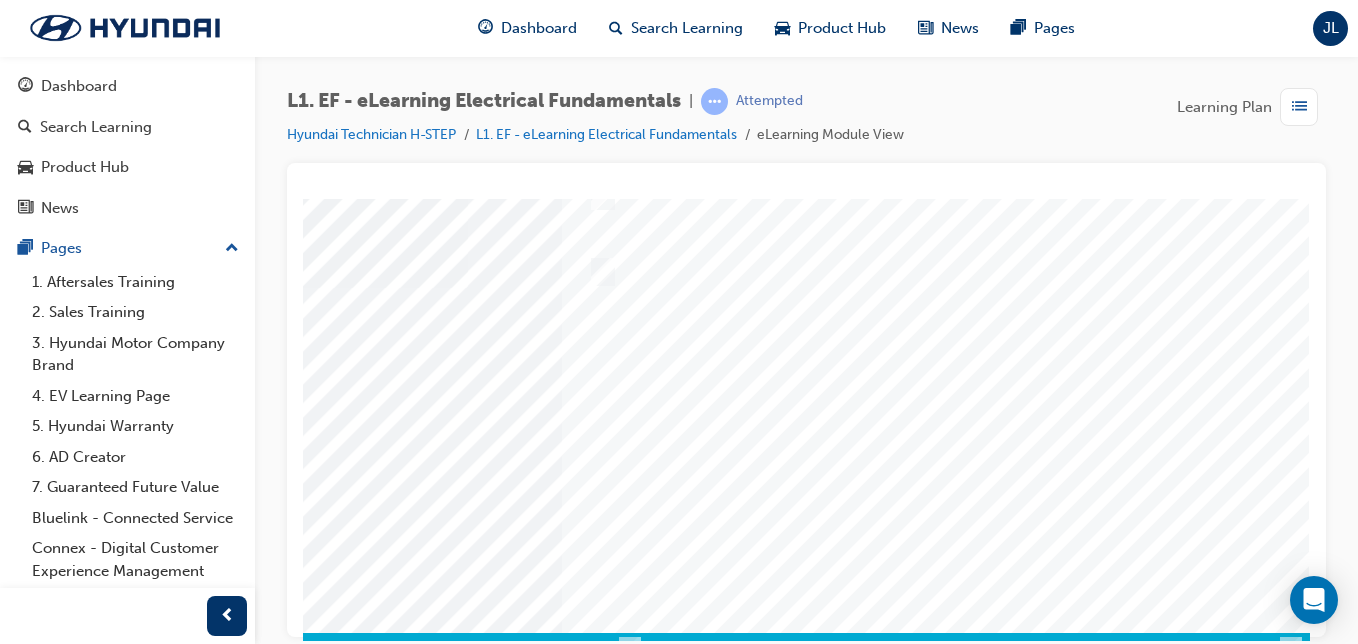click at bounding box center [20, 3369] 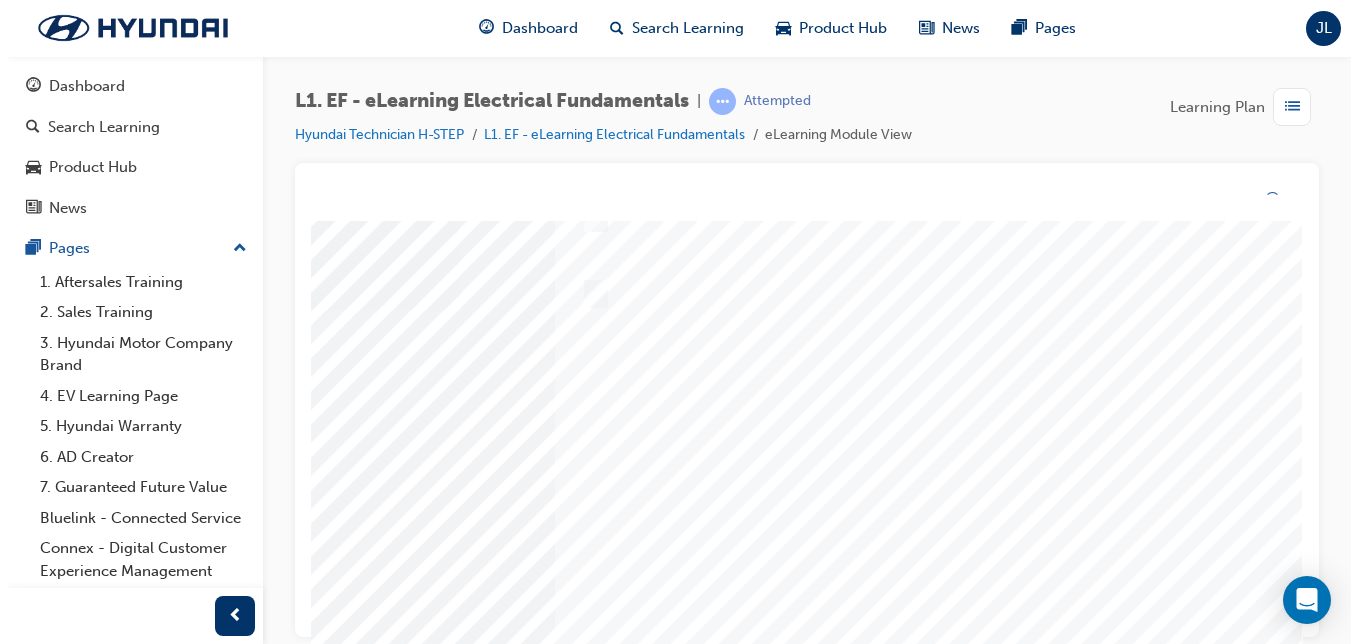 scroll, scrollTop: 0, scrollLeft: 0, axis: both 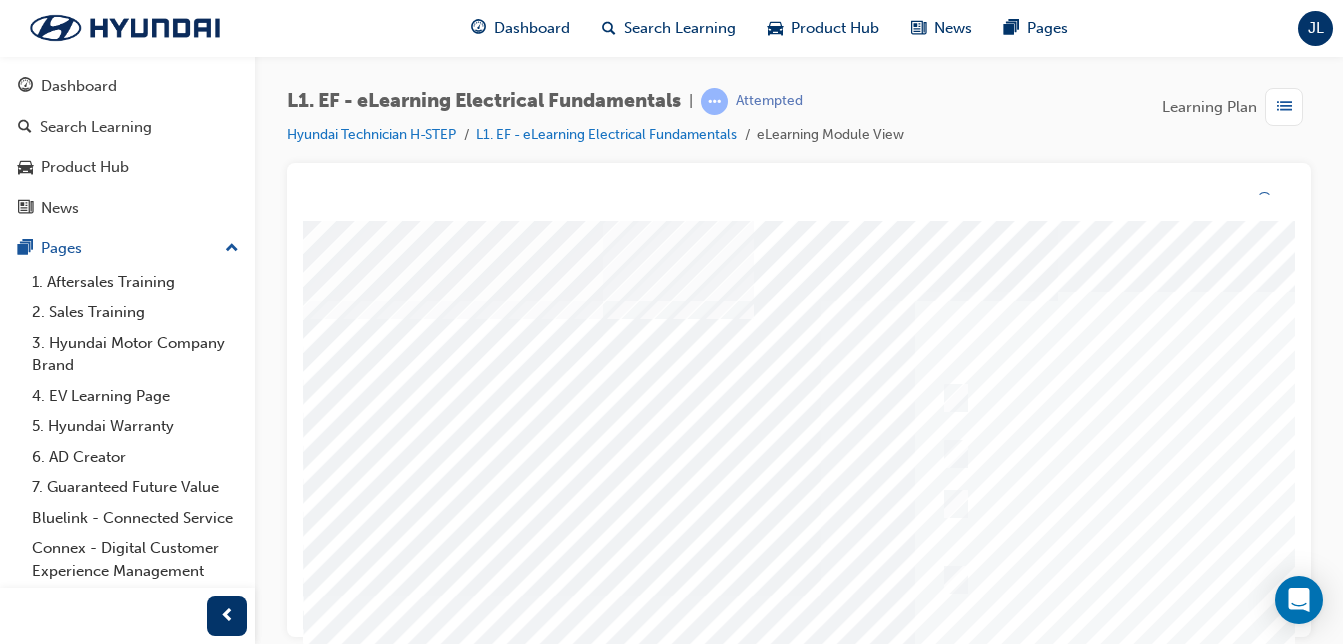 click at bounding box center (983, 596) 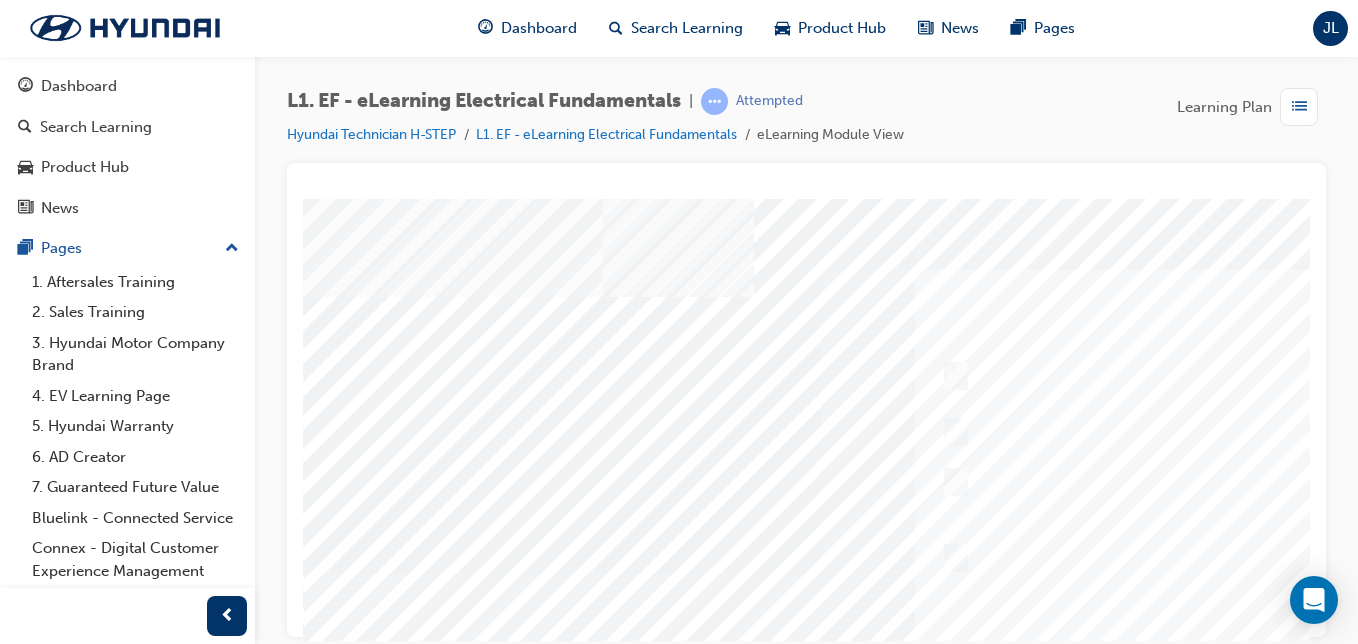 click at bounding box center (1268, 557) 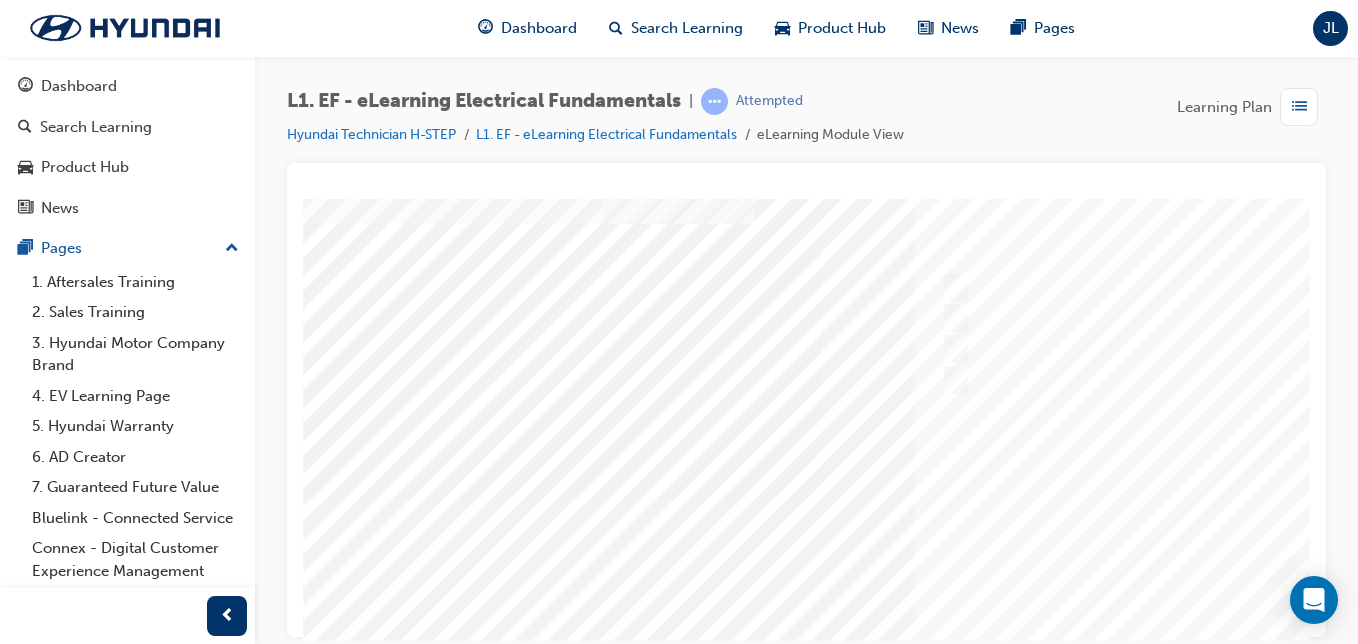 scroll, scrollTop: 69, scrollLeft: 0, axis: vertical 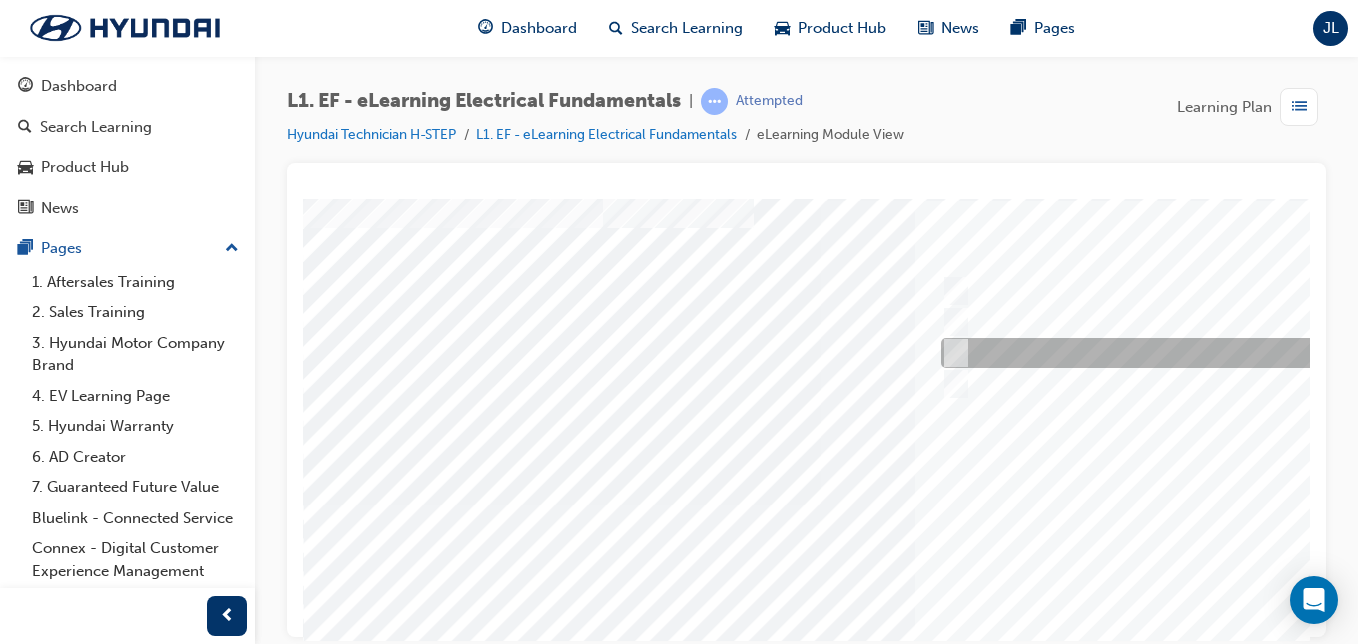 click at bounding box center [1268, 353] 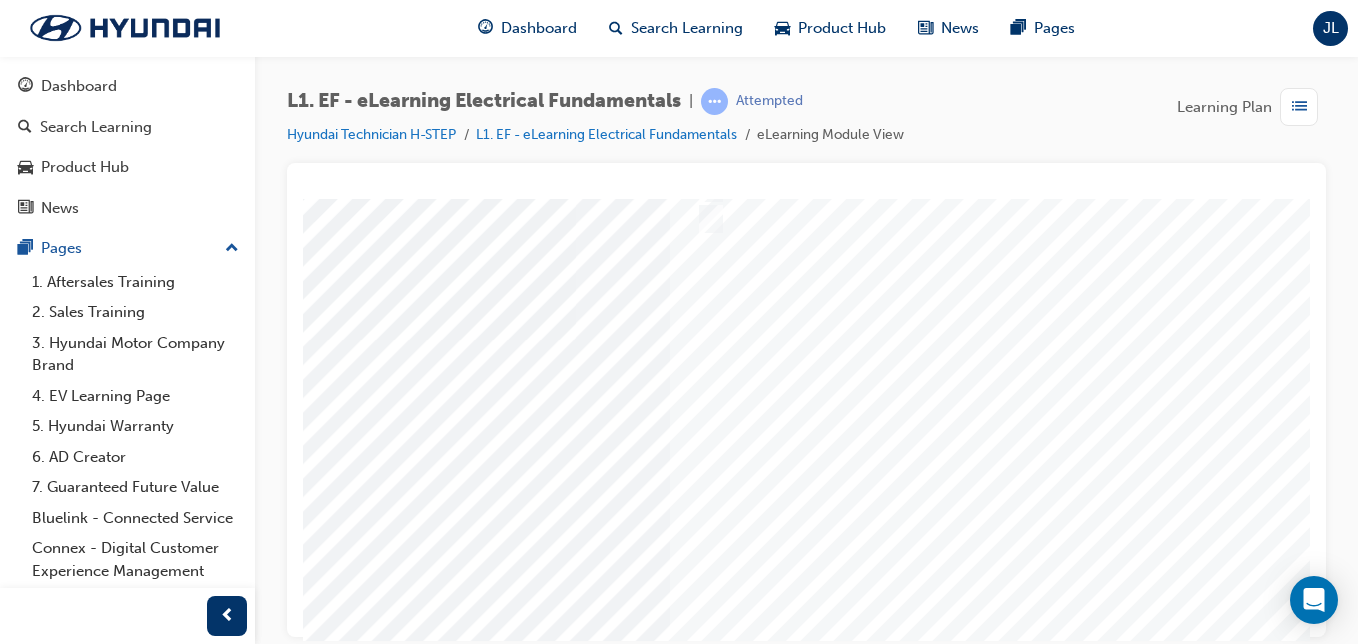 scroll, scrollTop: 235, scrollLeft: 245, axis: both 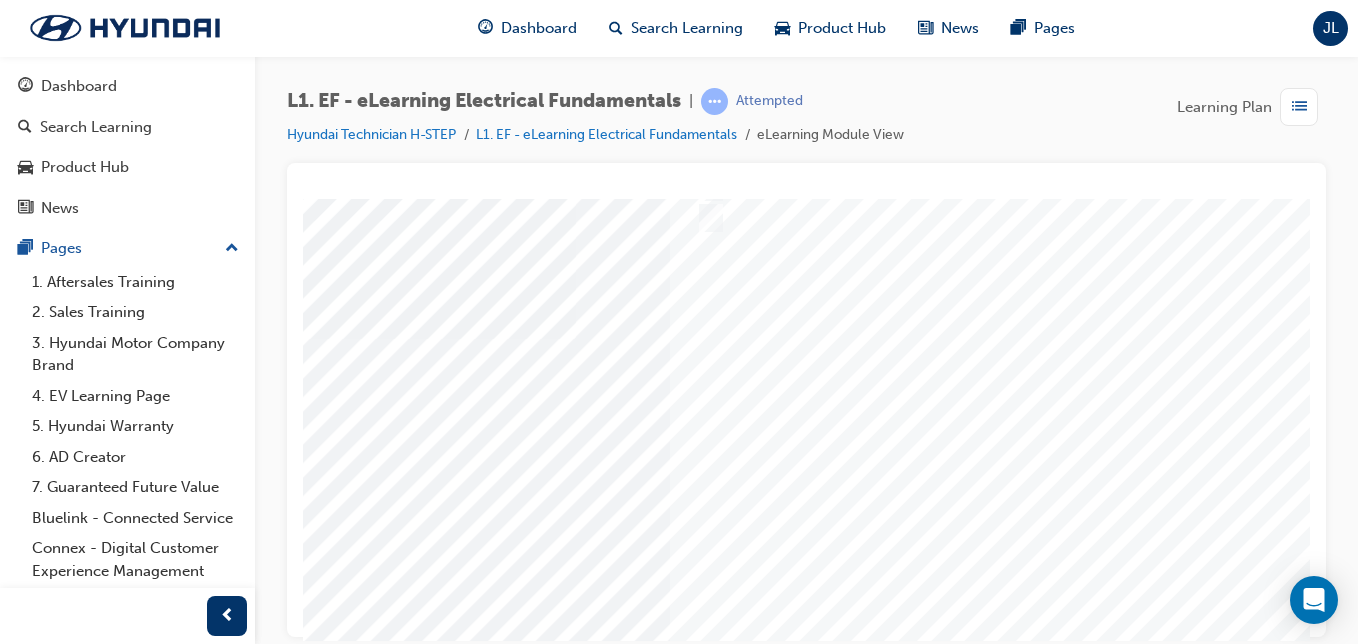 click at bounding box center [128, 3677] 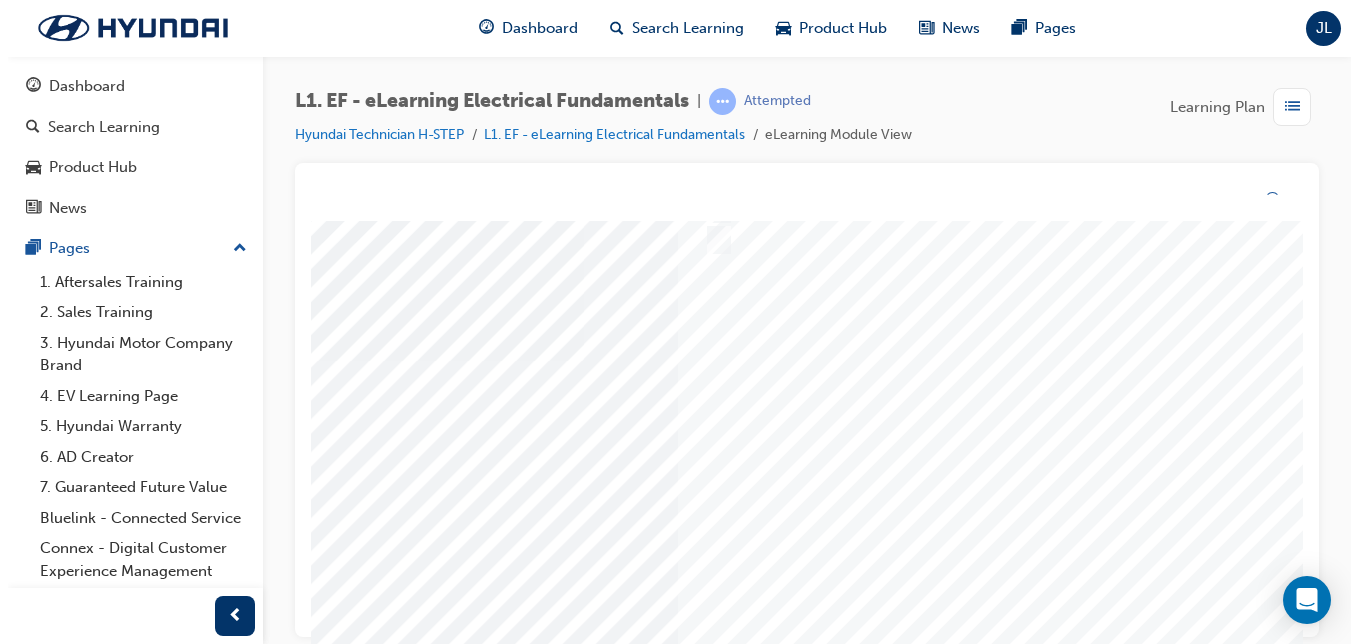 click at bounding box center (745, 361) 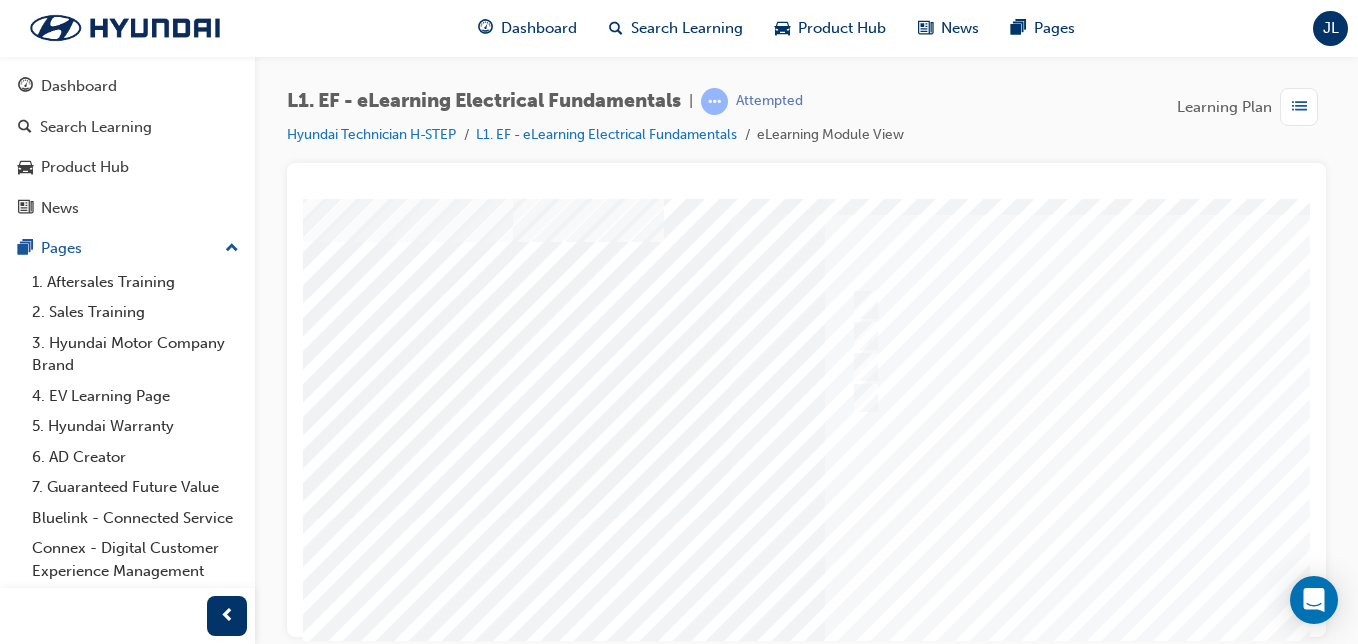 scroll, scrollTop: 55, scrollLeft: 91, axis: both 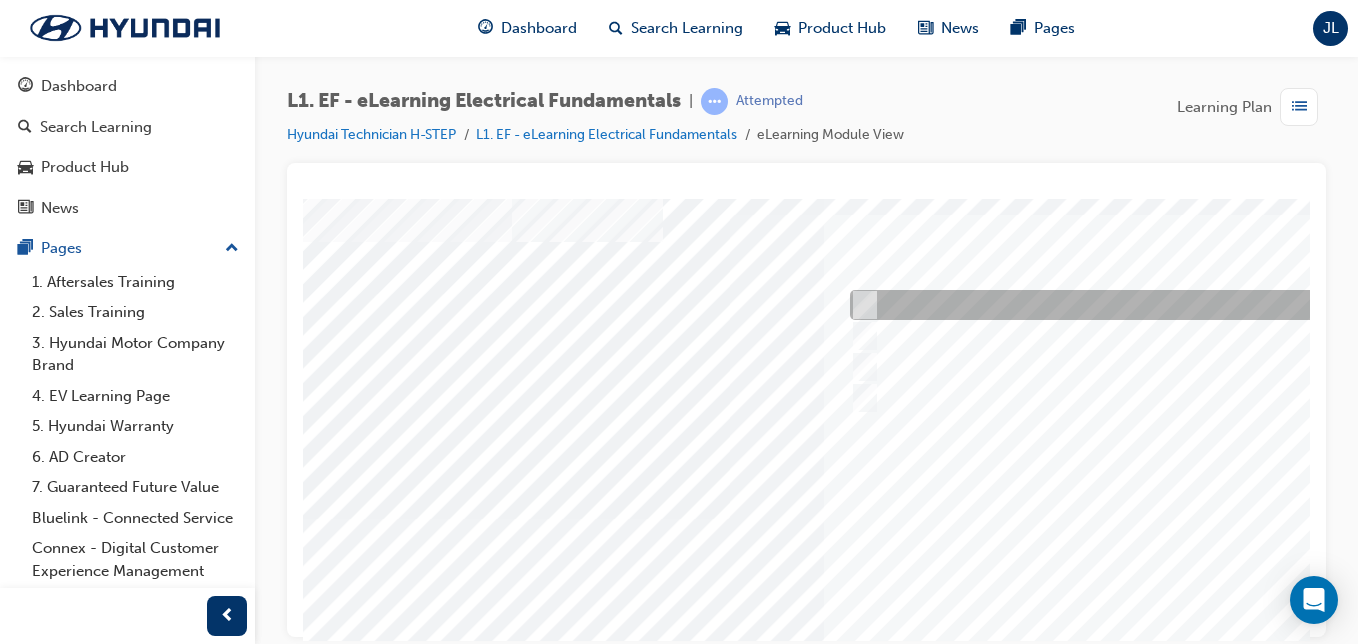 click at bounding box center (1177, 305) 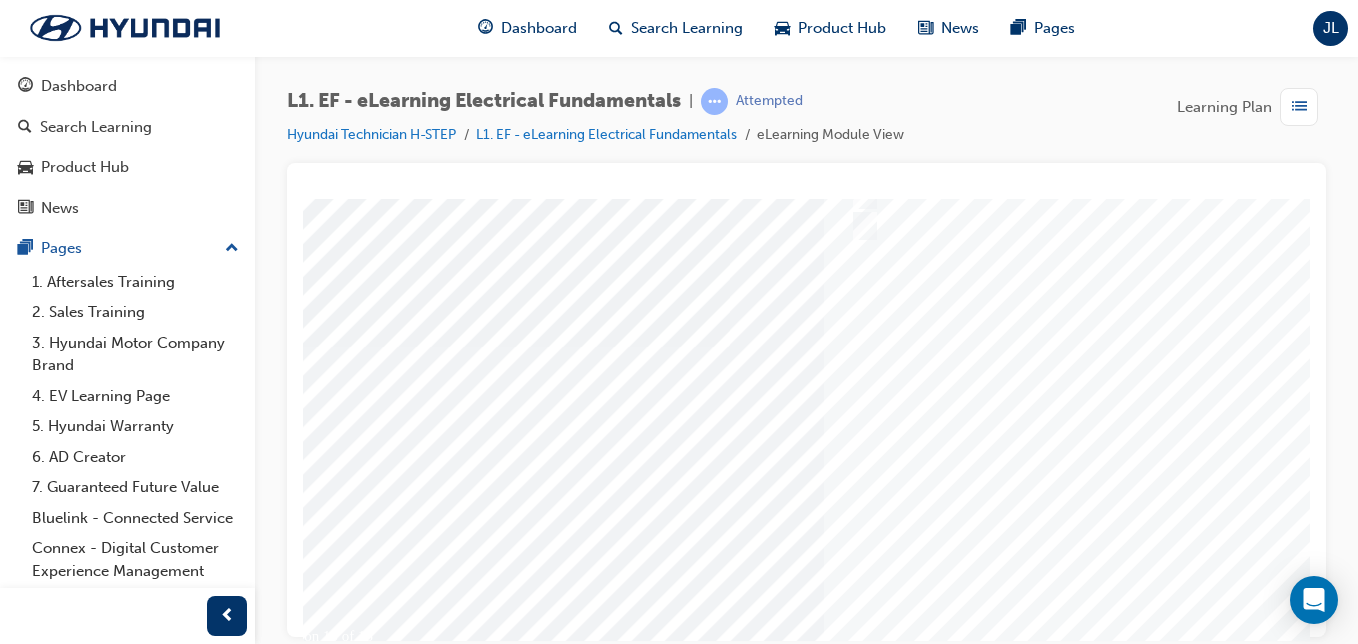 scroll, scrollTop: 231, scrollLeft: 91, axis: both 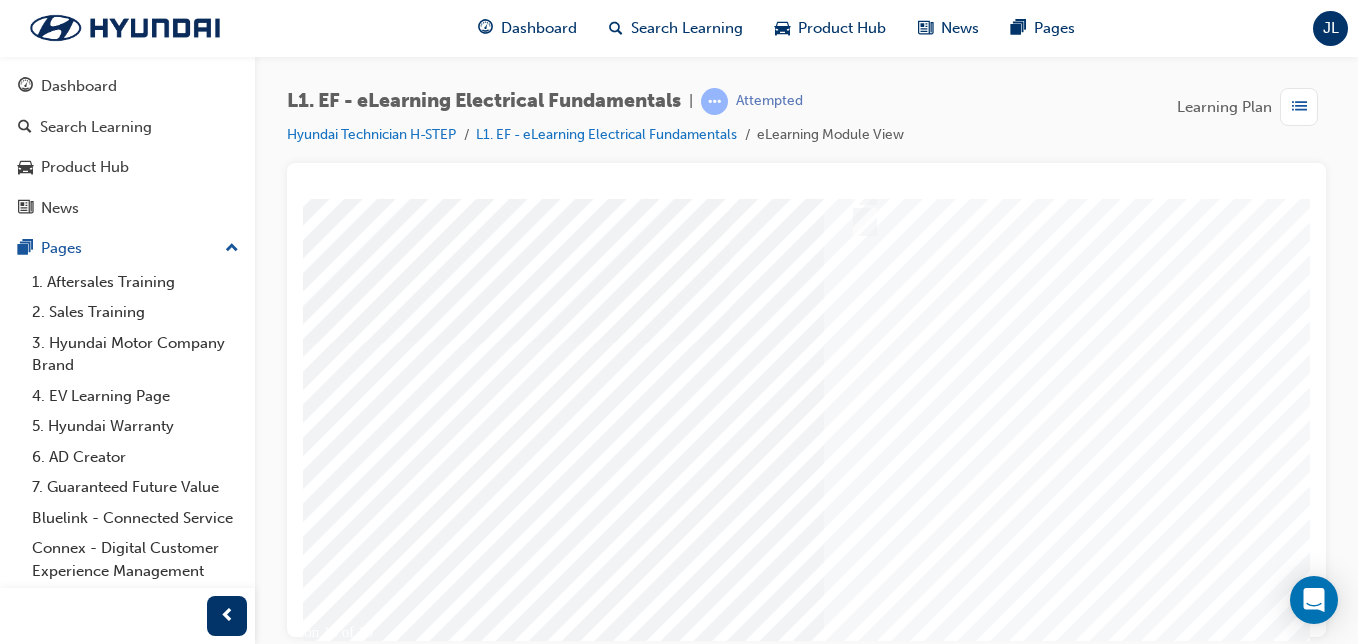 click at bounding box center [282, 3578] 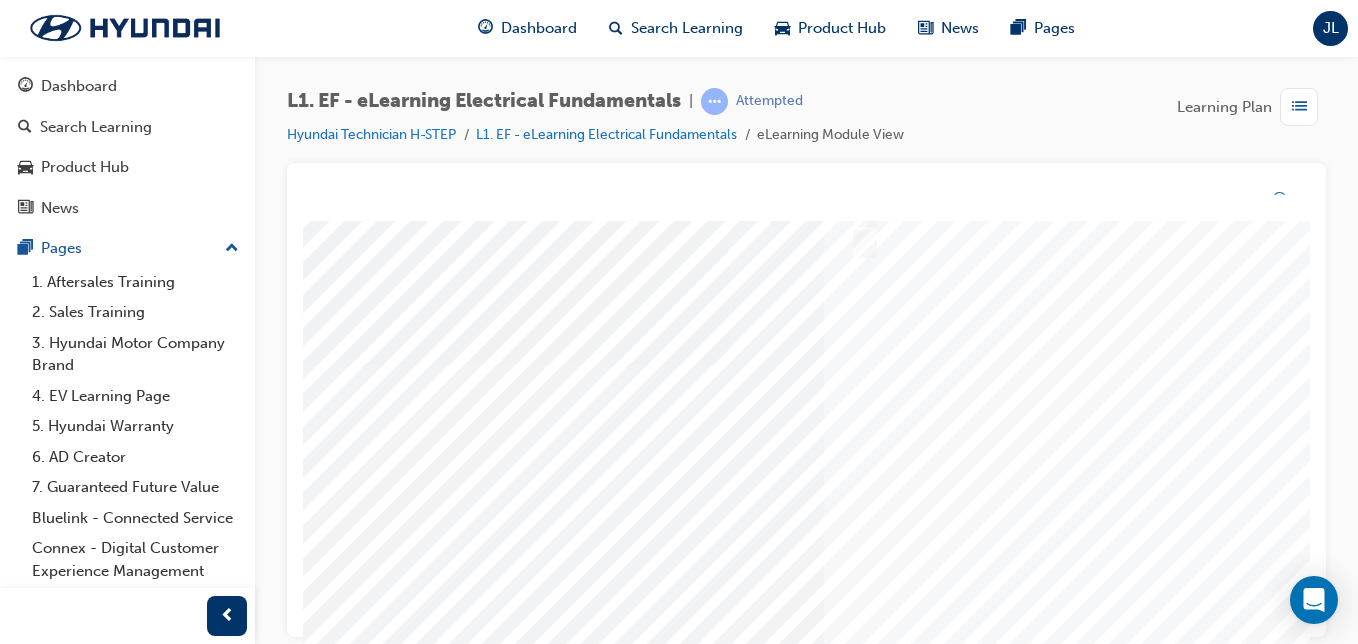 scroll, scrollTop: 0, scrollLeft: 0, axis: both 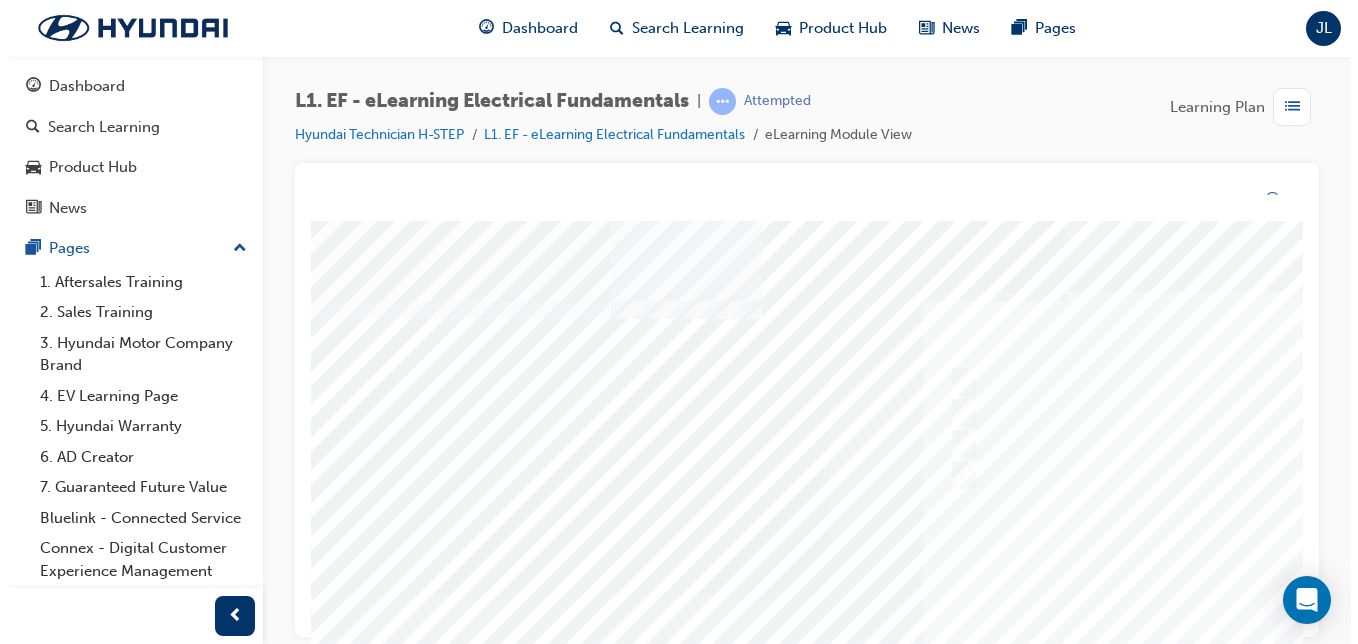click at bounding box center [990, 596] 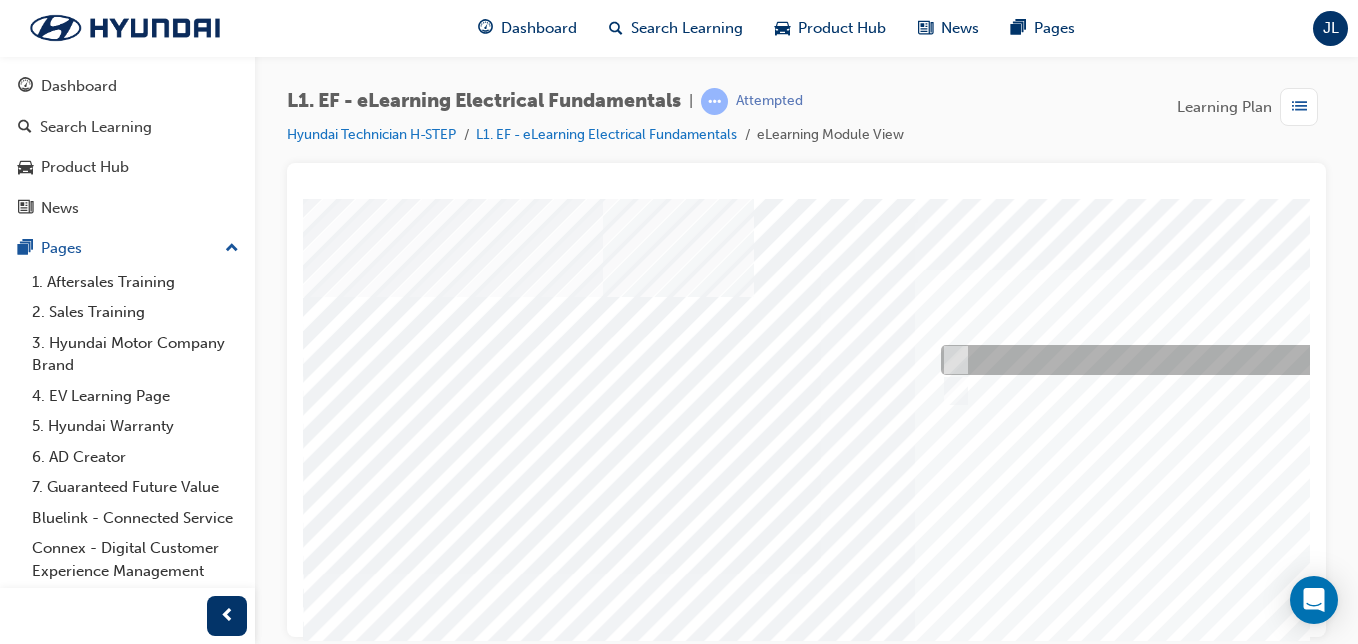 click at bounding box center [1268, 360] 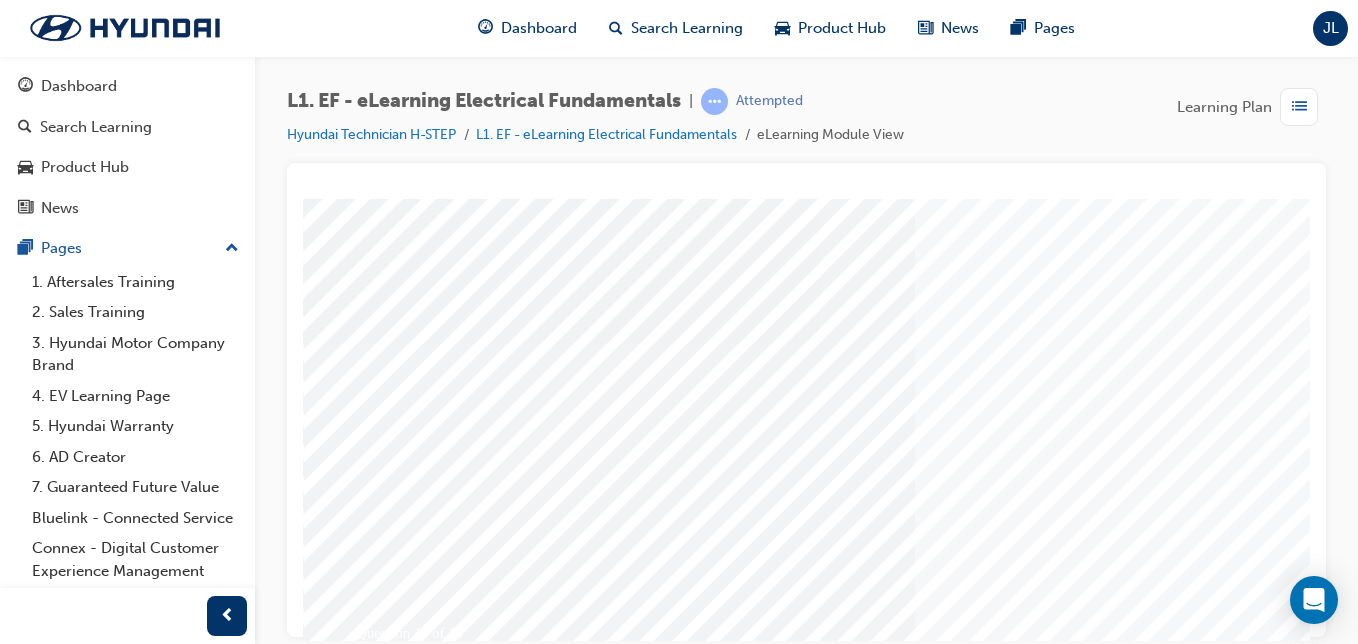 scroll, scrollTop: 231, scrollLeft: 0, axis: vertical 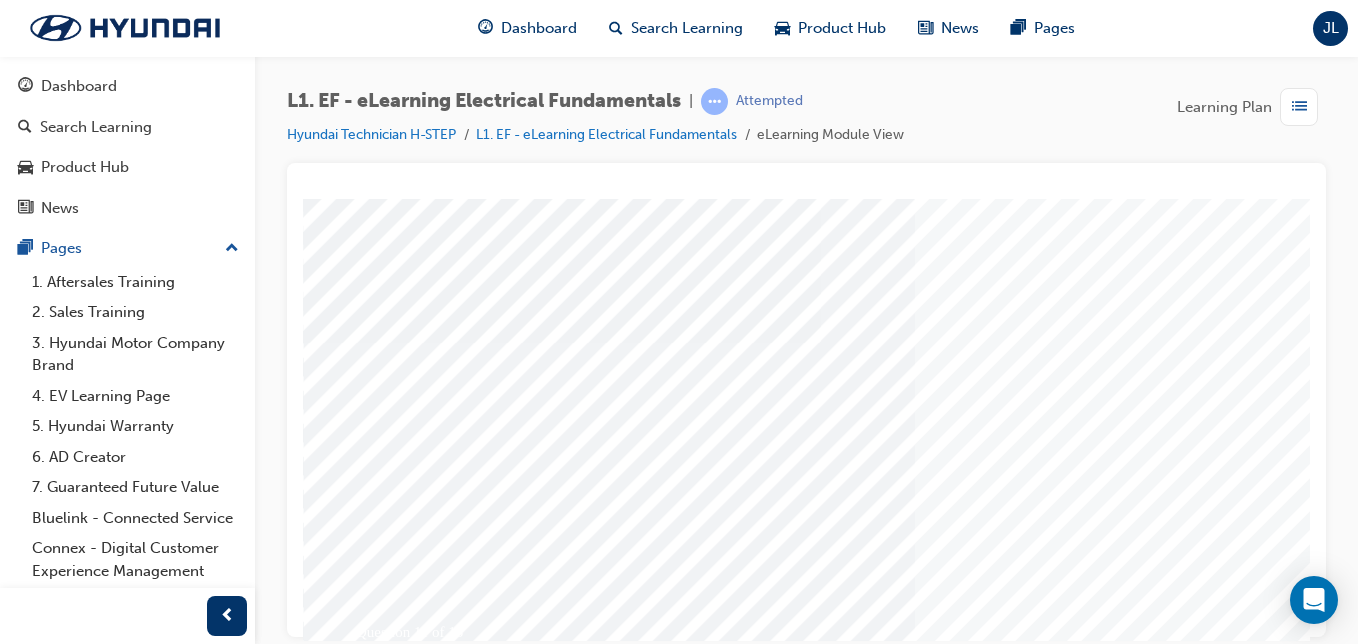 click at bounding box center [373, 3518] 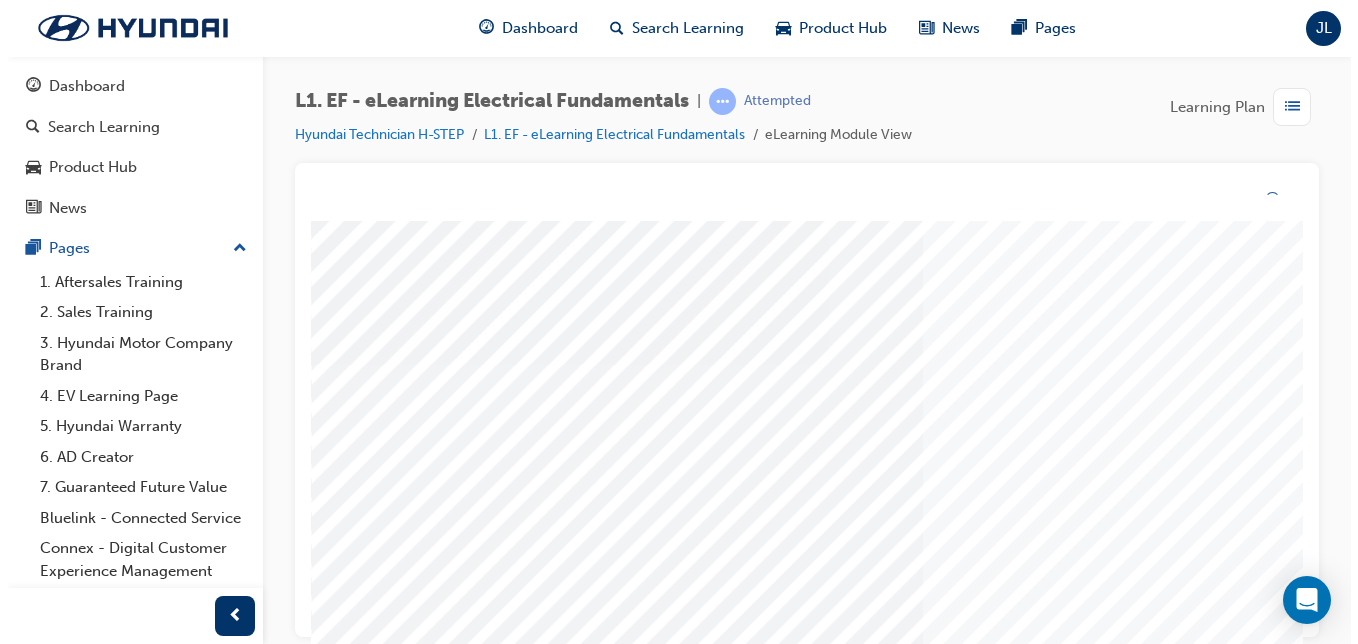 click at bounding box center (990, 365) 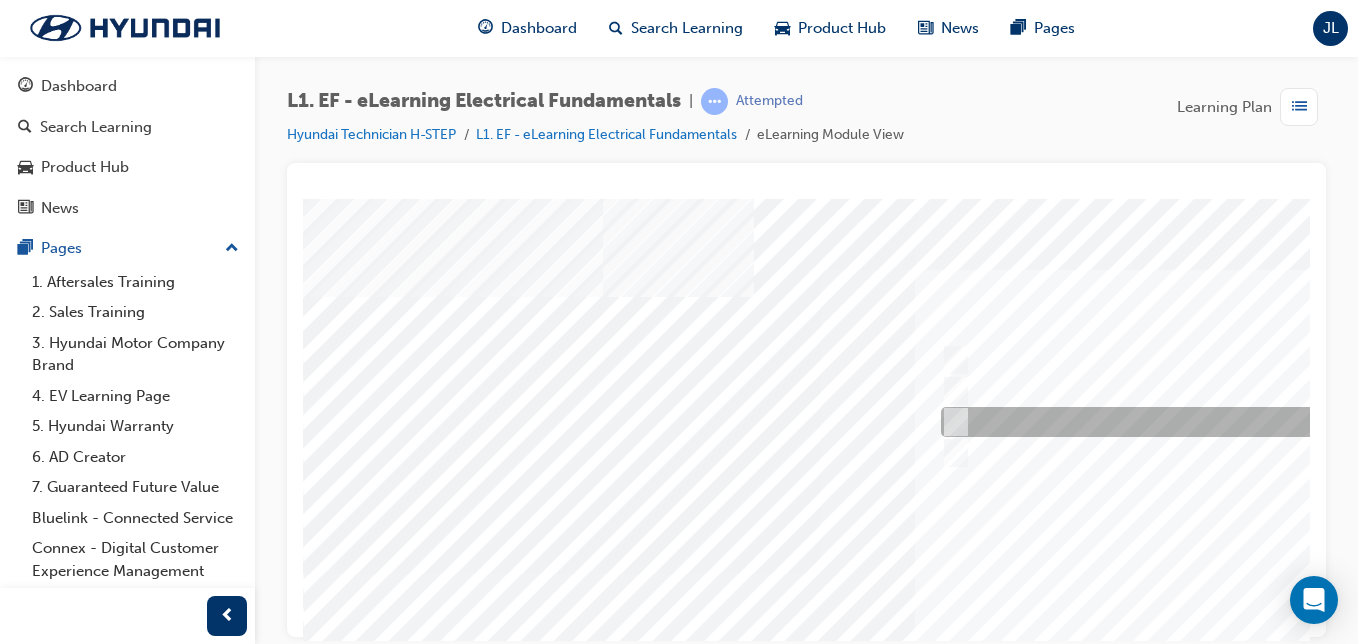 click at bounding box center [1268, 422] 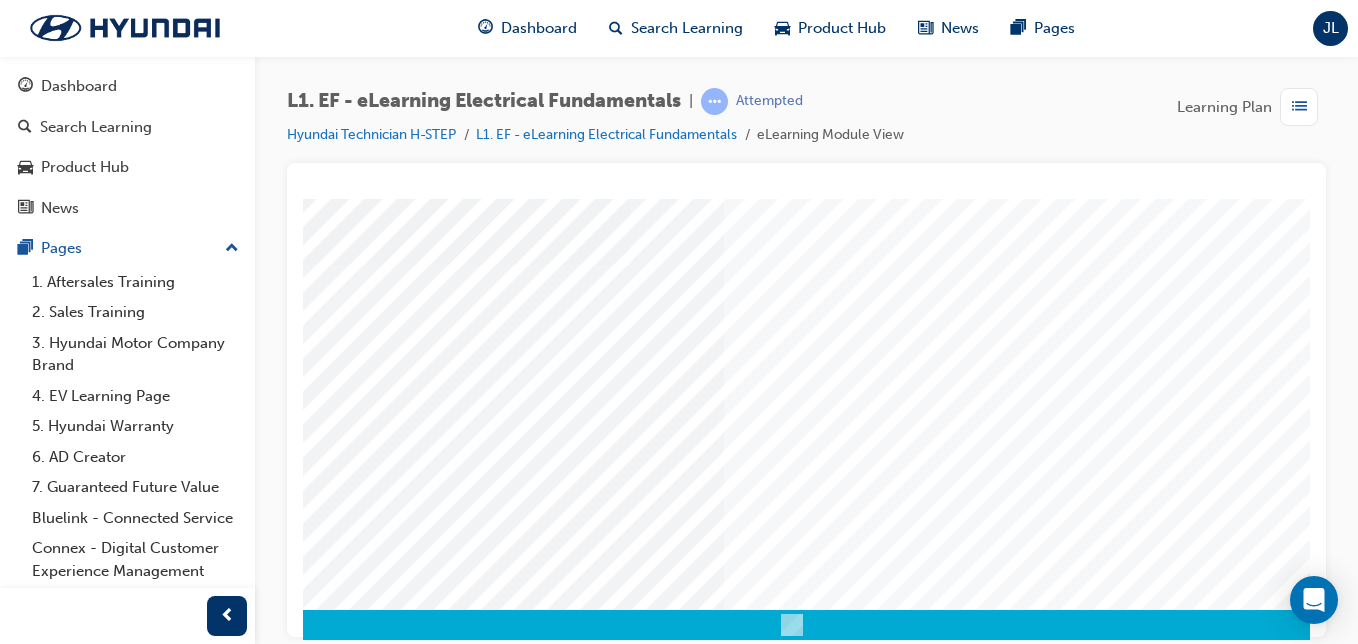 scroll, scrollTop: 312, scrollLeft: 192, axis: both 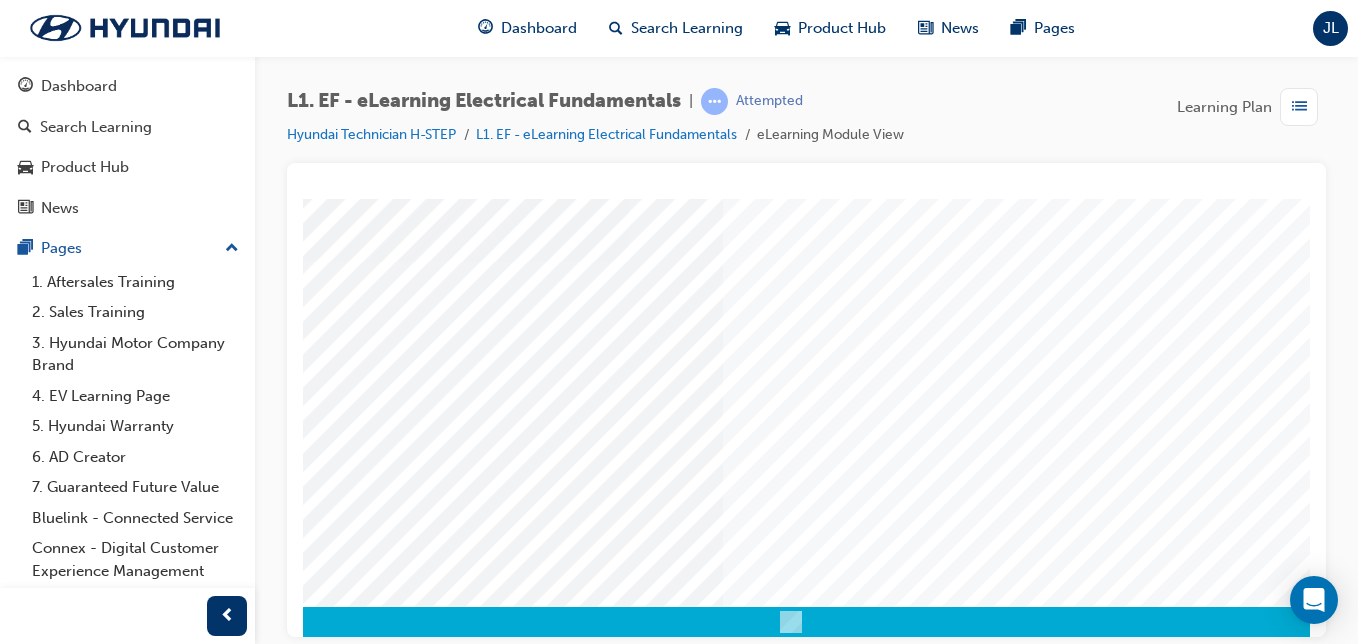 click at bounding box center (181, 3343) 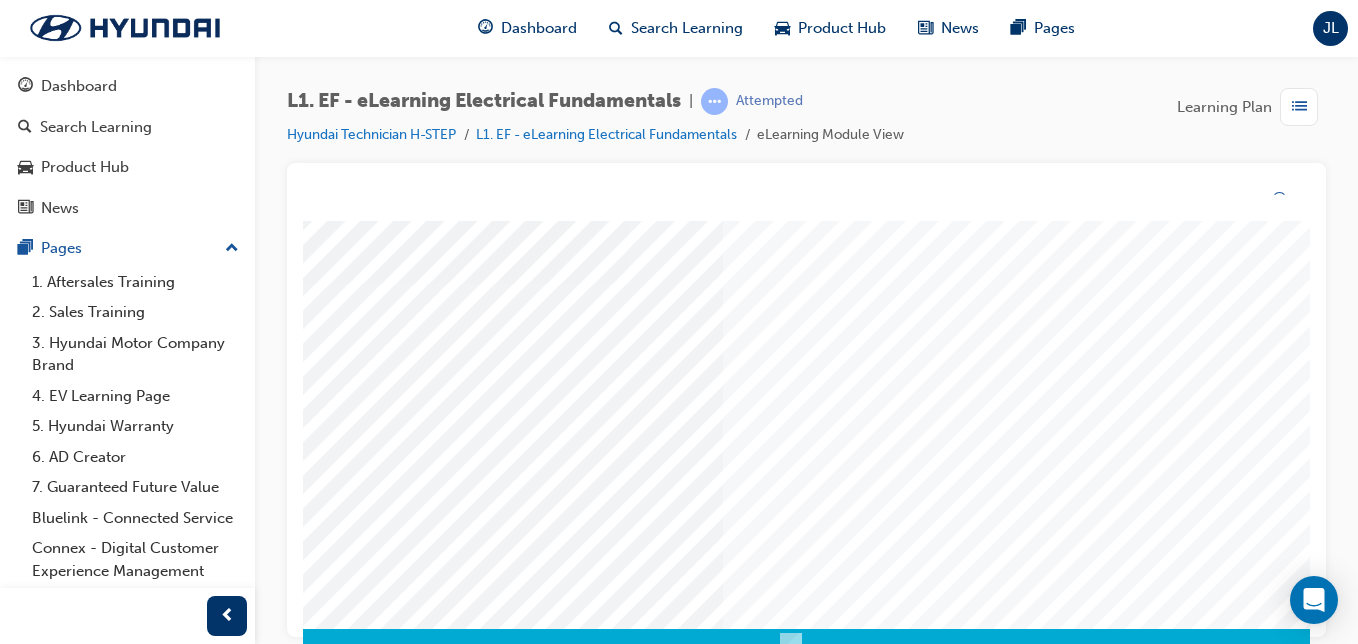 scroll, scrollTop: 0, scrollLeft: 0, axis: both 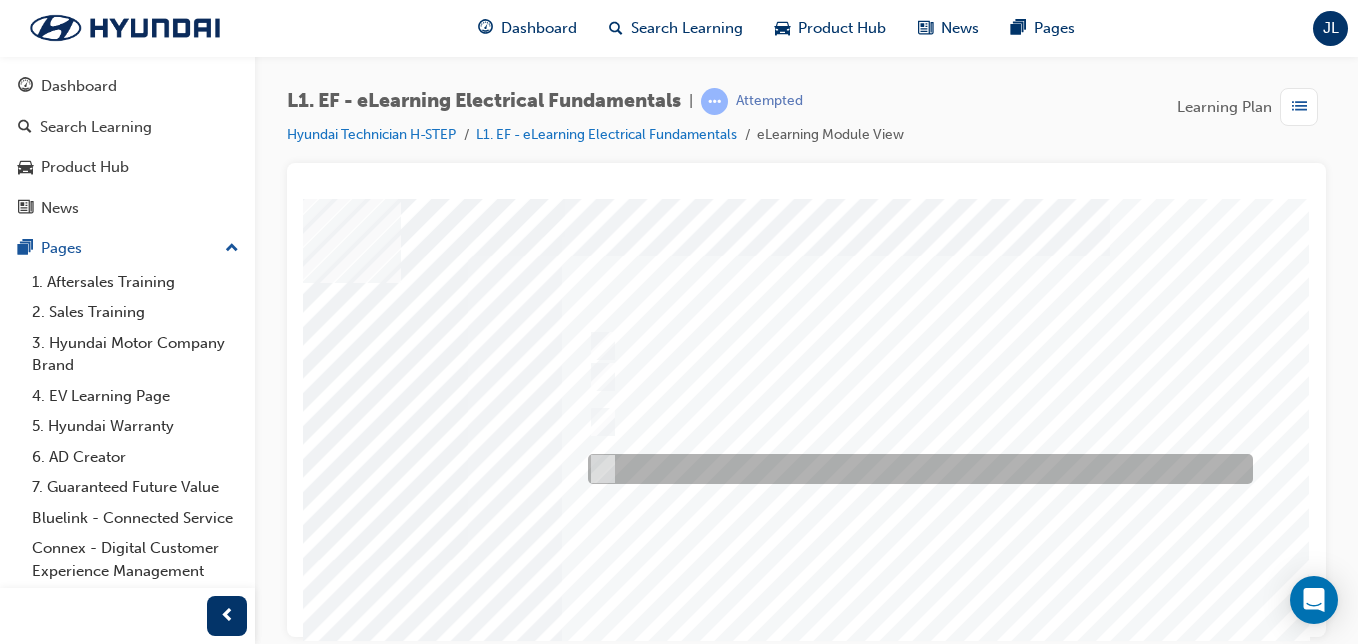 click at bounding box center (915, 469) 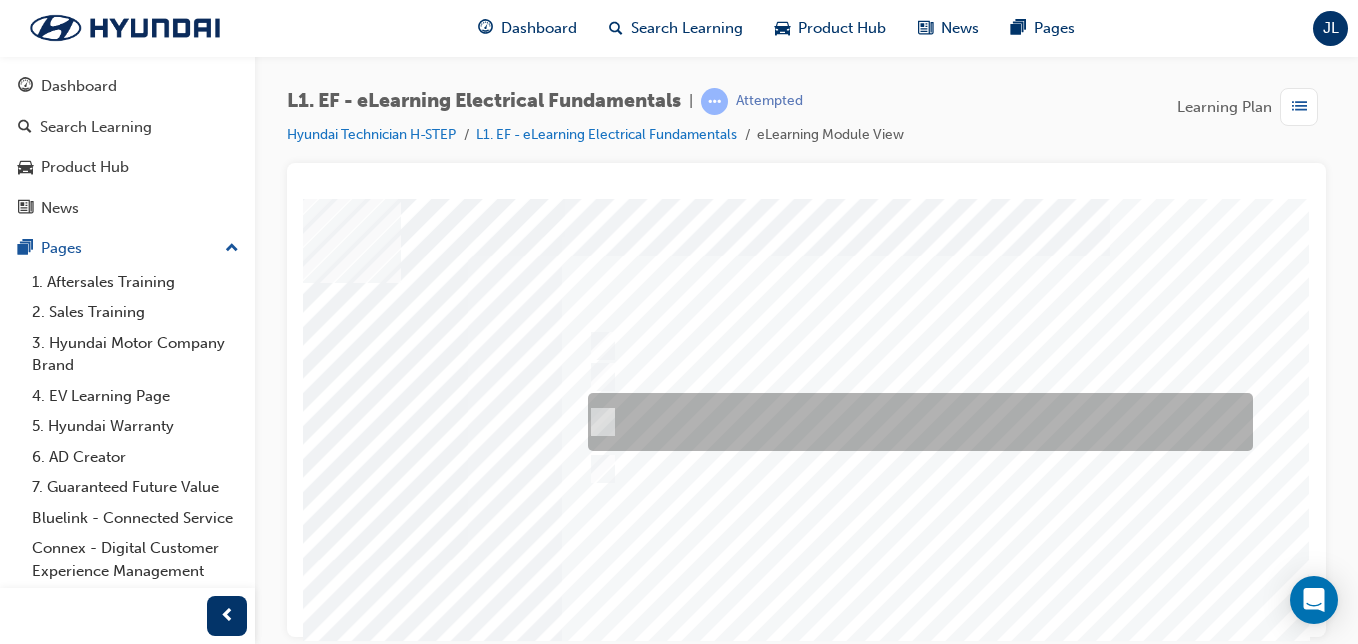 click at bounding box center [915, 422] 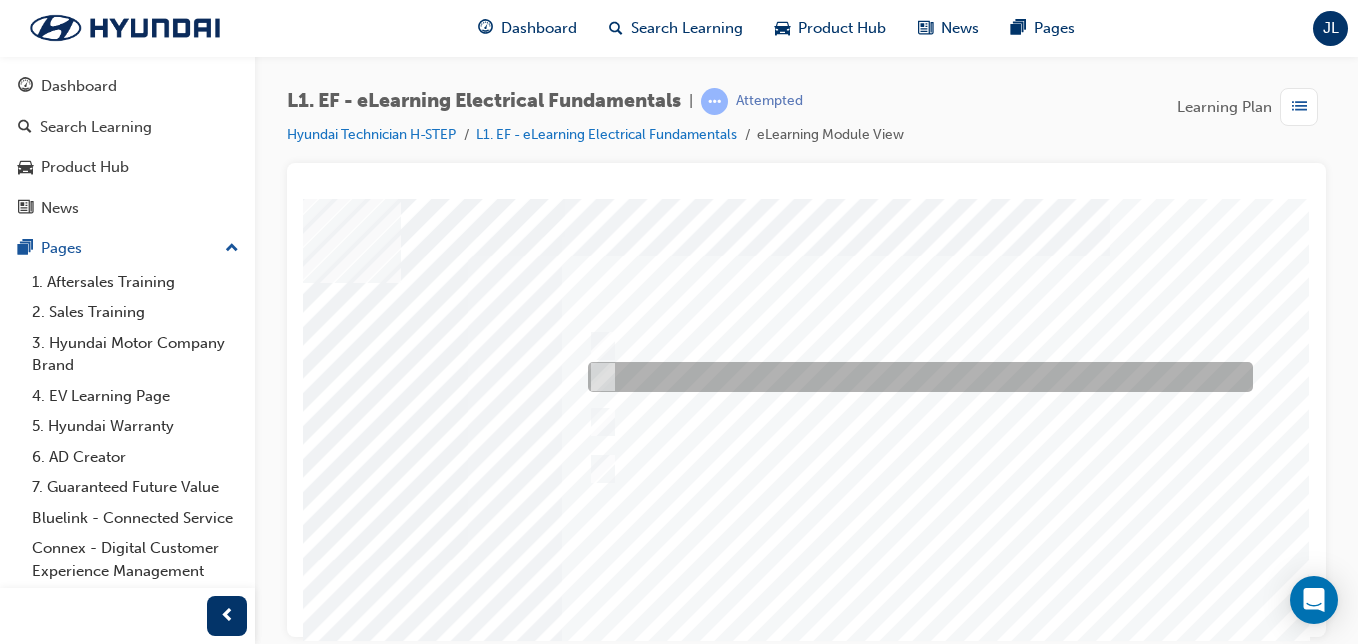 click at bounding box center [915, 377] 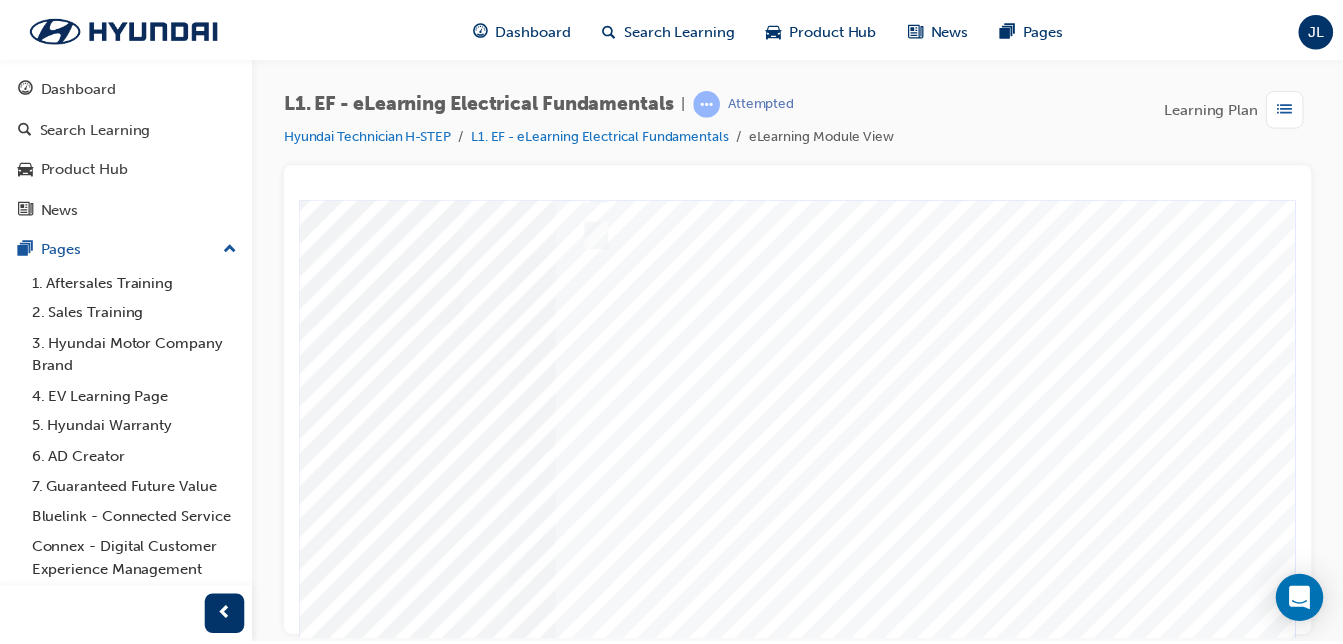 scroll, scrollTop: 250, scrollLeft: 368, axis: both 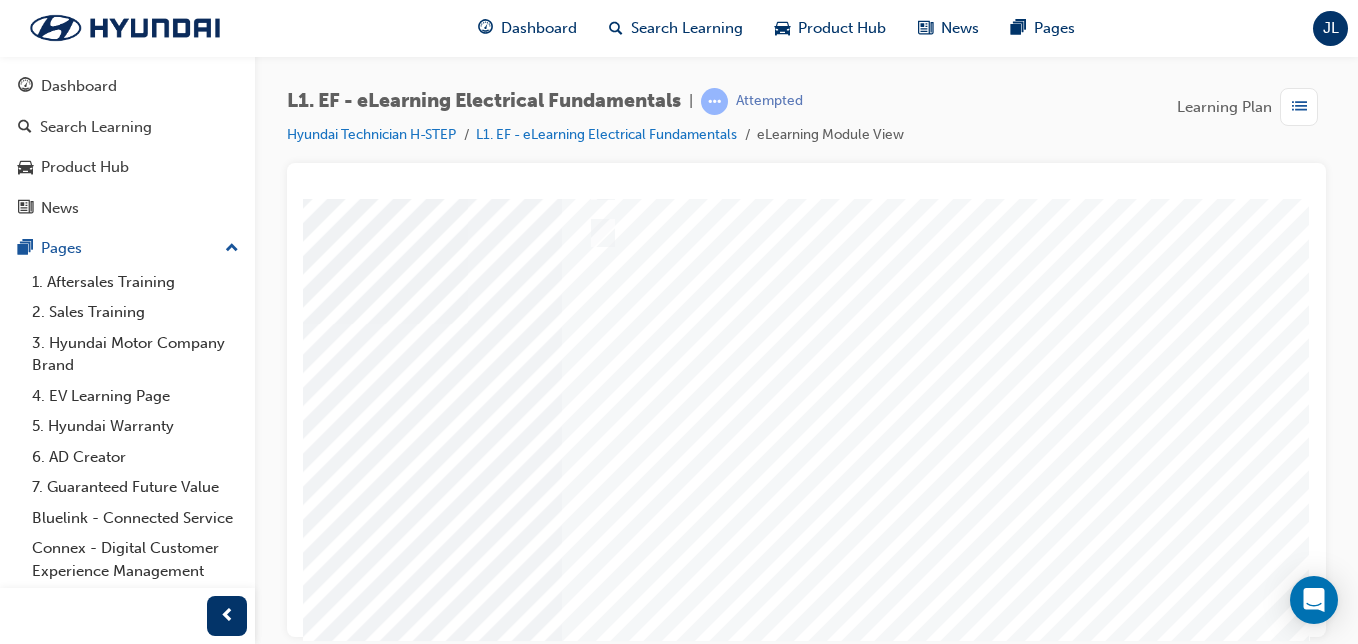 click at bounding box center (20, 3405) 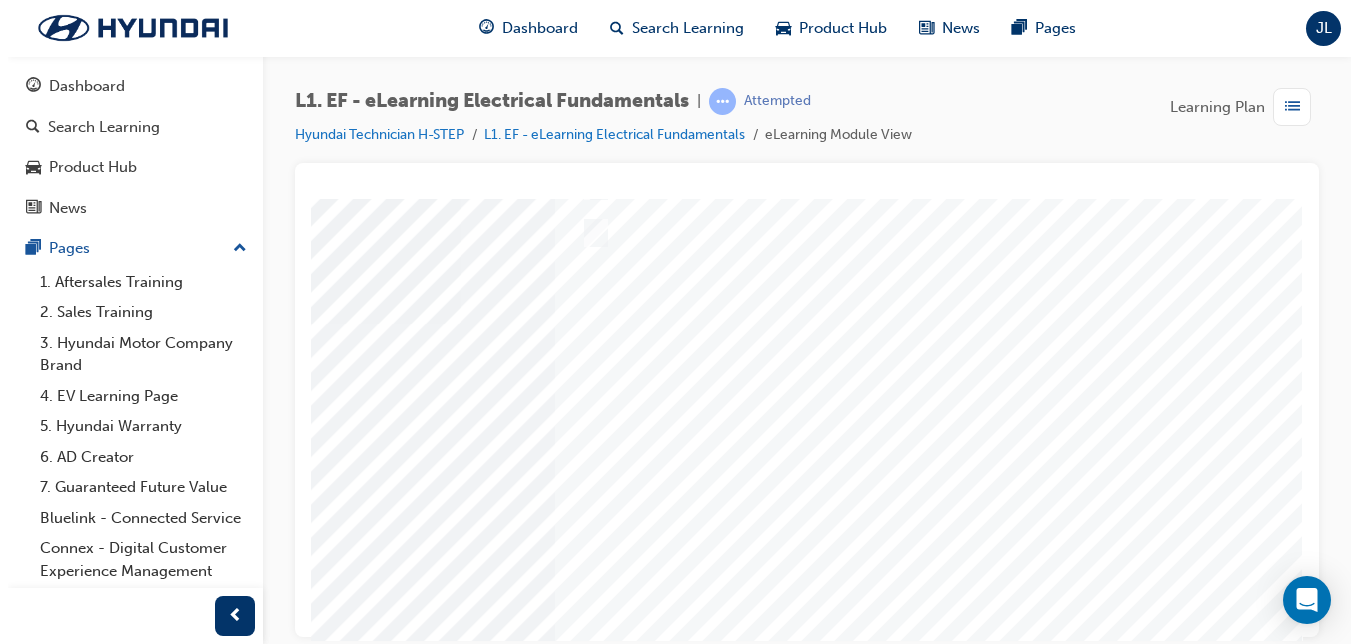 click at bounding box center (622, 323) 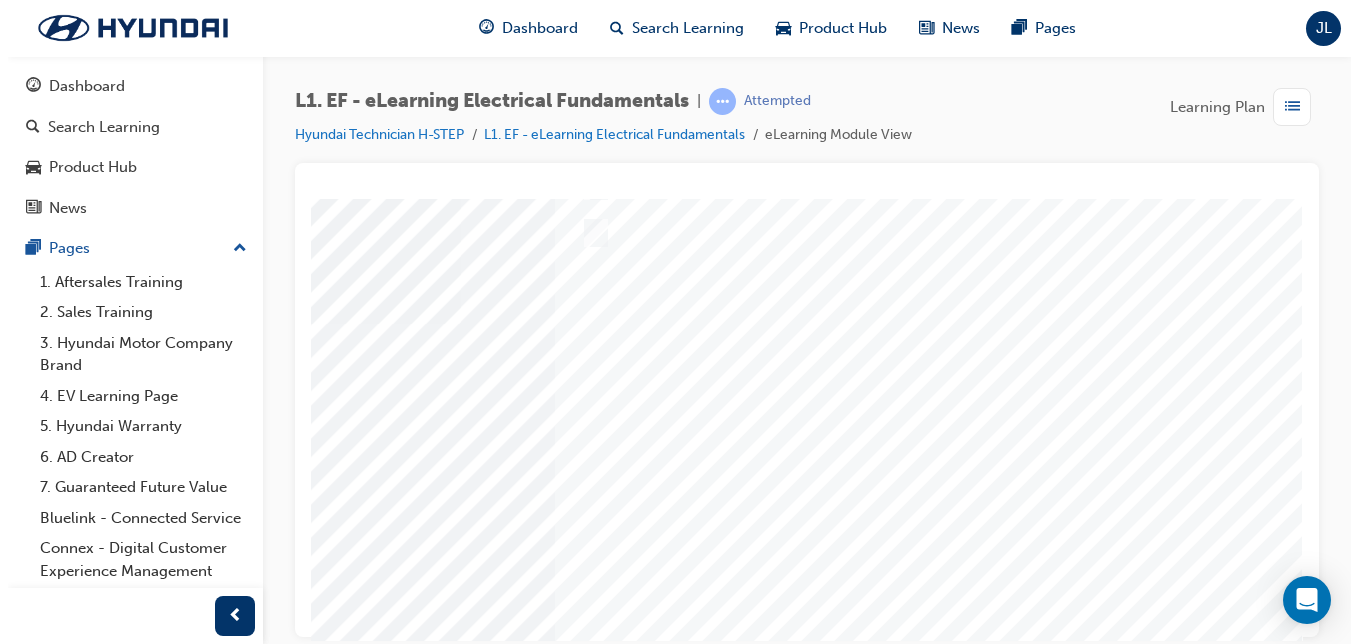 scroll, scrollTop: 0, scrollLeft: 0, axis: both 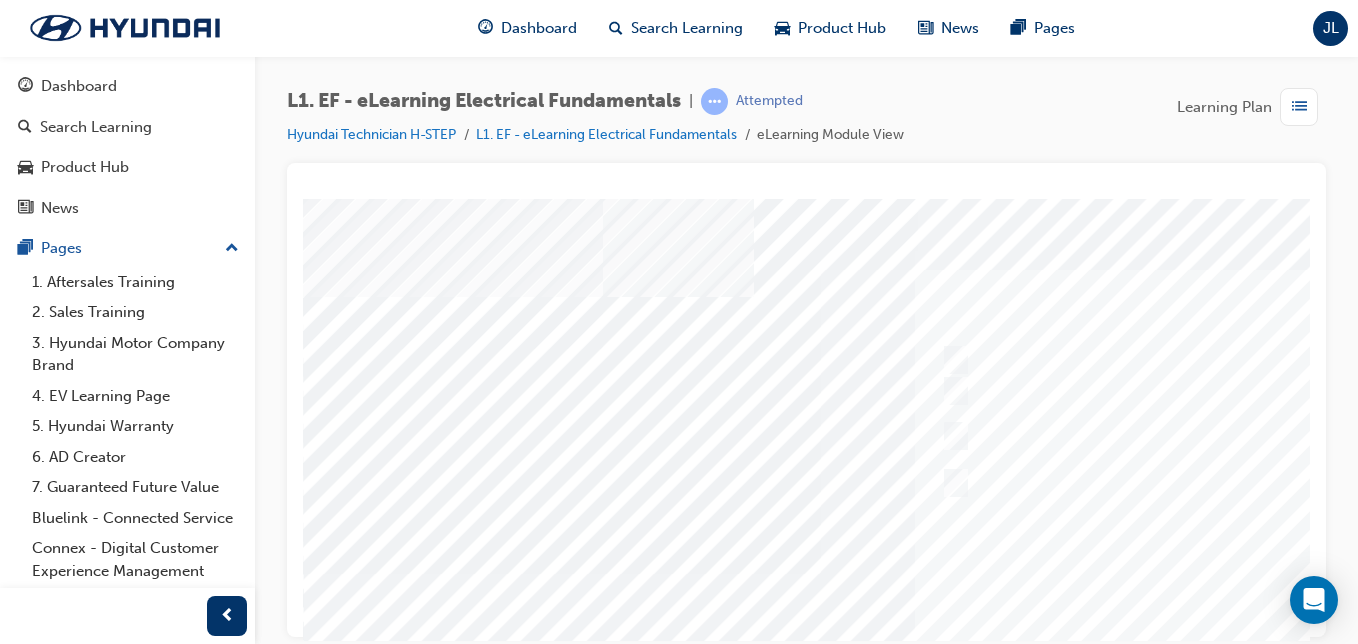click at bounding box center [605, 1278] 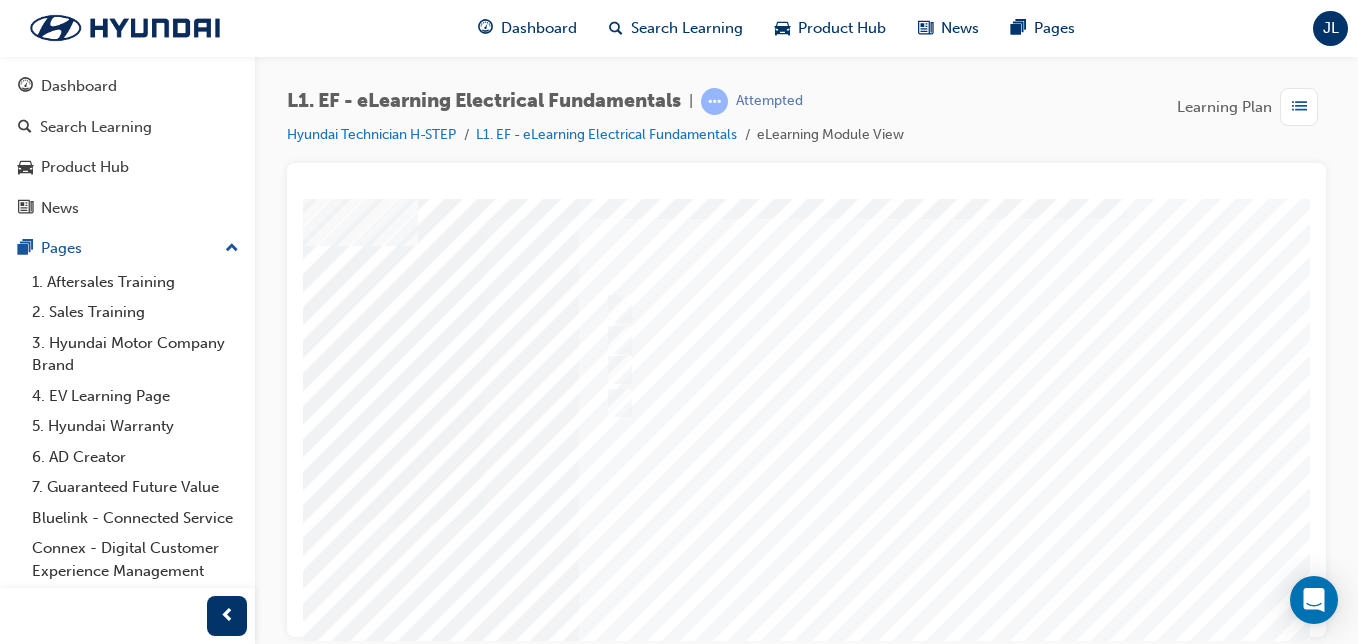 scroll, scrollTop: 55, scrollLeft: 341, axis: both 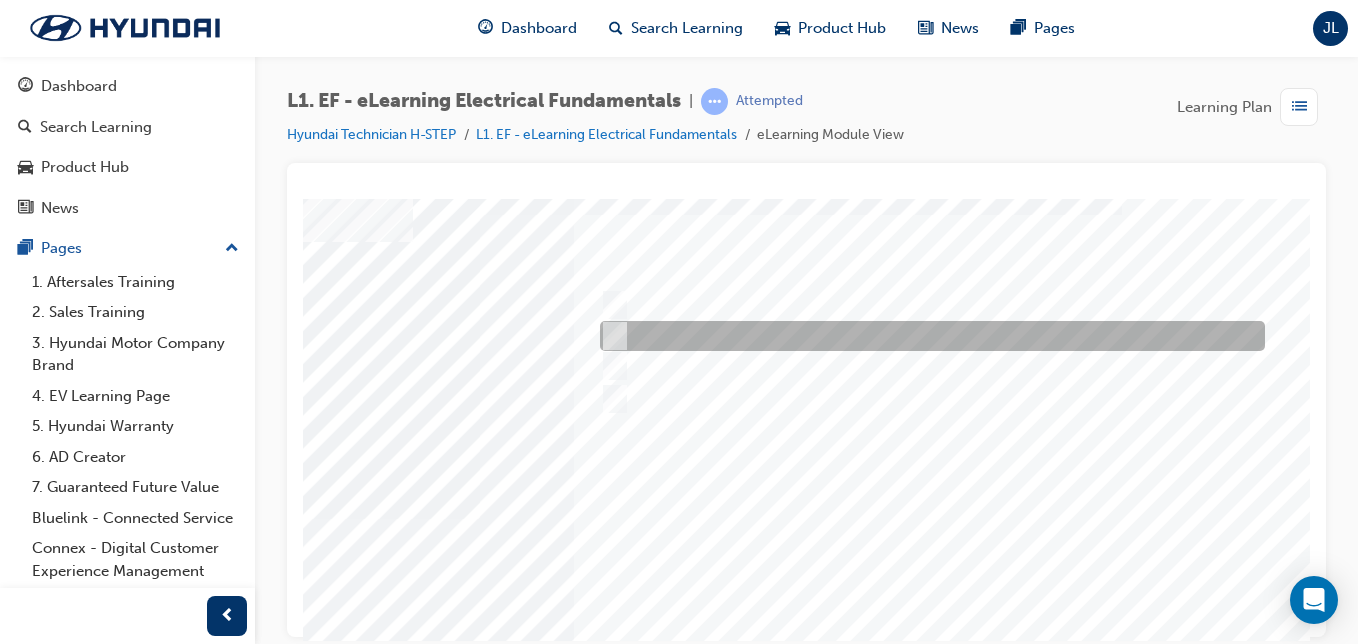 click at bounding box center (927, 336) 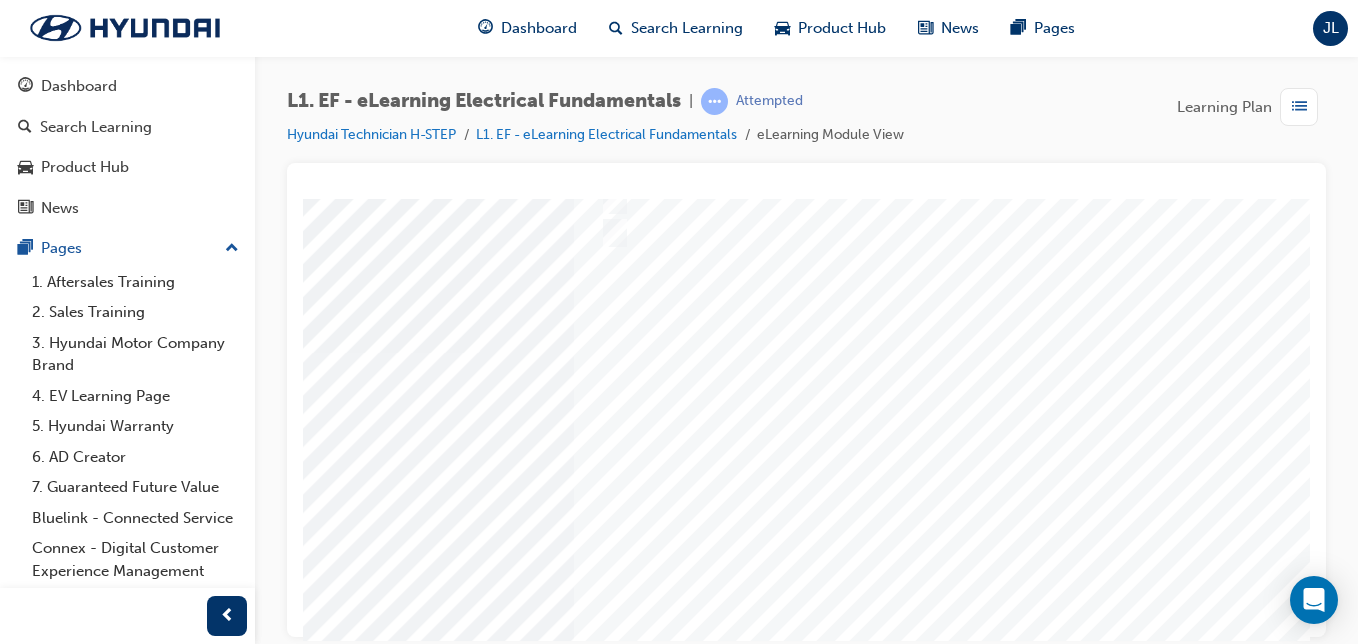 scroll, scrollTop: 286, scrollLeft: 341, axis: both 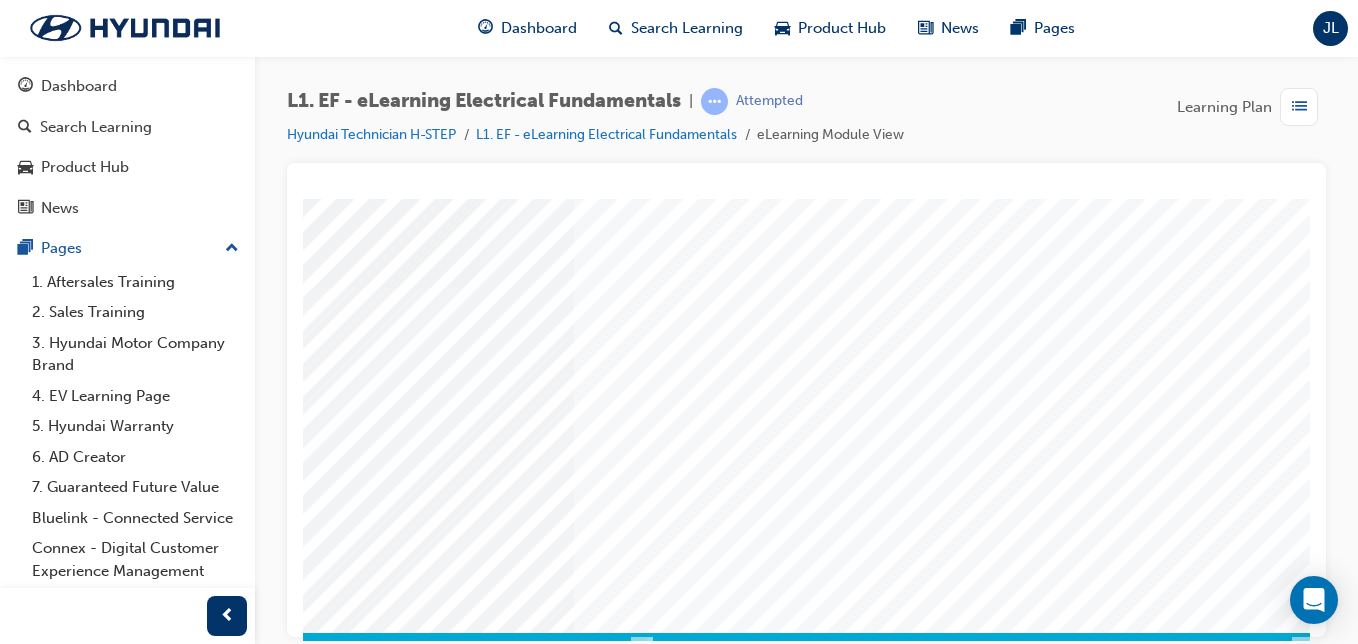 click at bounding box center [32, 3369] 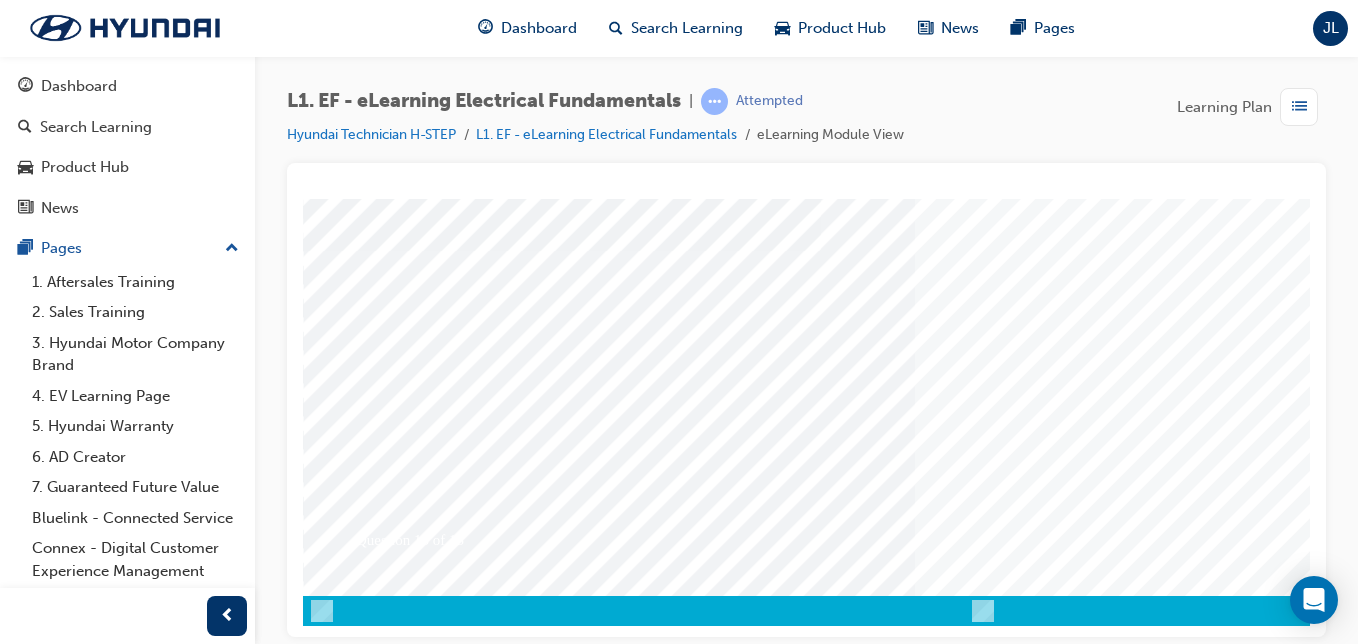 scroll, scrollTop: 0, scrollLeft: 0, axis: both 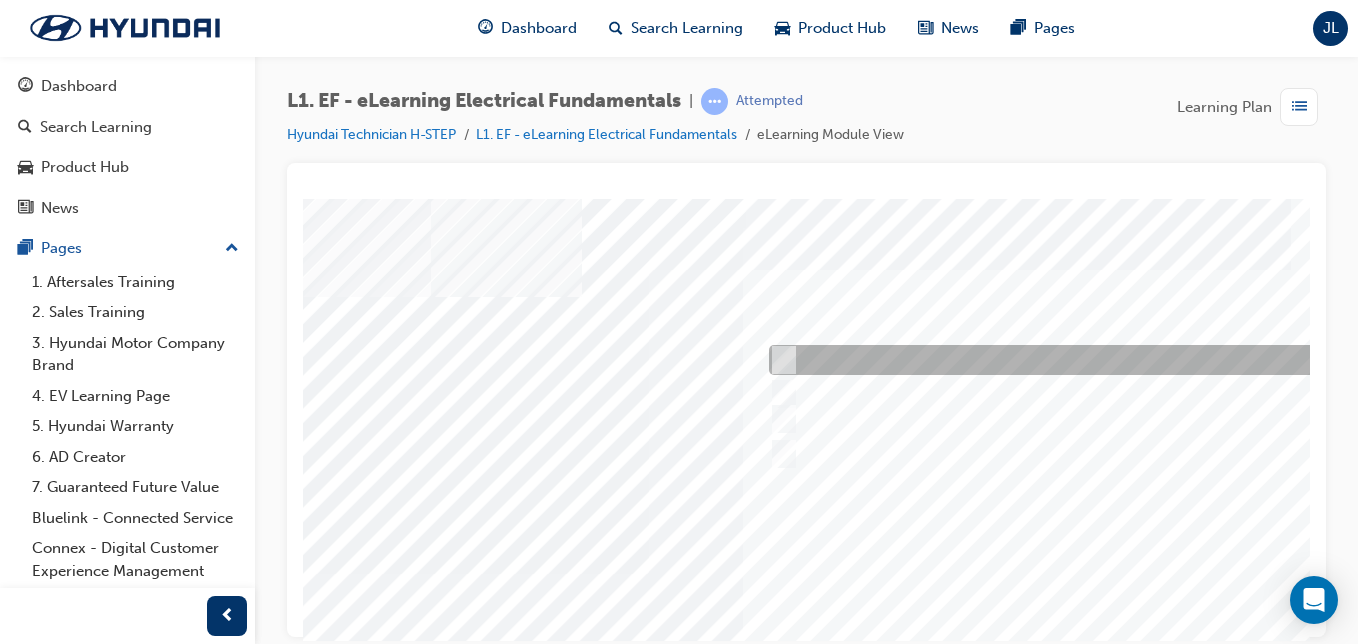 click at bounding box center (1096, 360) 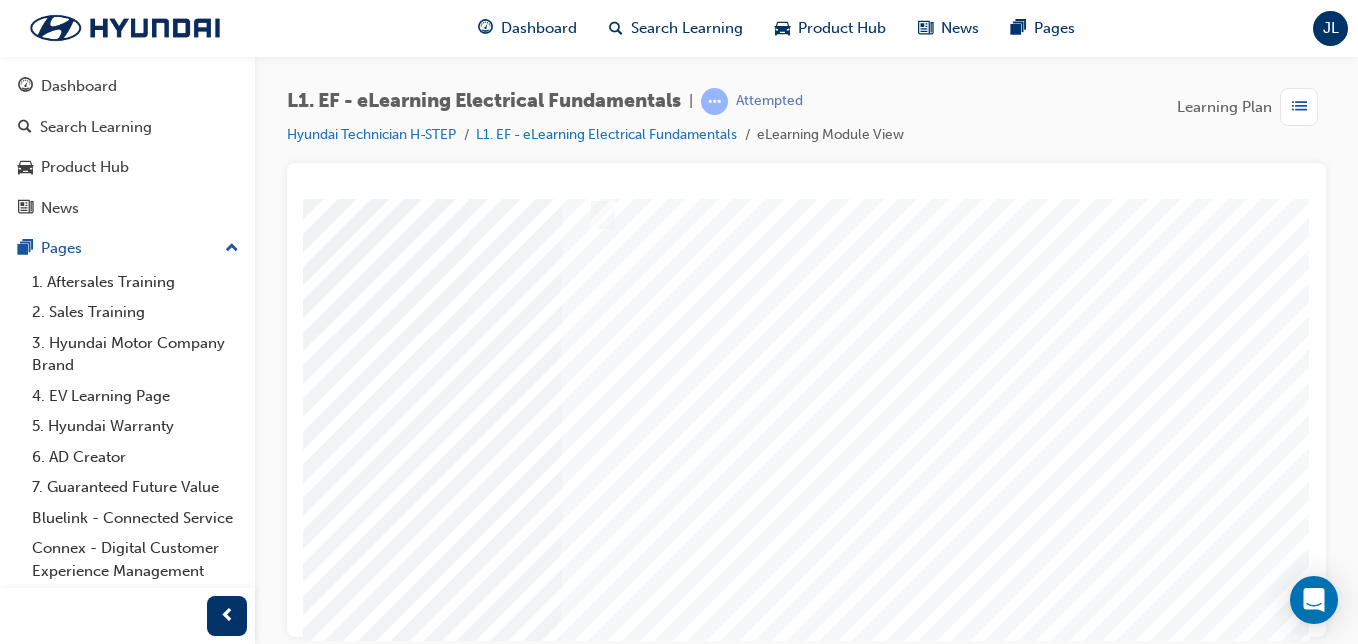 scroll, scrollTop: 239, scrollLeft: 355, axis: both 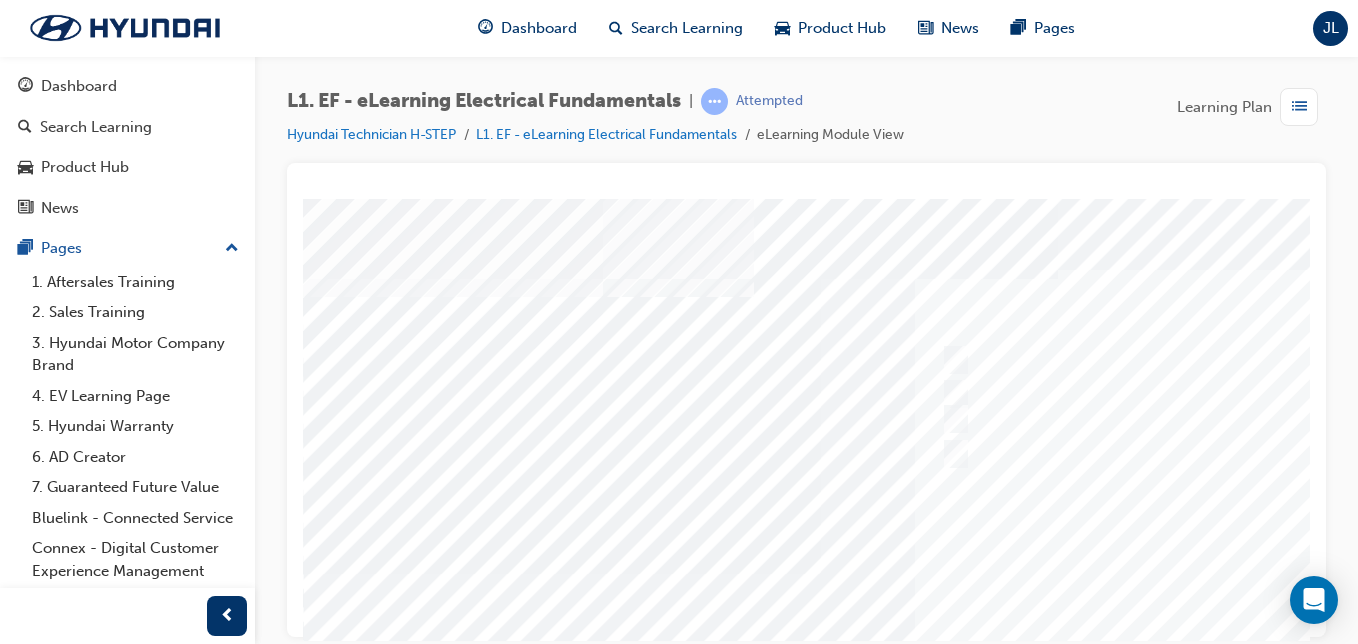 click at bounding box center (983, 573) 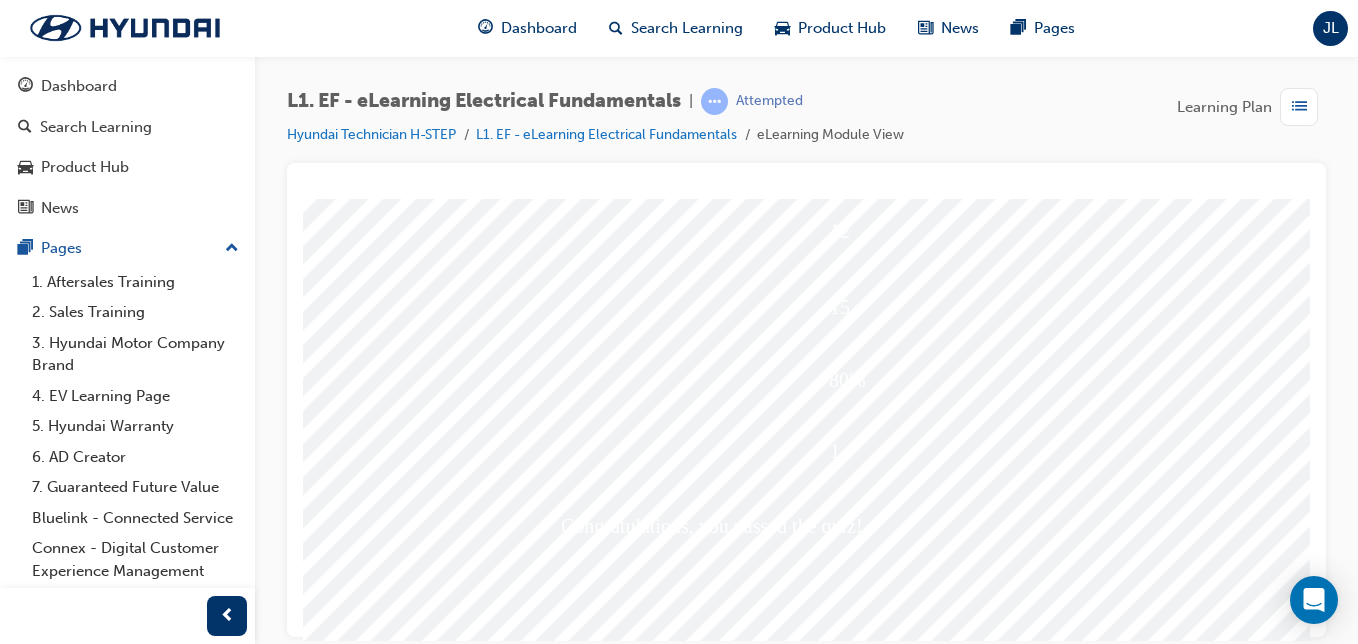 scroll, scrollTop: 262, scrollLeft: 218, axis: both 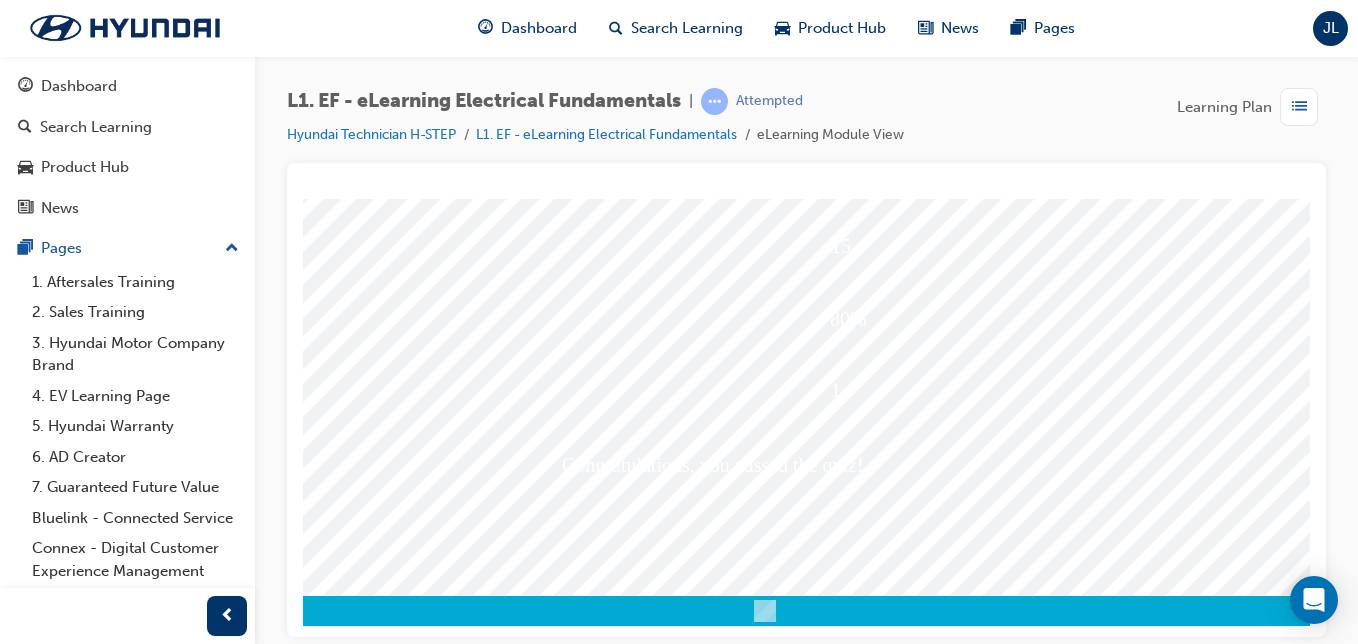 click at bounding box center (155, 3930) 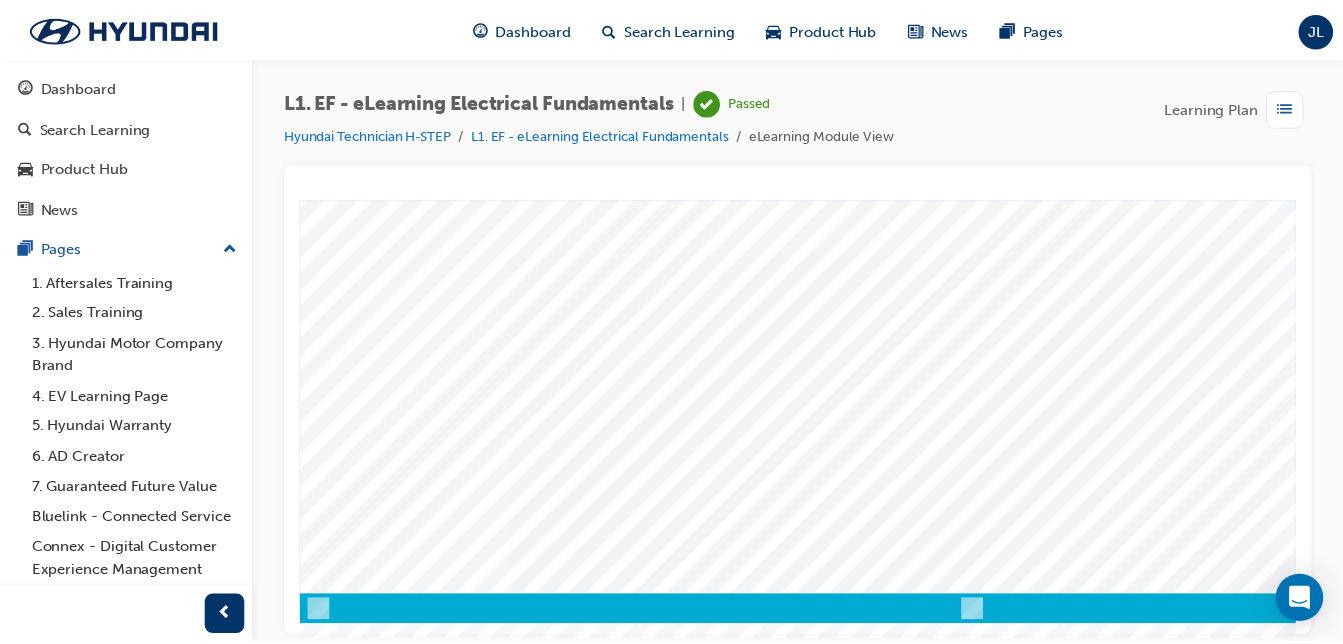 scroll, scrollTop: 0, scrollLeft: 0, axis: both 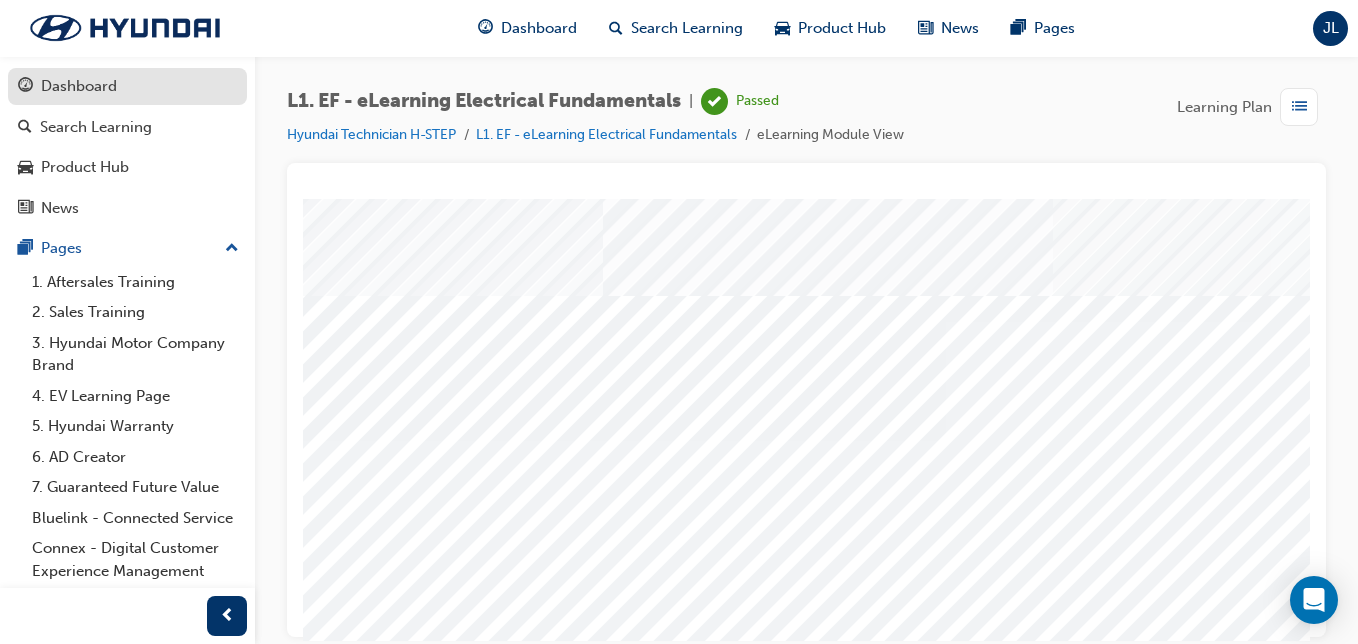 click on "Dashboard" at bounding box center [79, 86] 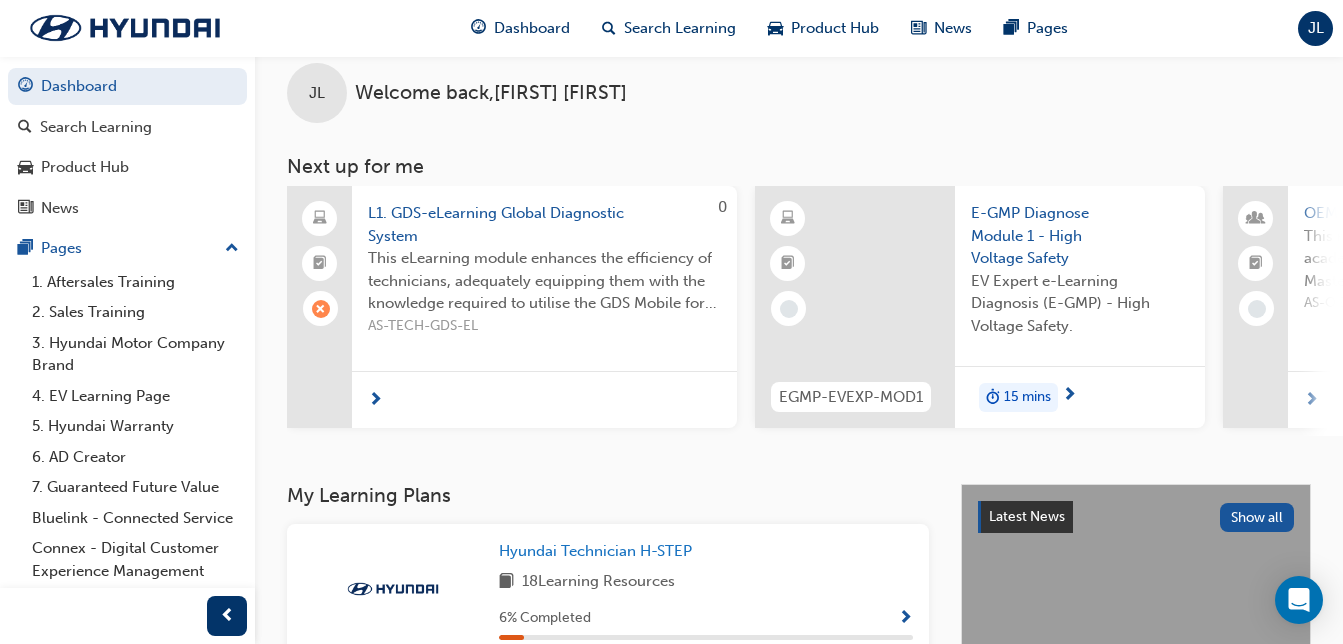 scroll, scrollTop: 0, scrollLeft: 0, axis: both 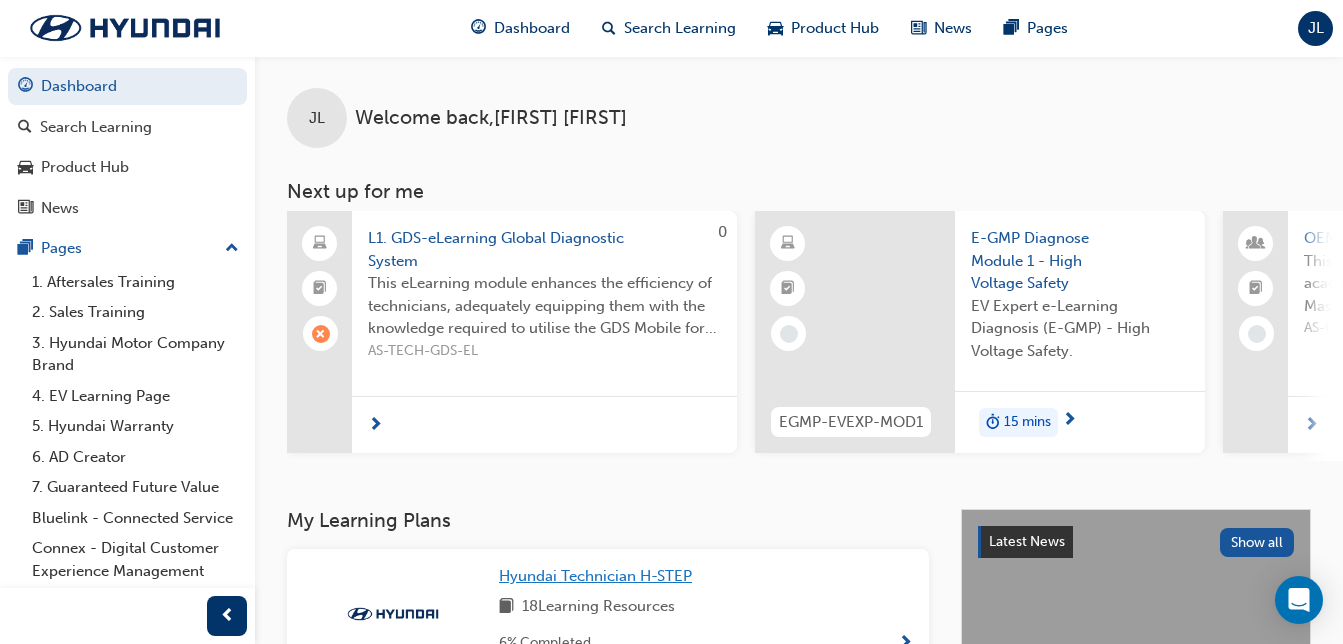 click on "Hyundai Technician H-STEP" at bounding box center [595, 576] 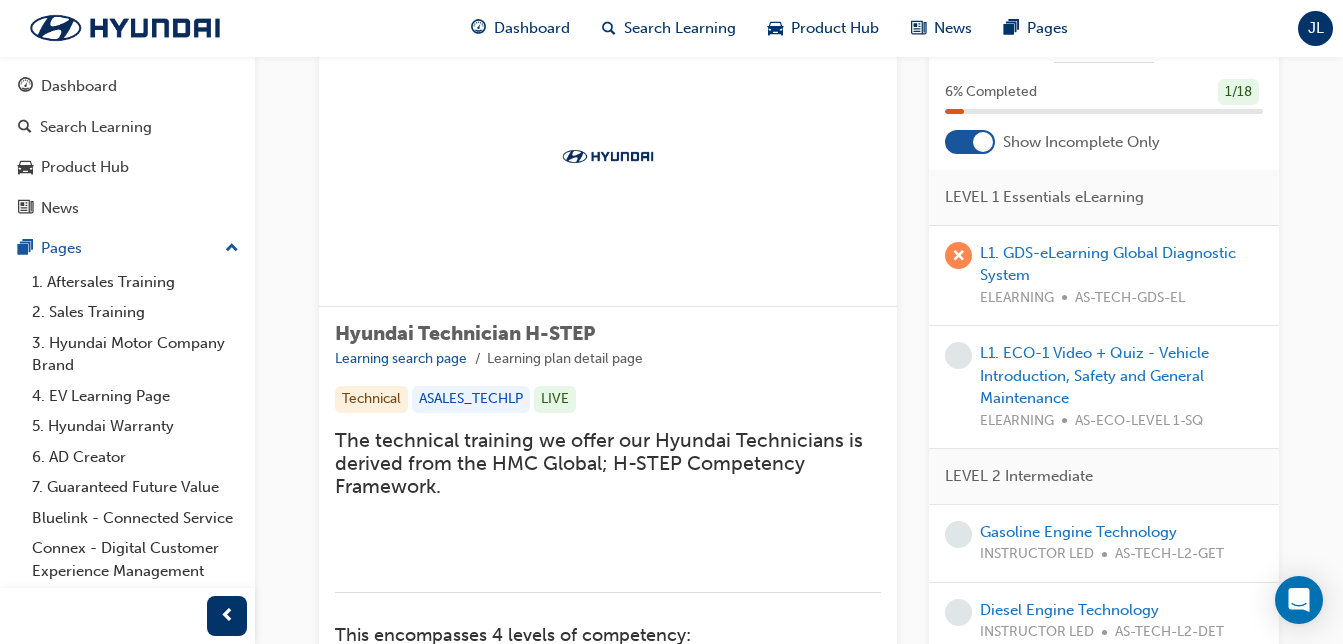 scroll, scrollTop: 0, scrollLeft: 0, axis: both 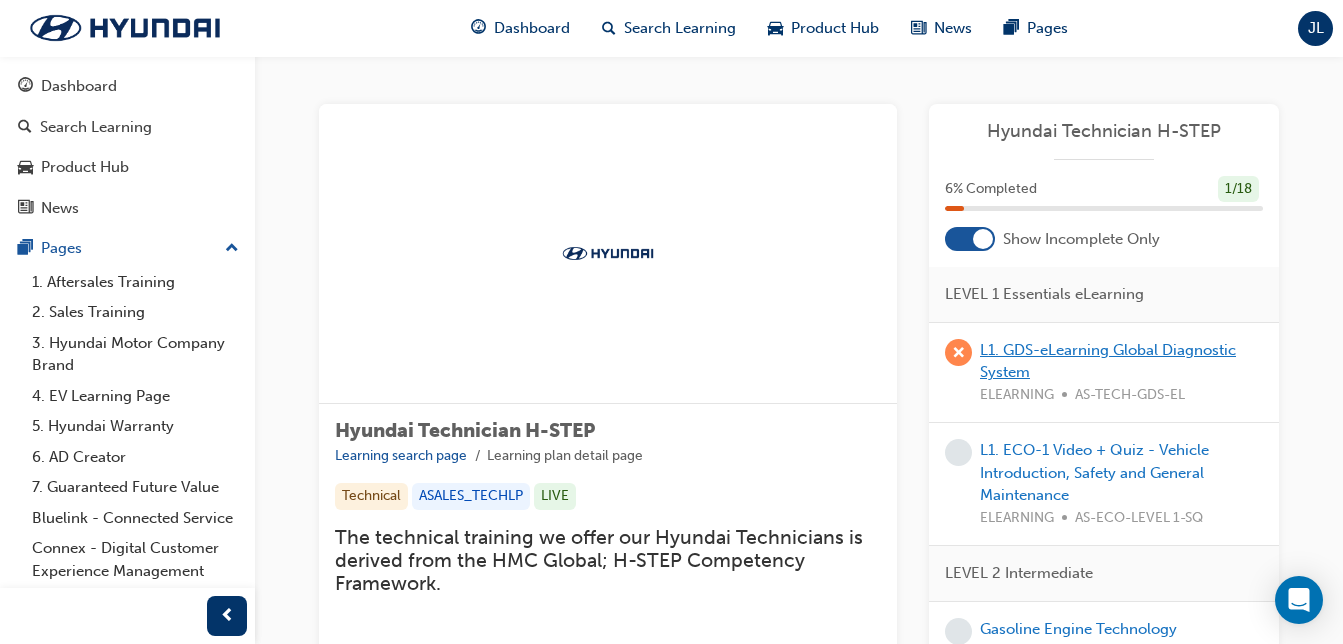click on "L1. GDS-eLearning Global Diagnostic System" at bounding box center [1108, 361] 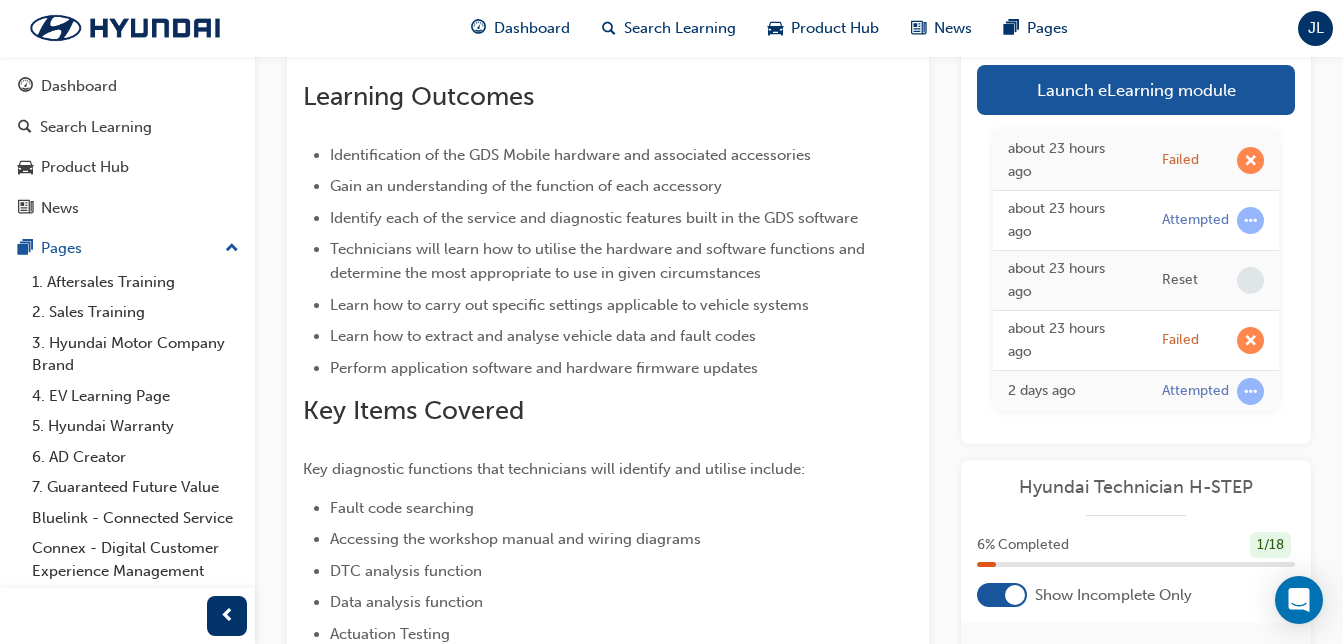 scroll, scrollTop: 0, scrollLeft: 0, axis: both 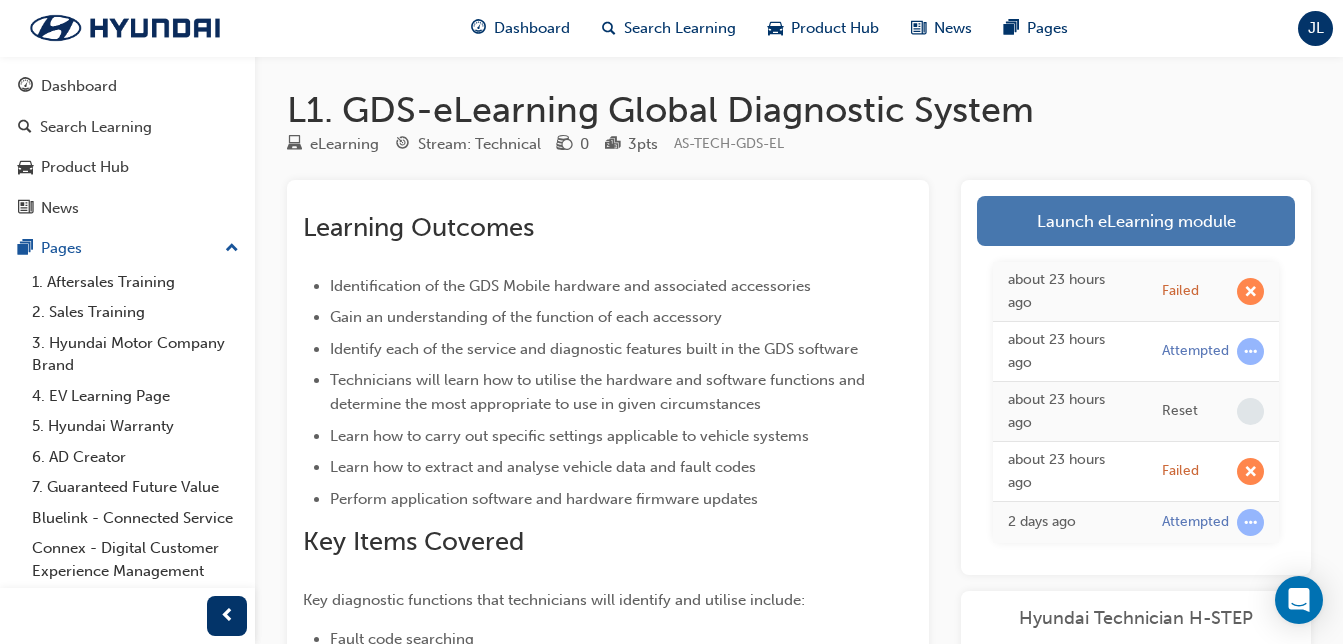 click on "Launch eLearning module" at bounding box center (1136, 221) 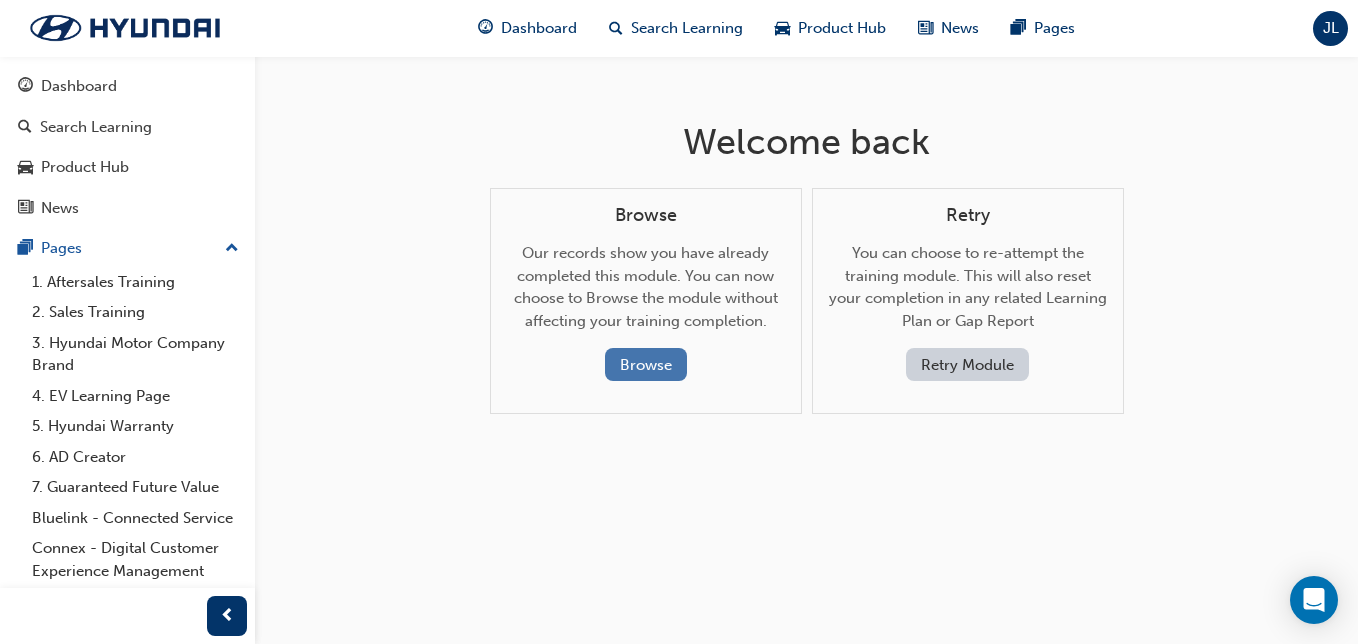 click on "Browse" at bounding box center [646, 364] 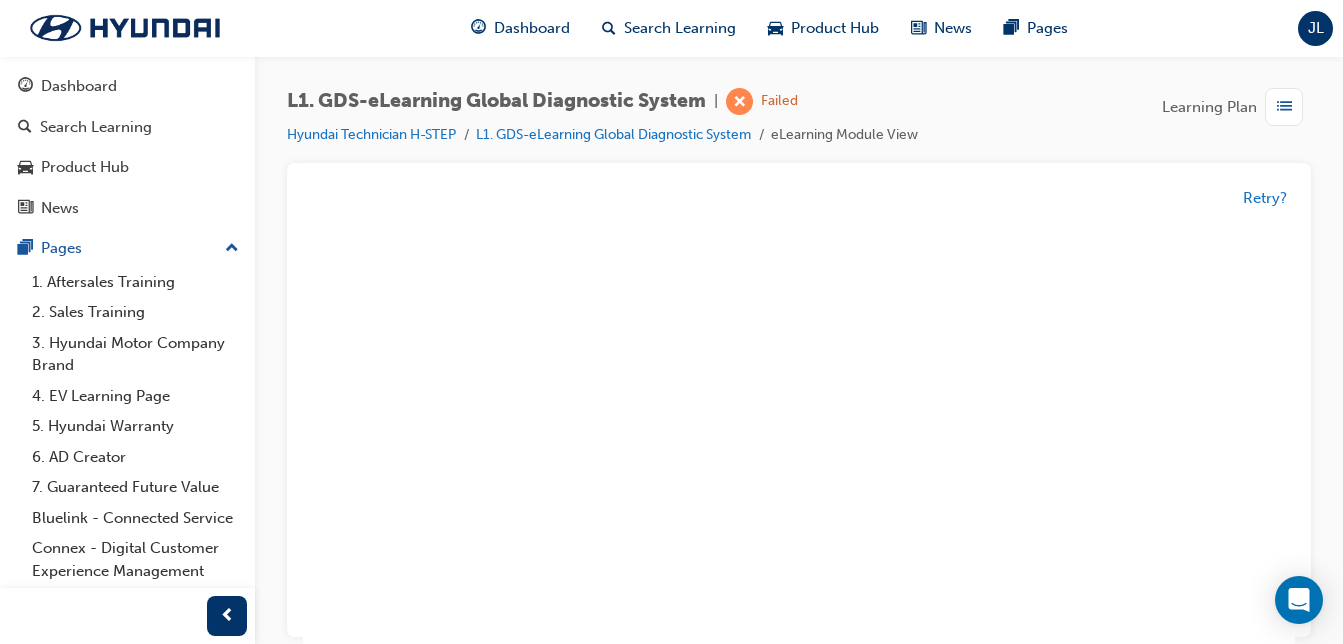 scroll, scrollTop: 0, scrollLeft: 0, axis: both 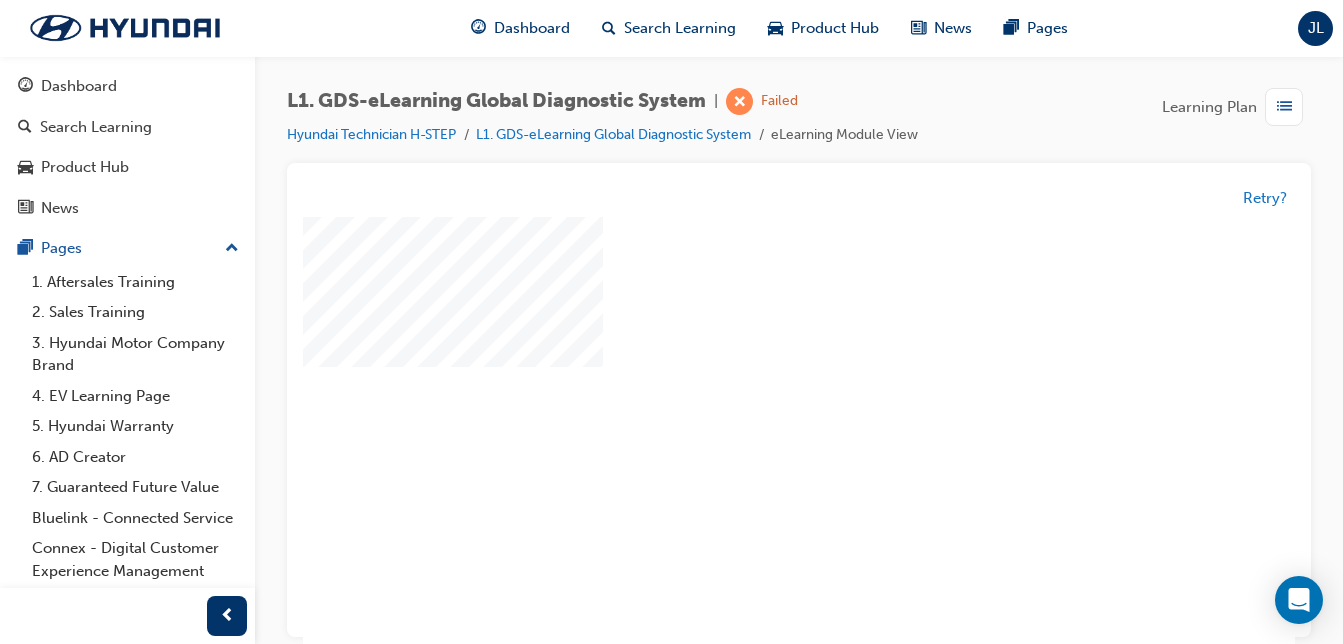 click at bounding box center (741, 380) 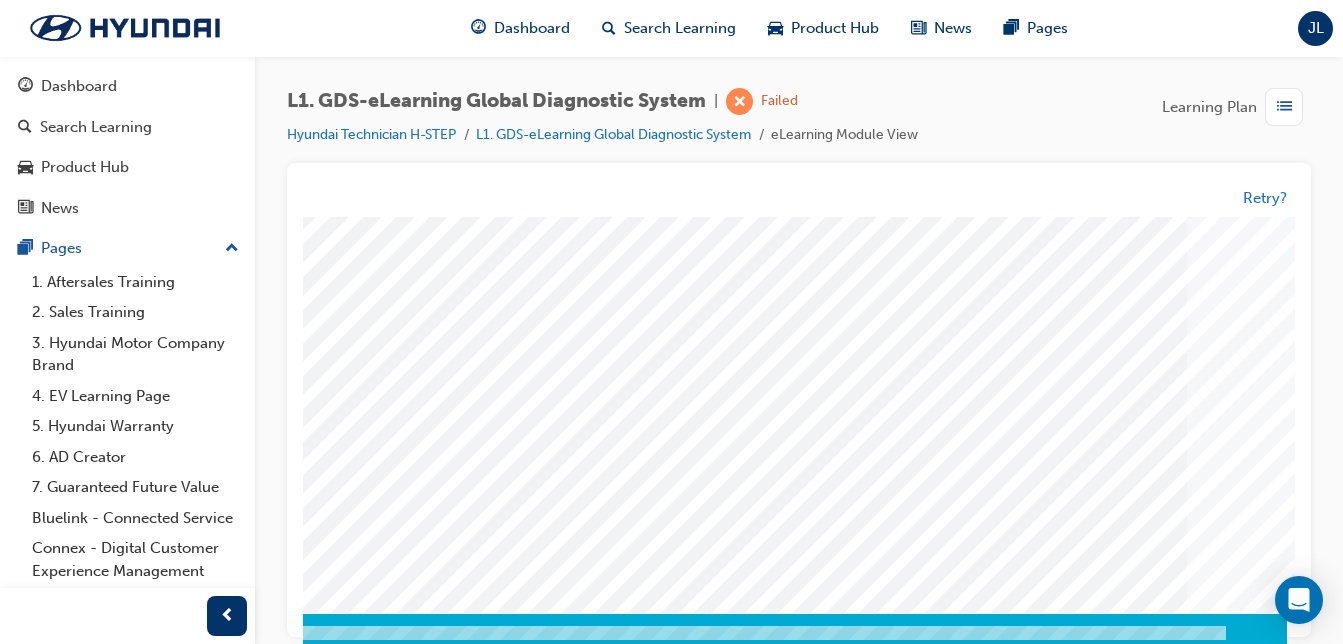 scroll, scrollTop: 0, scrollLeft: 0, axis: both 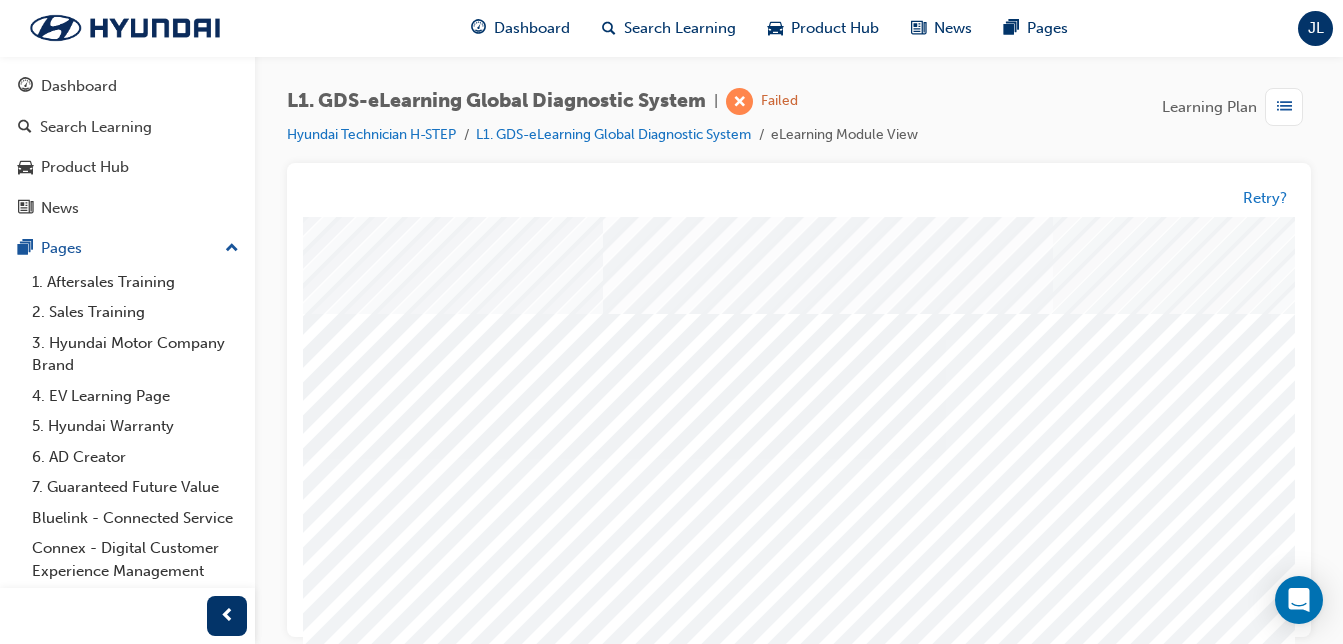 click at bounding box center (933, 2043) 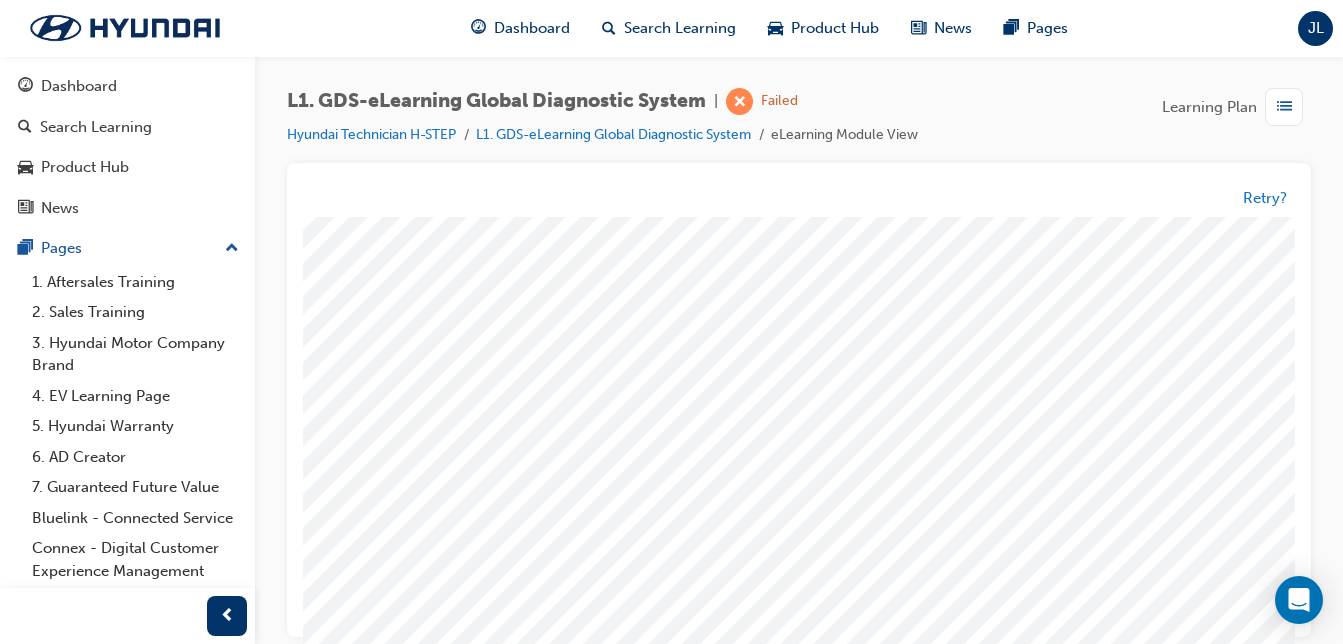 scroll, scrollTop: 323, scrollLeft: 0, axis: vertical 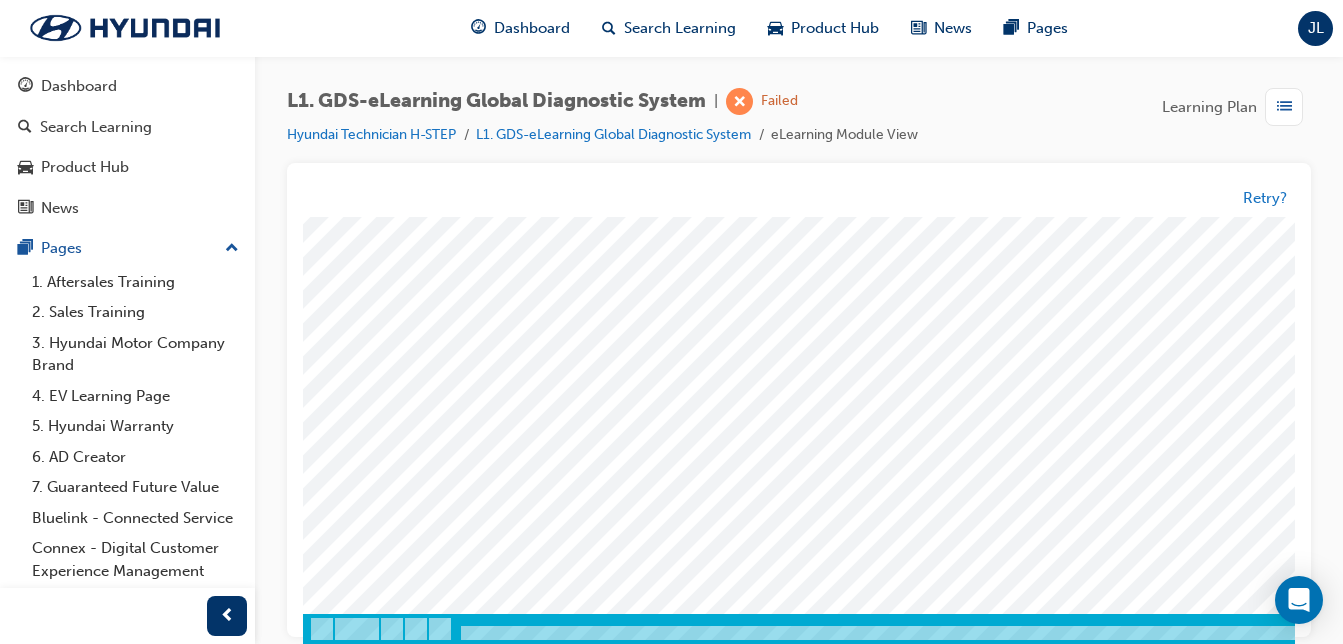 click at bounding box center [373, 2493] 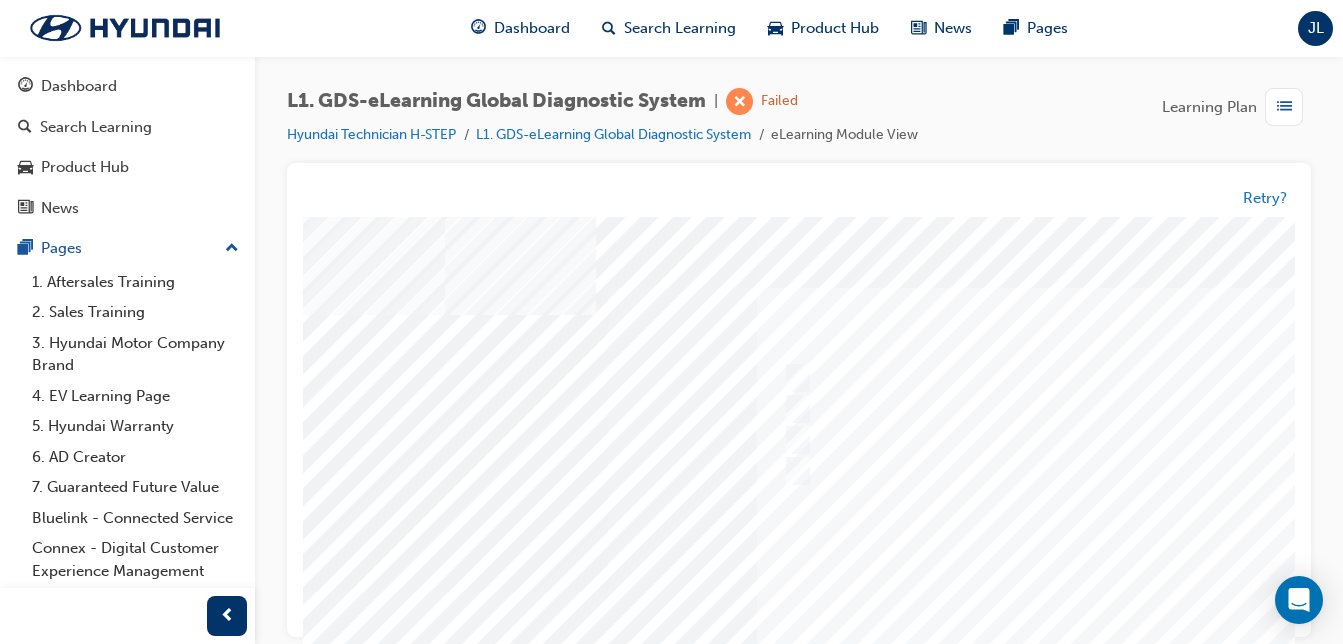 scroll, scrollTop: 0, scrollLeft: 161, axis: horizontal 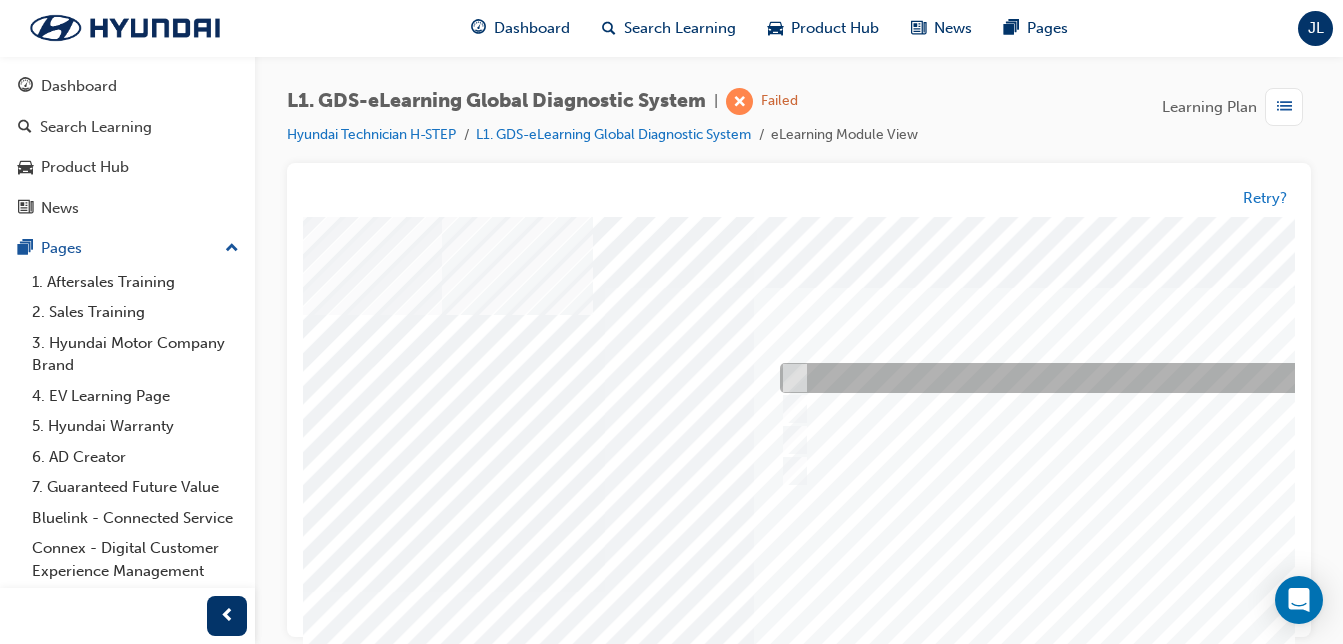 click at bounding box center (1107, 379) 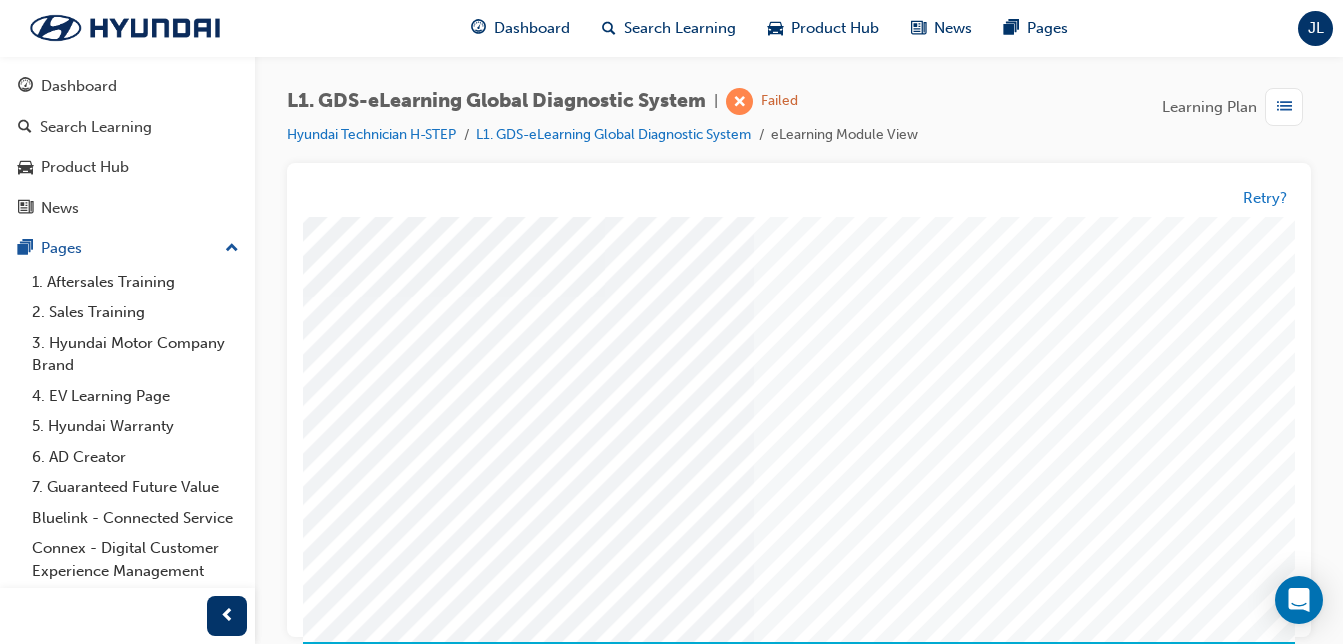 scroll, scrollTop: 296, scrollLeft: 161, axis: both 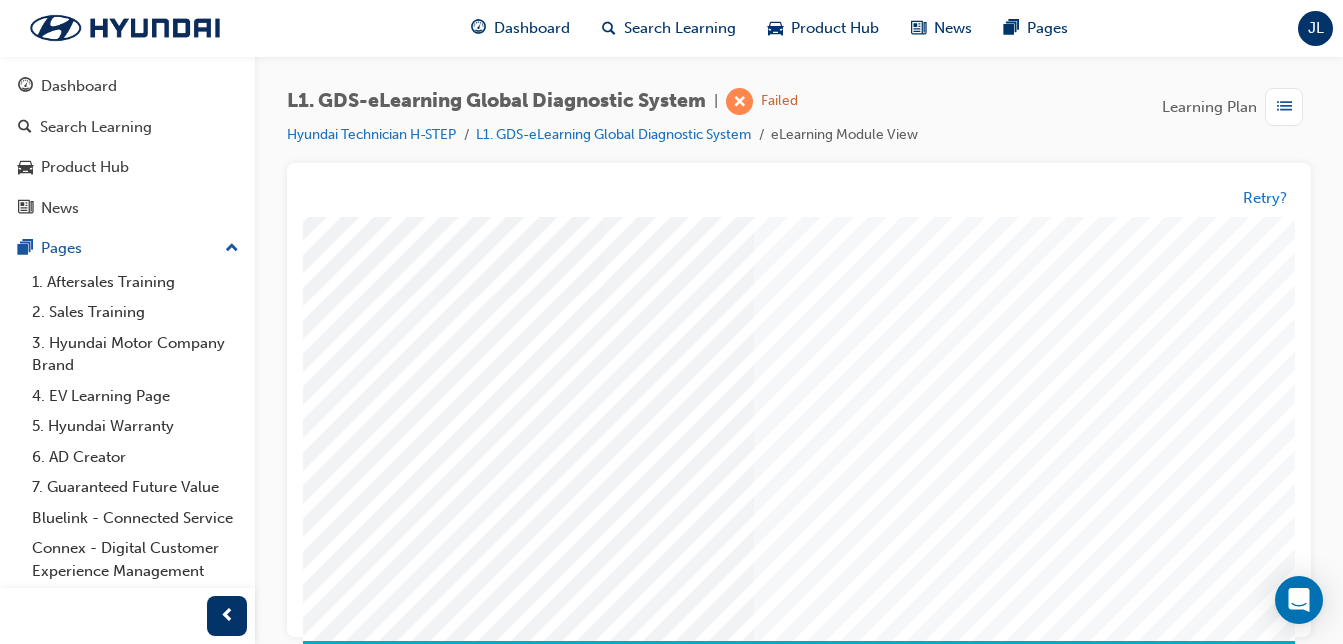 click at bounding box center [212, 3378] 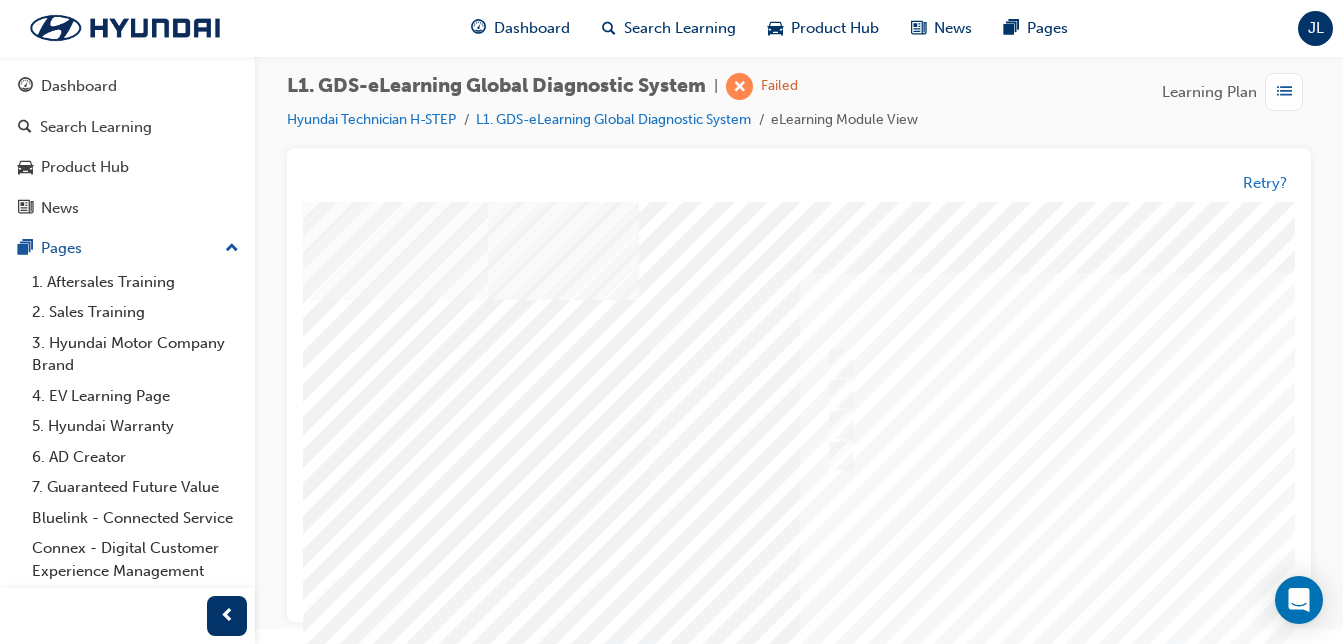 scroll, scrollTop: 0, scrollLeft: 117, axis: horizontal 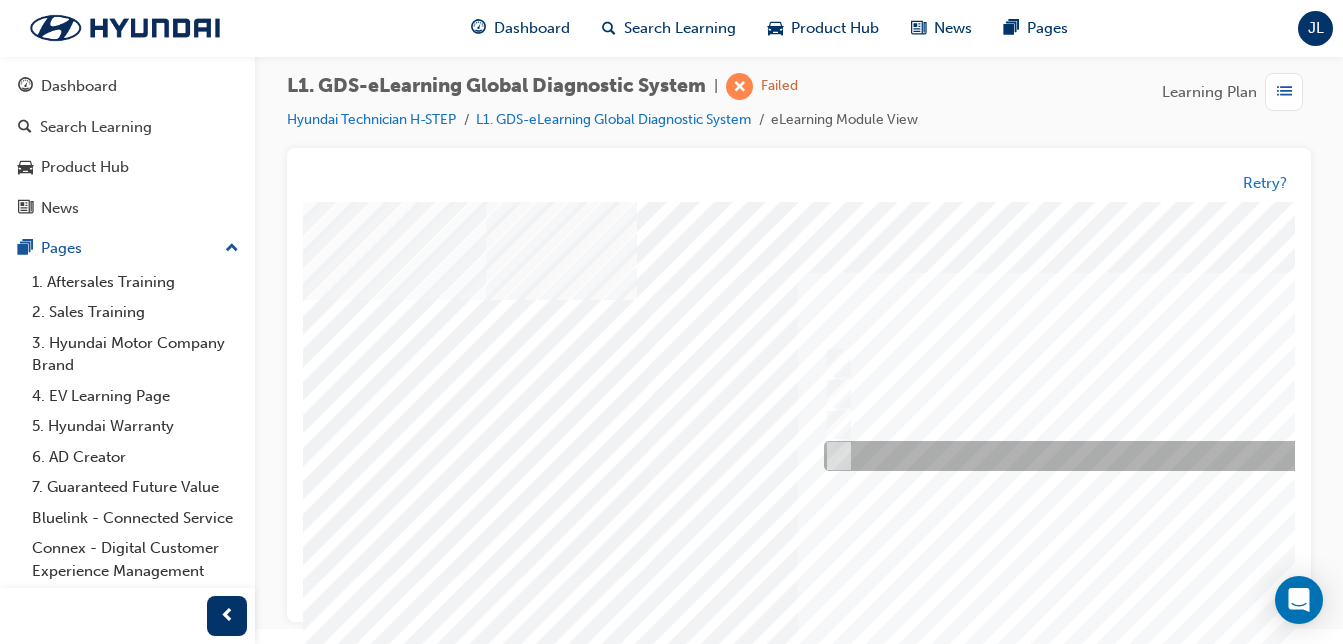 click at bounding box center (1151, 457) 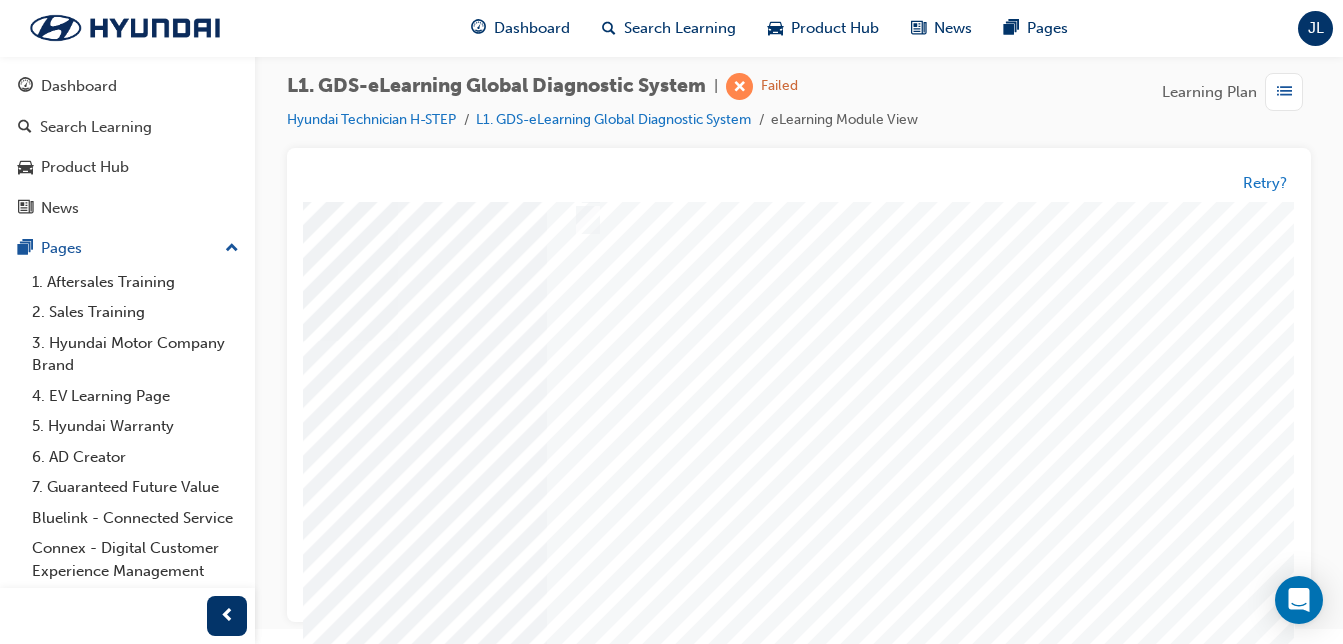 scroll, scrollTop: 323, scrollLeft: 383, axis: both 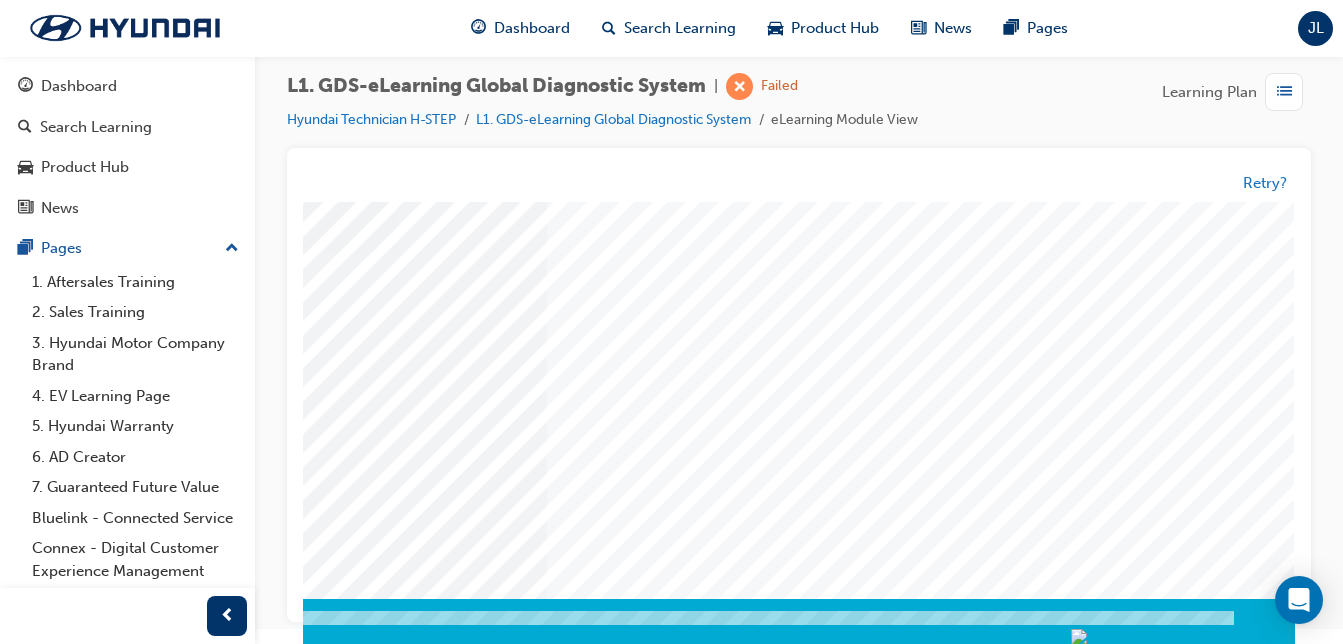click at bounding box center (5, 3428) 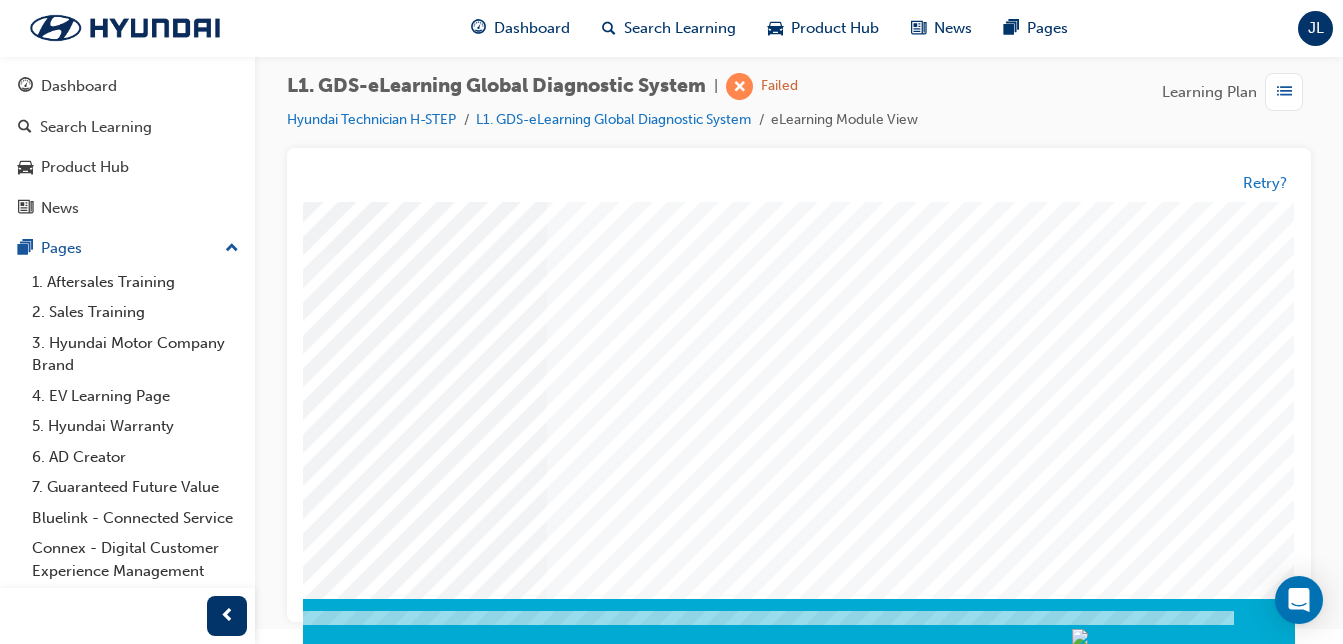 scroll, scrollTop: 0, scrollLeft: 0, axis: both 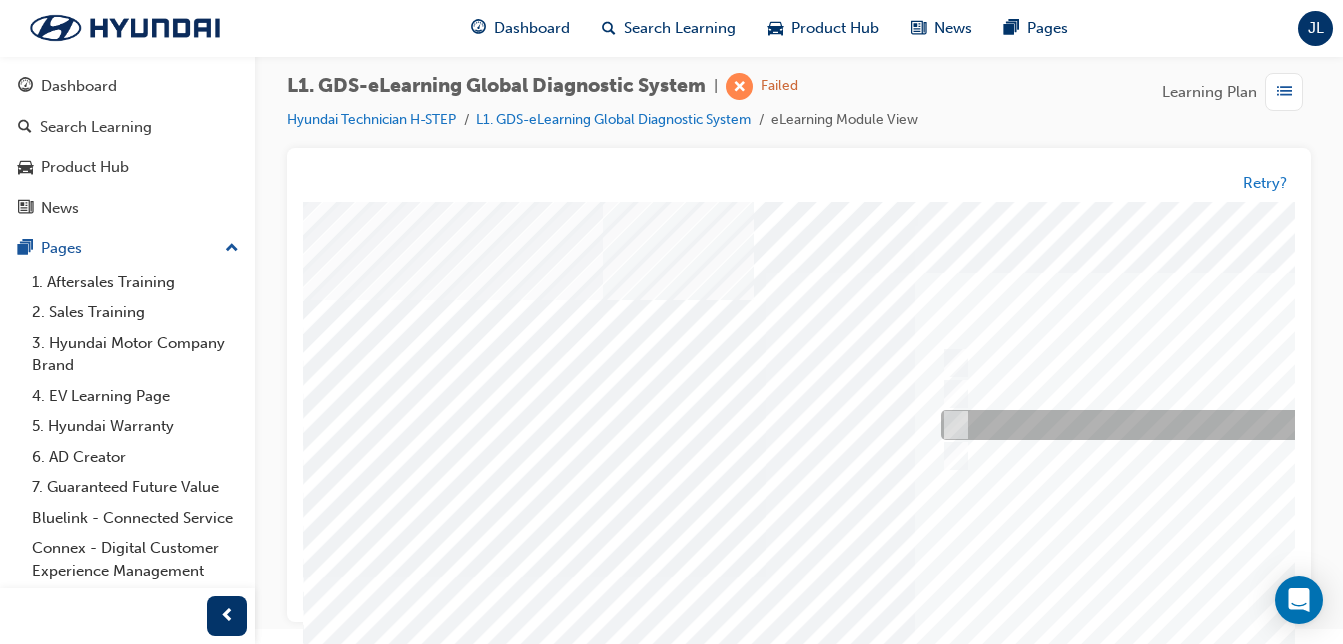 click at bounding box center [952, 426] 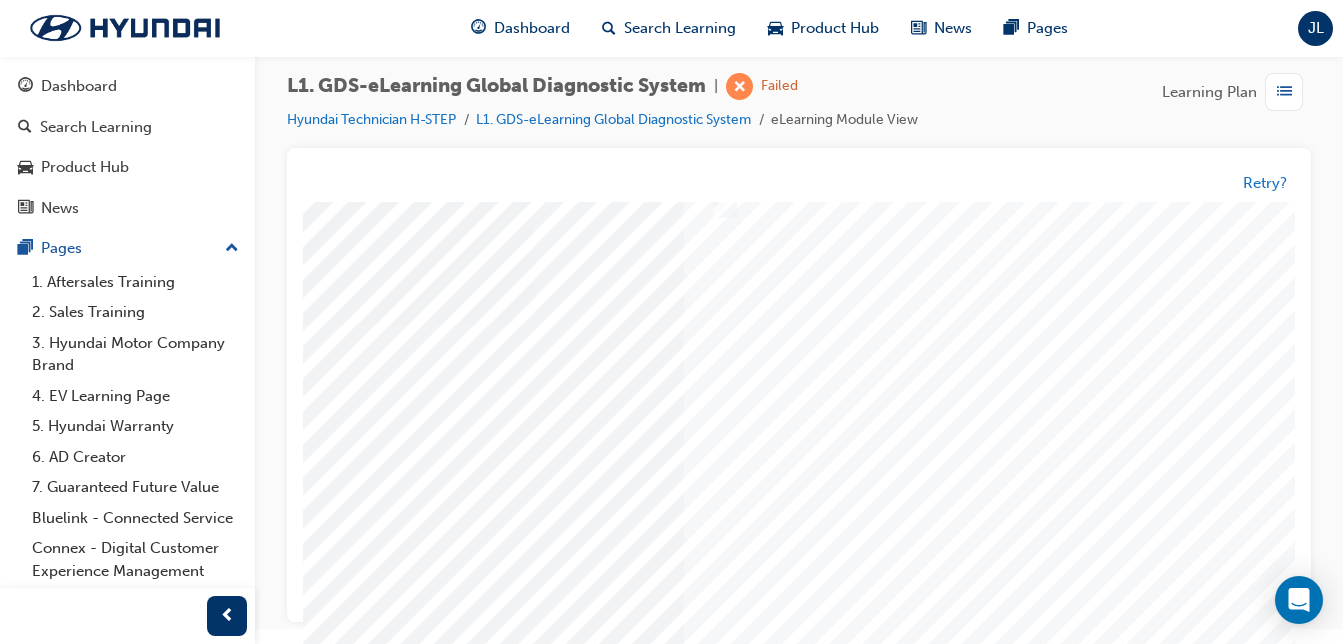 scroll, scrollTop: 252, scrollLeft: 232, axis: both 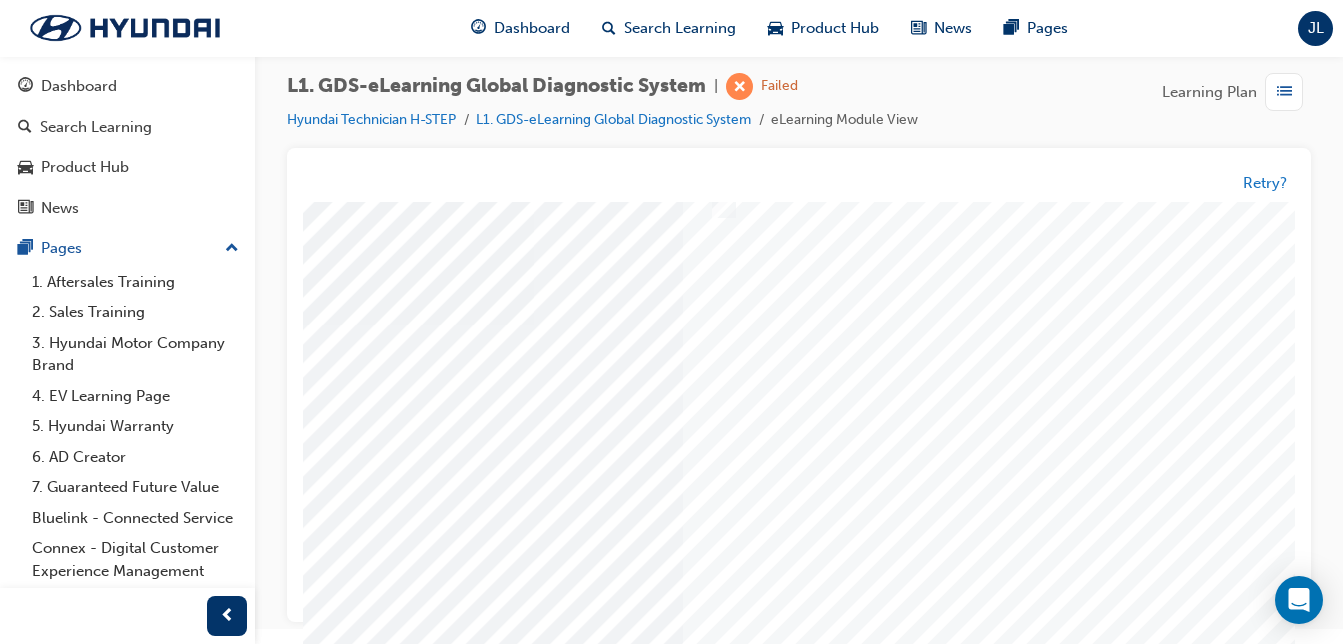 click at bounding box center [141, 3407] 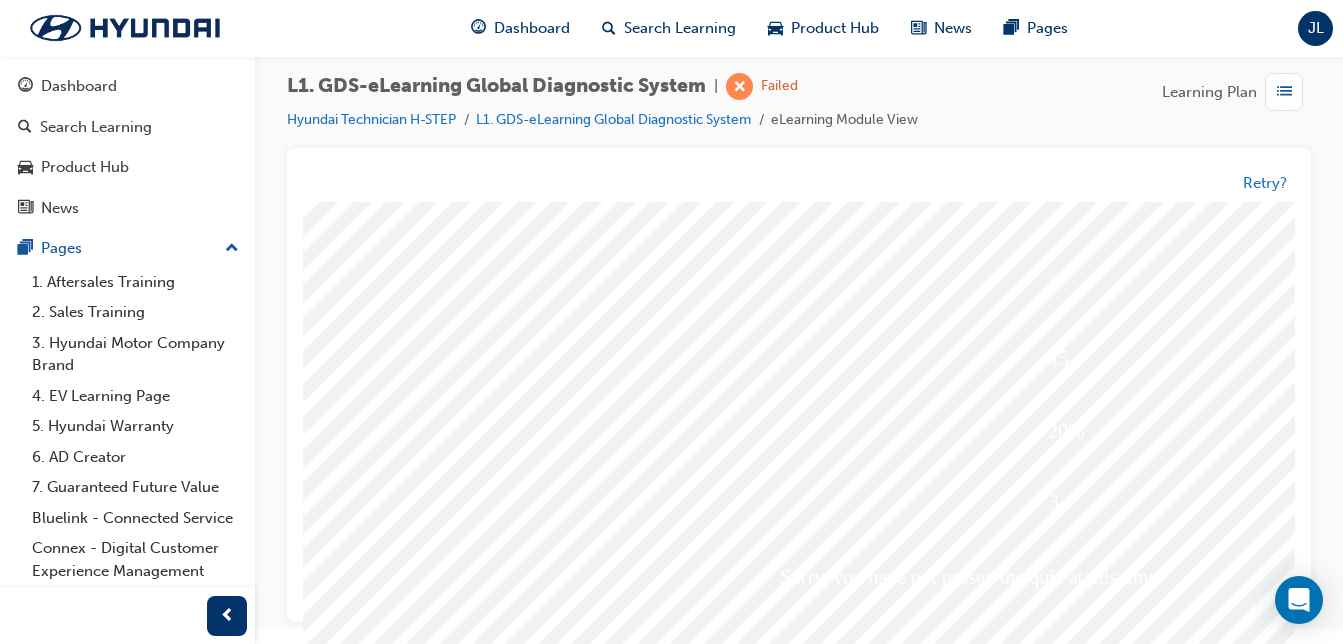scroll, scrollTop: 323, scrollLeft: 0, axis: vertical 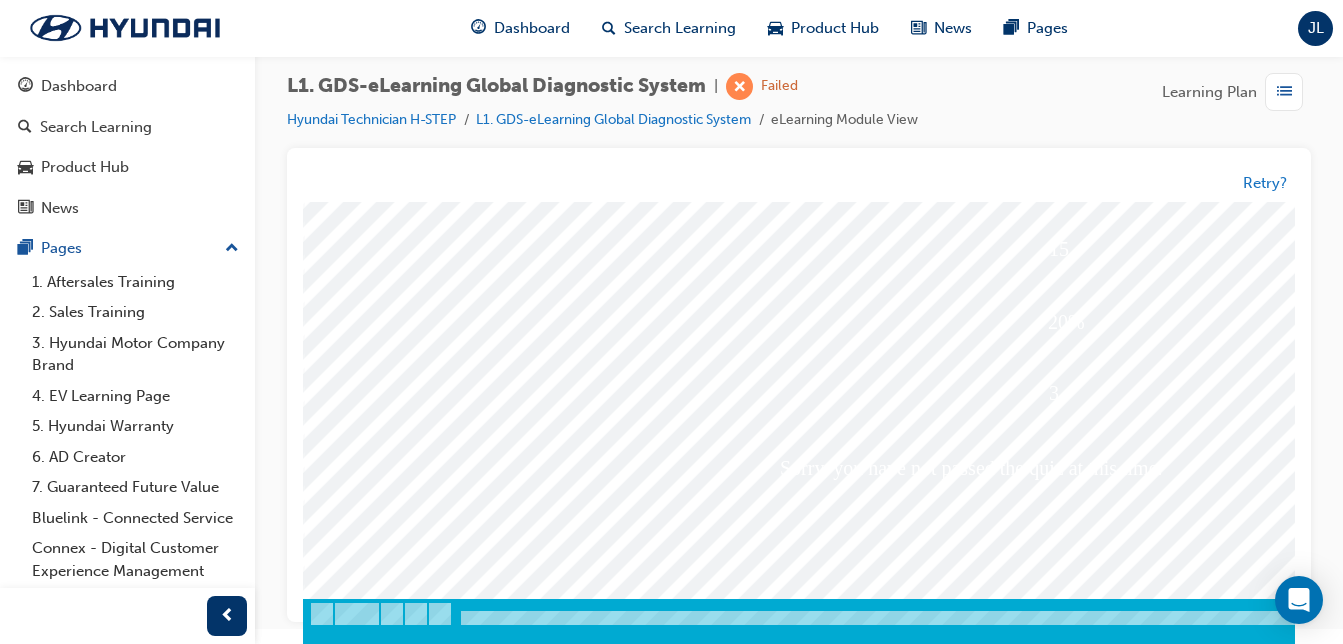 click at bounding box center [373, 3980] 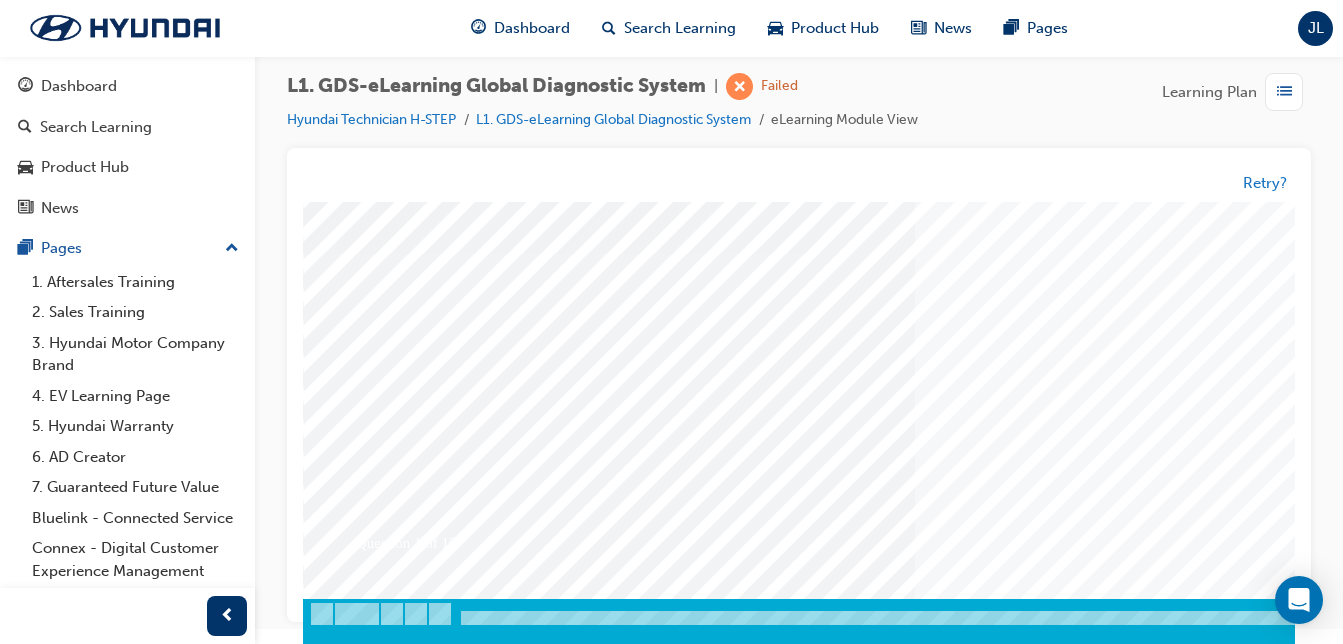 scroll, scrollTop: 0, scrollLeft: 0, axis: both 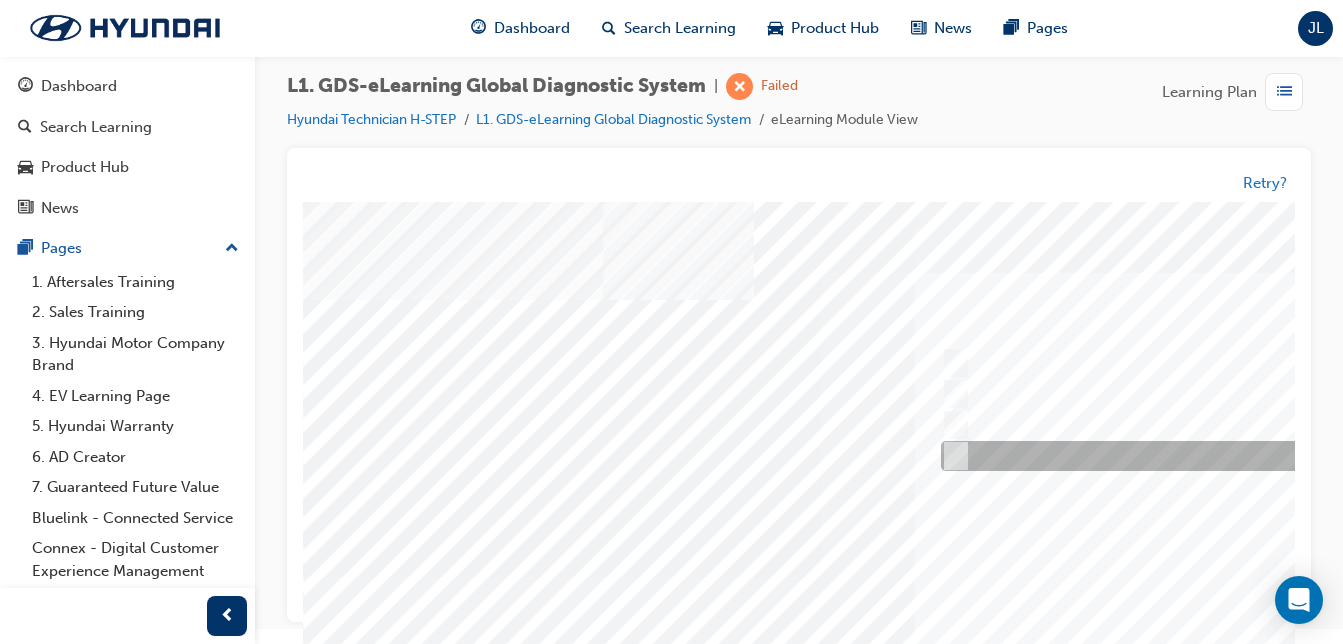 click at bounding box center [952, 457] 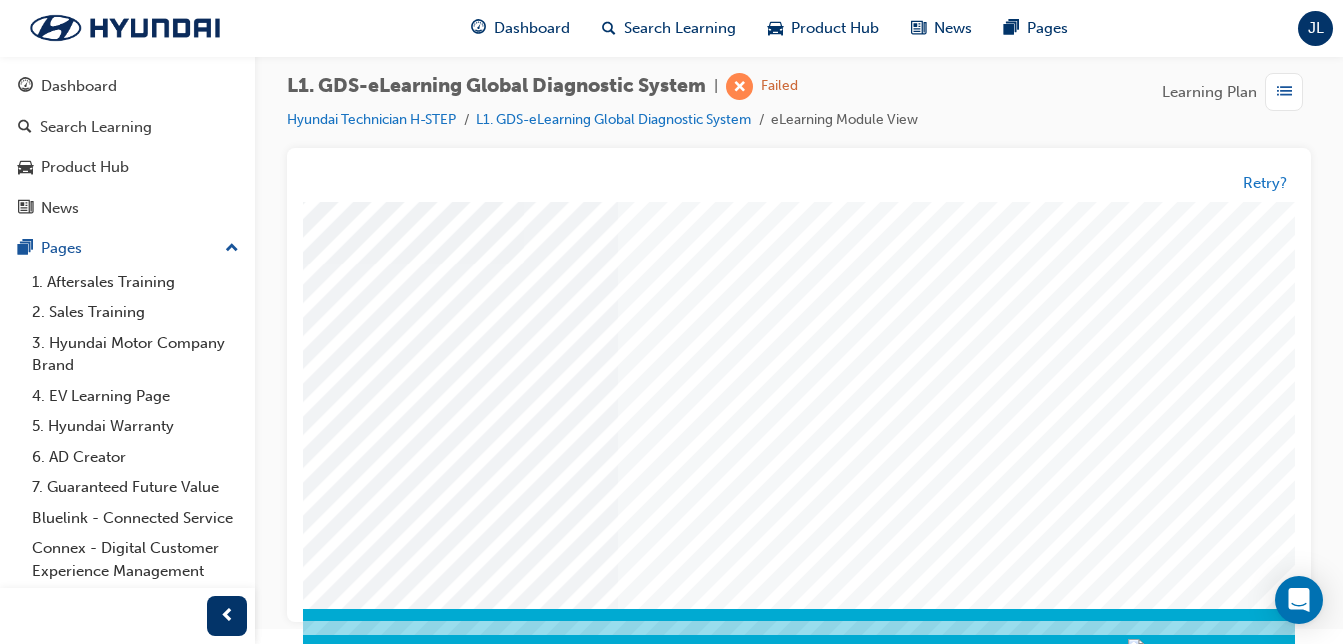 scroll, scrollTop: 314, scrollLeft: 299, axis: both 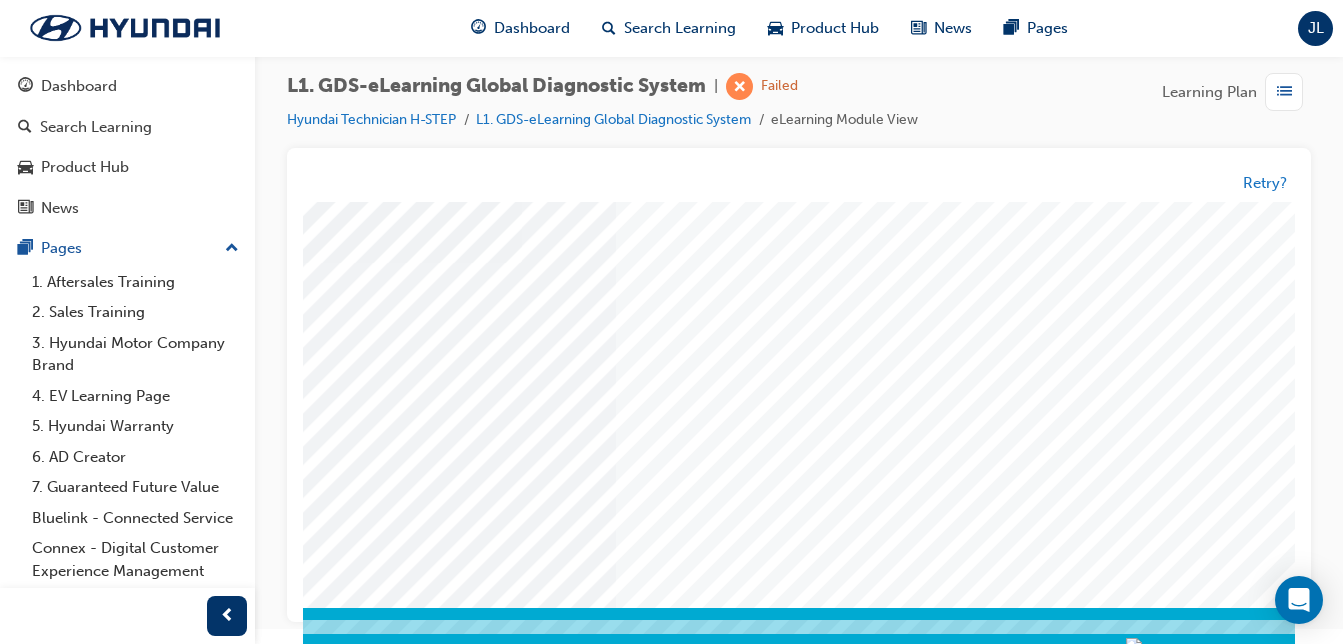 click at bounding box center [74, 3345] 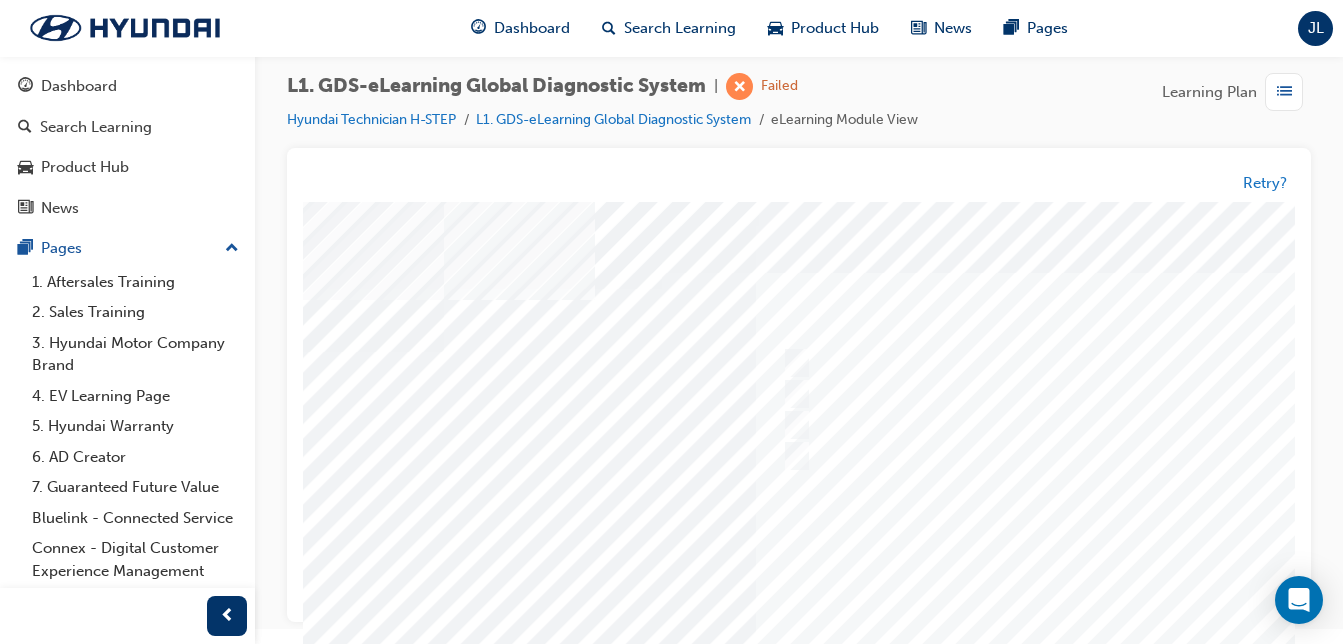 scroll, scrollTop: 0, scrollLeft: 160, axis: horizontal 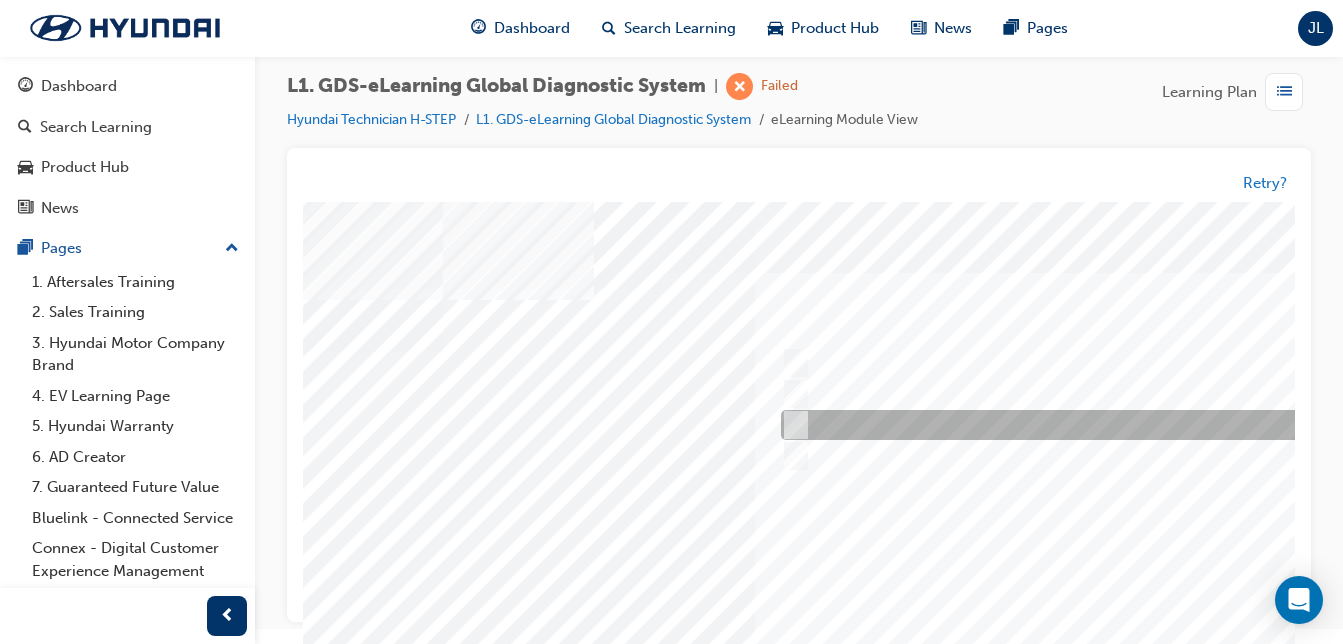 click at bounding box center [1108, 426] 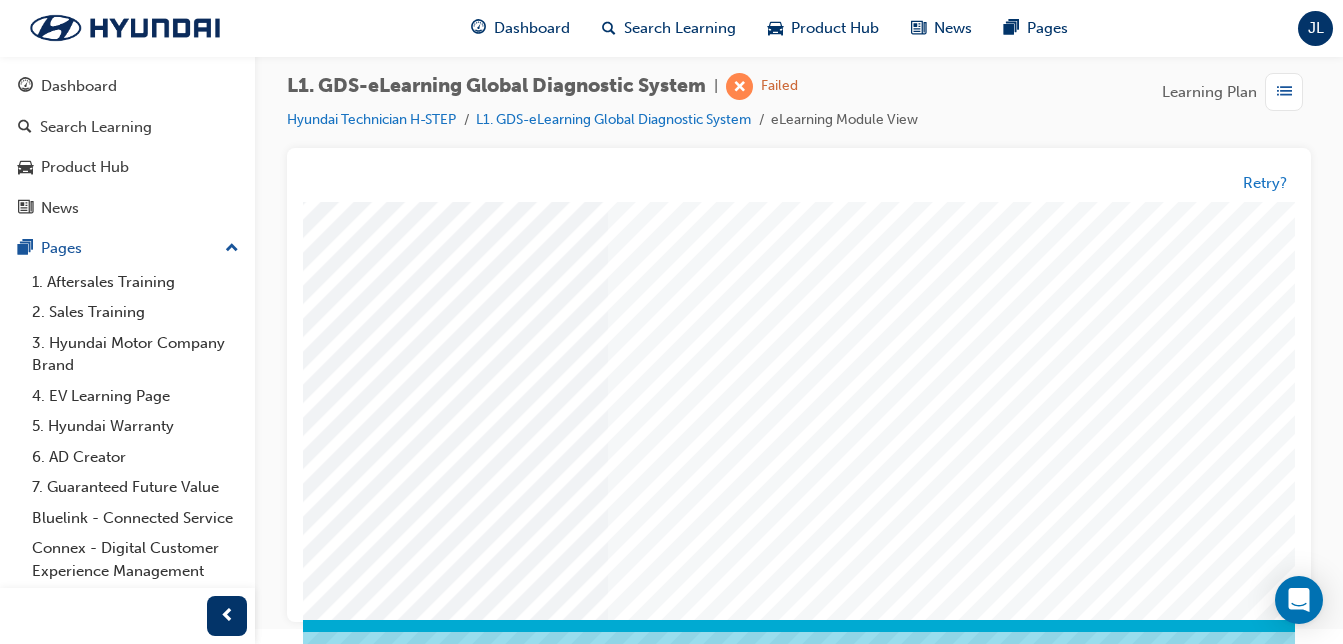 scroll, scrollTop: 323, scrollLeft: 383, axis: both 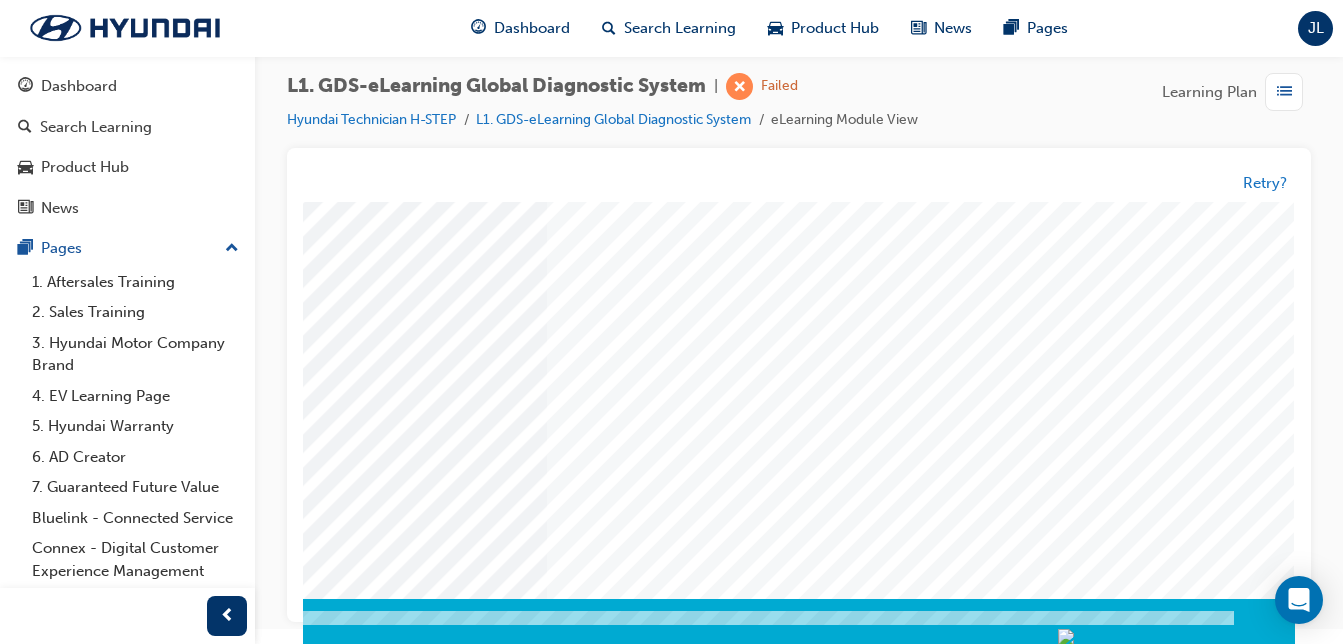 click at bounding box center [5, 3175] 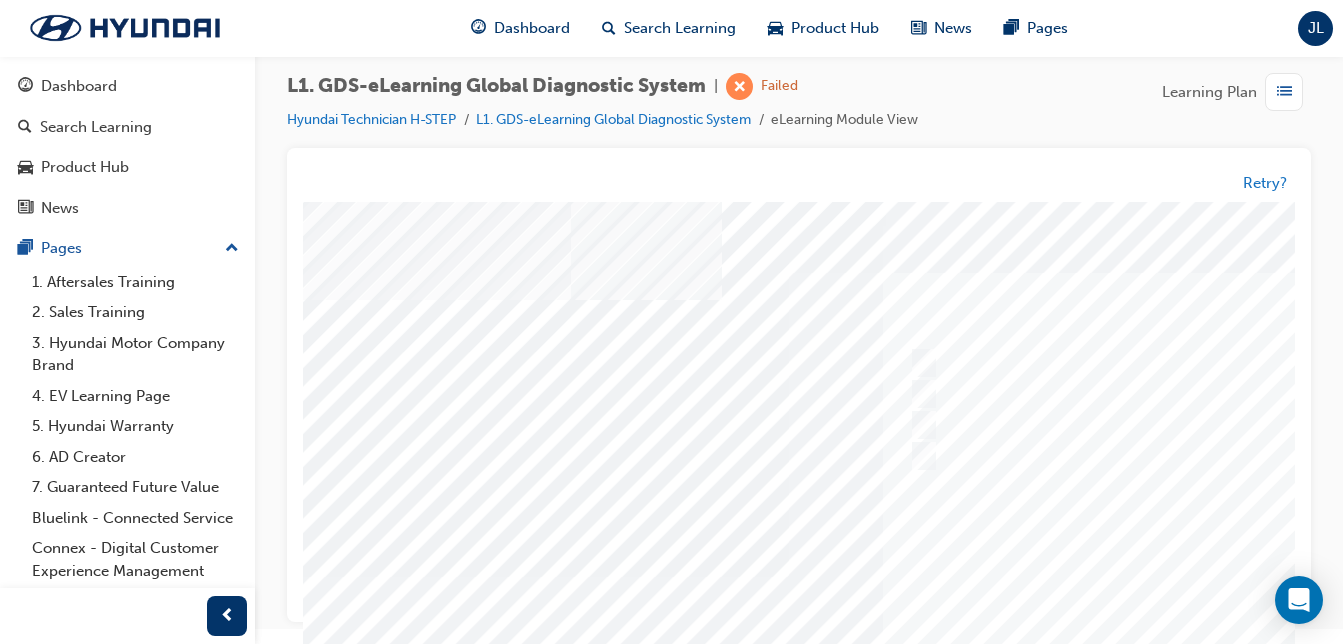 scroll, scrollTop: 0, scrollLeft: 20, axis: horizontal 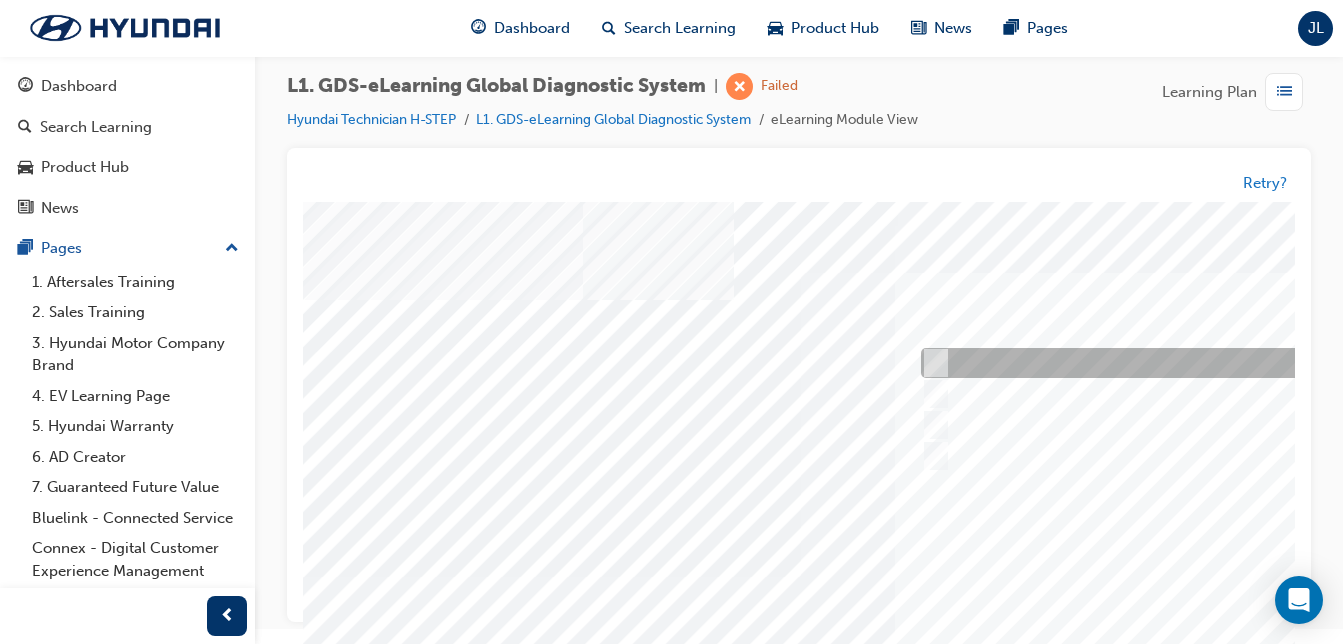 click at bounding box center (931, 364) 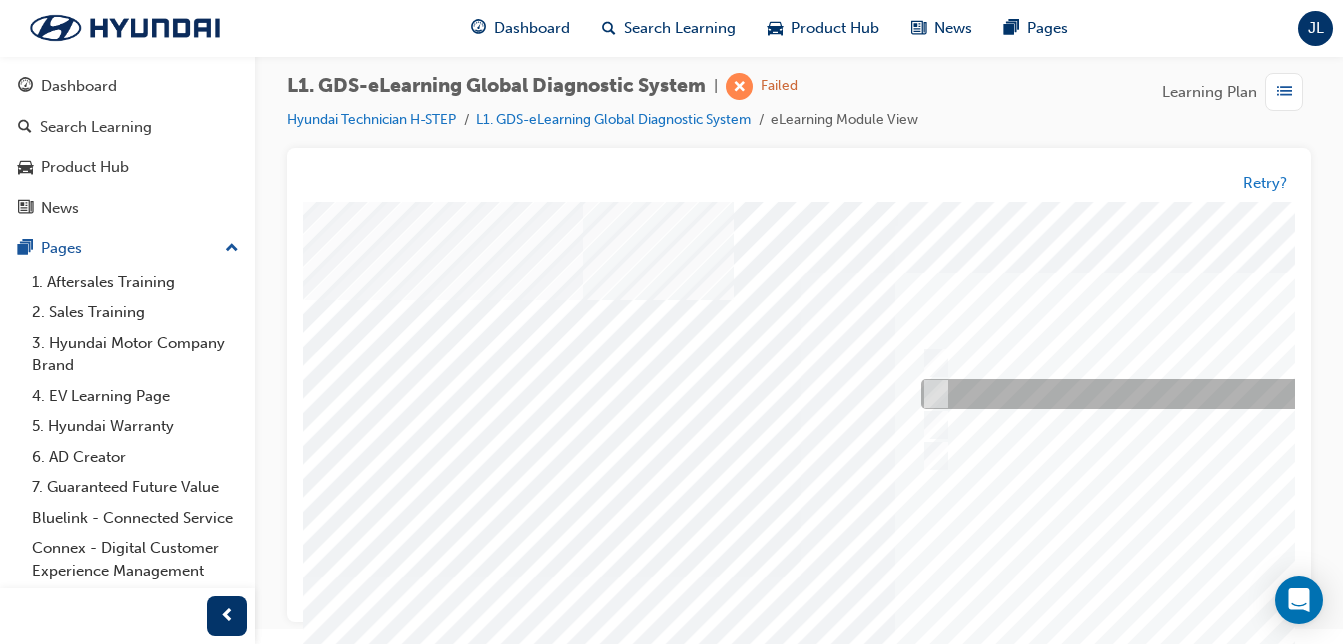 click at bounding box center (1248, 395) 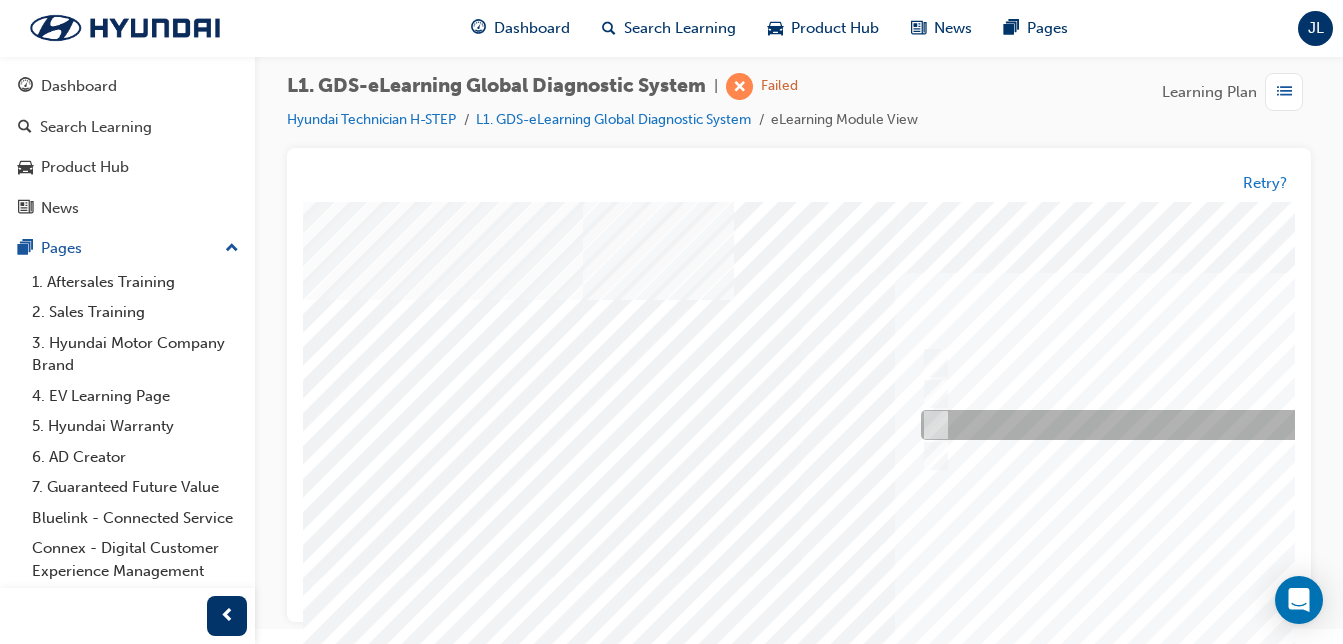 click at bounding box center (931, 426) 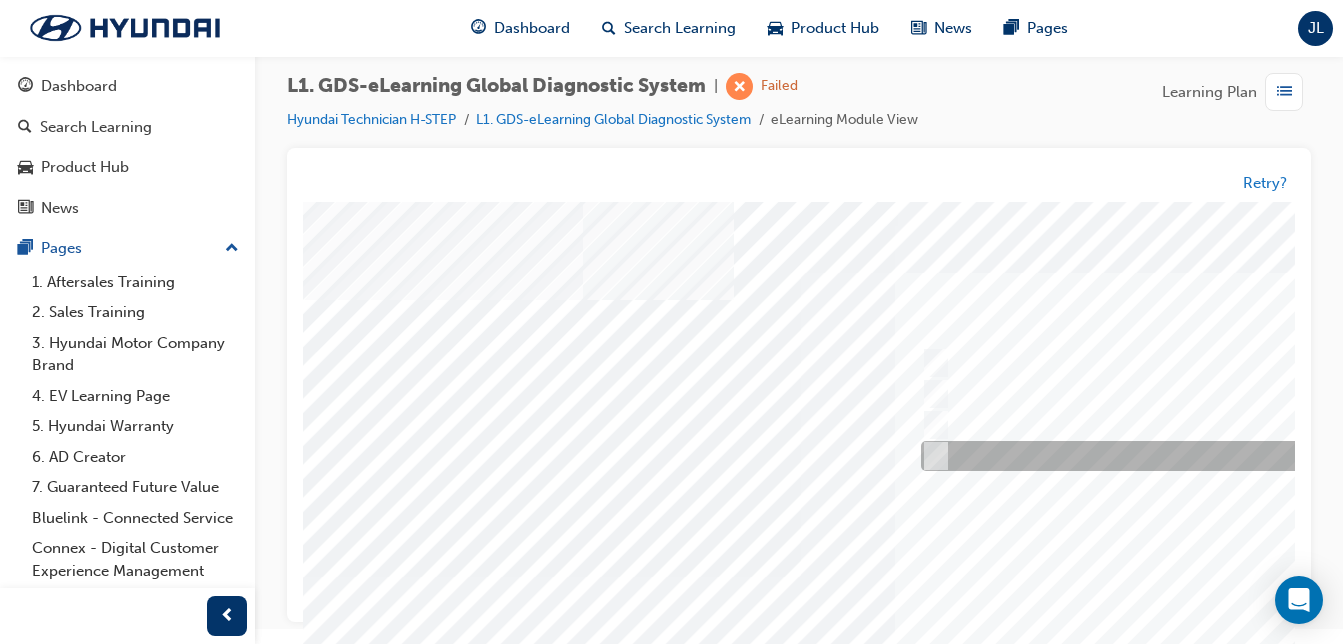 click at bounding box center [931, 457] 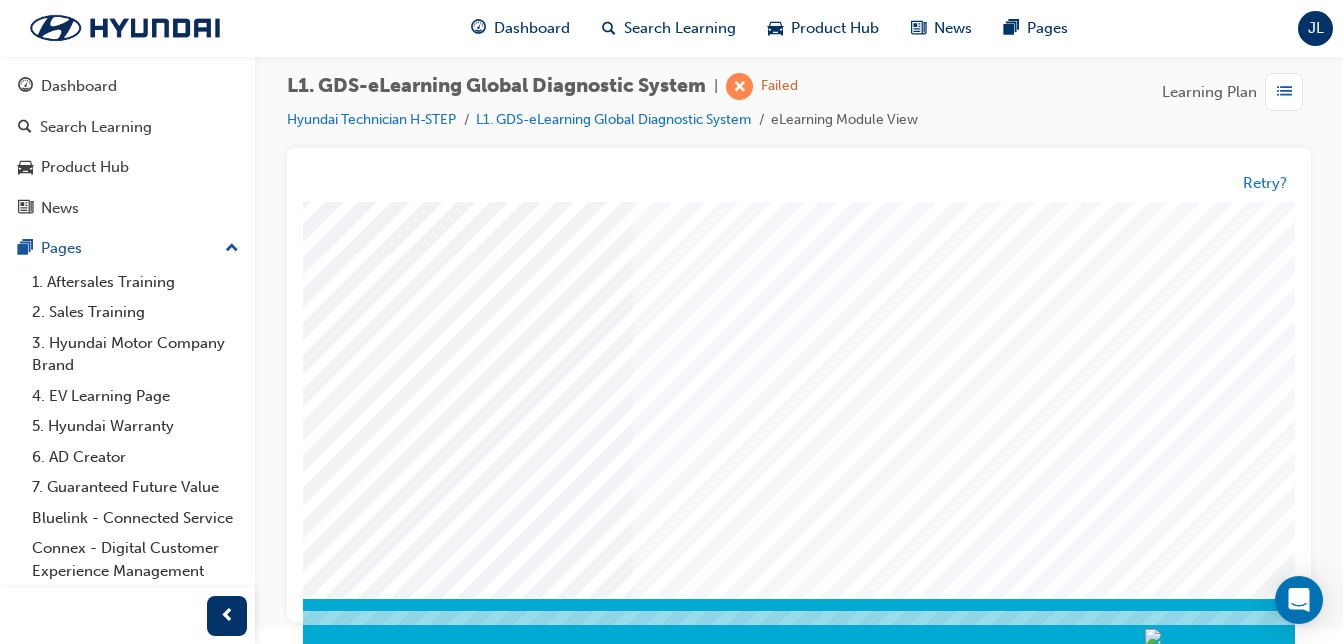scroll, scrollTop: 323, scrollLeft: 310, axis: both 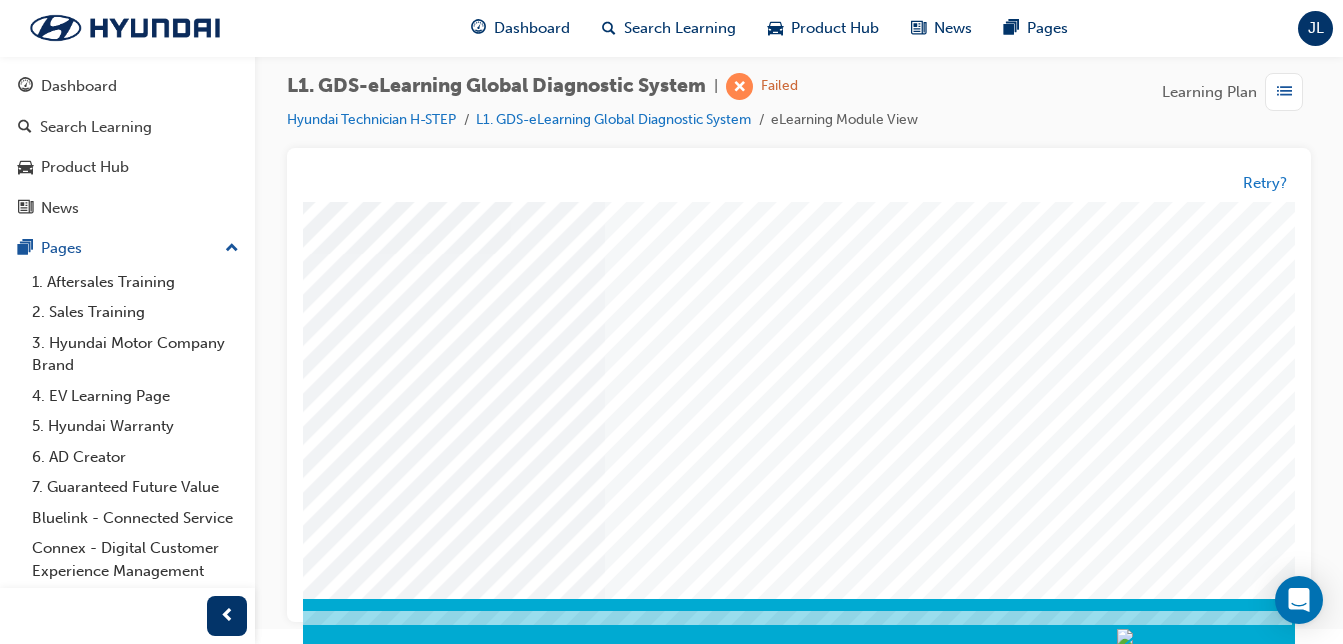 click at bounding box center [63, 3336] 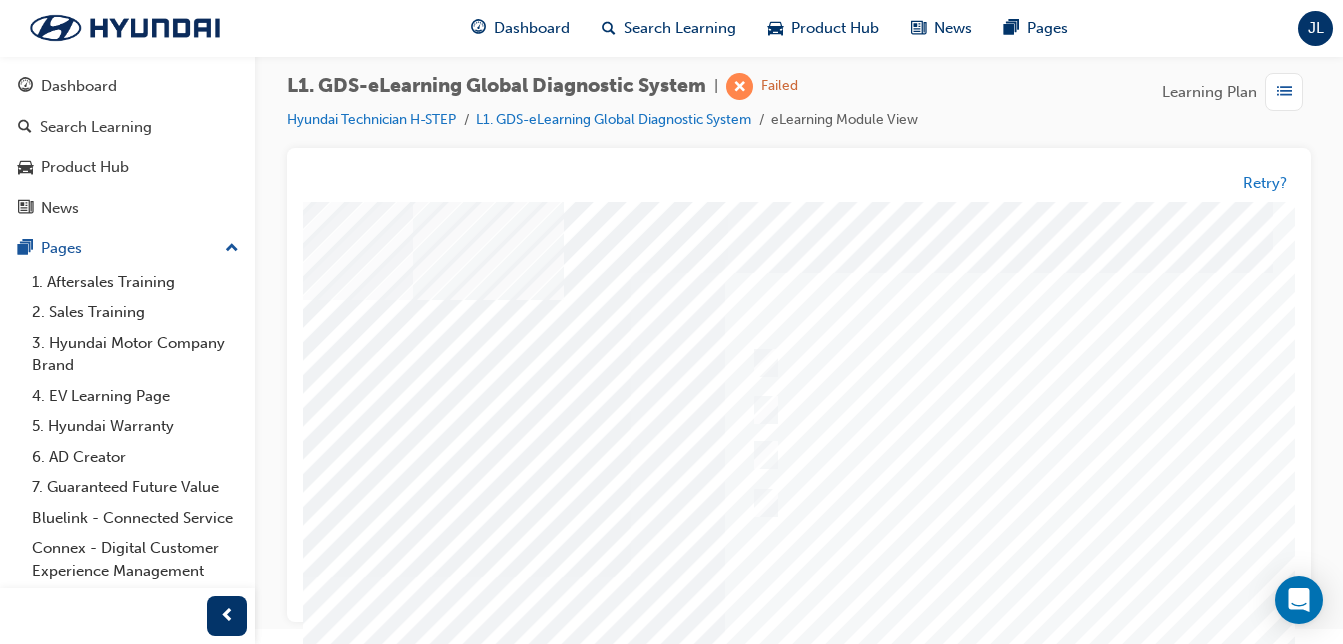 scroll, scrollTop: 0, scrollLeft: 192, axis: horizontal 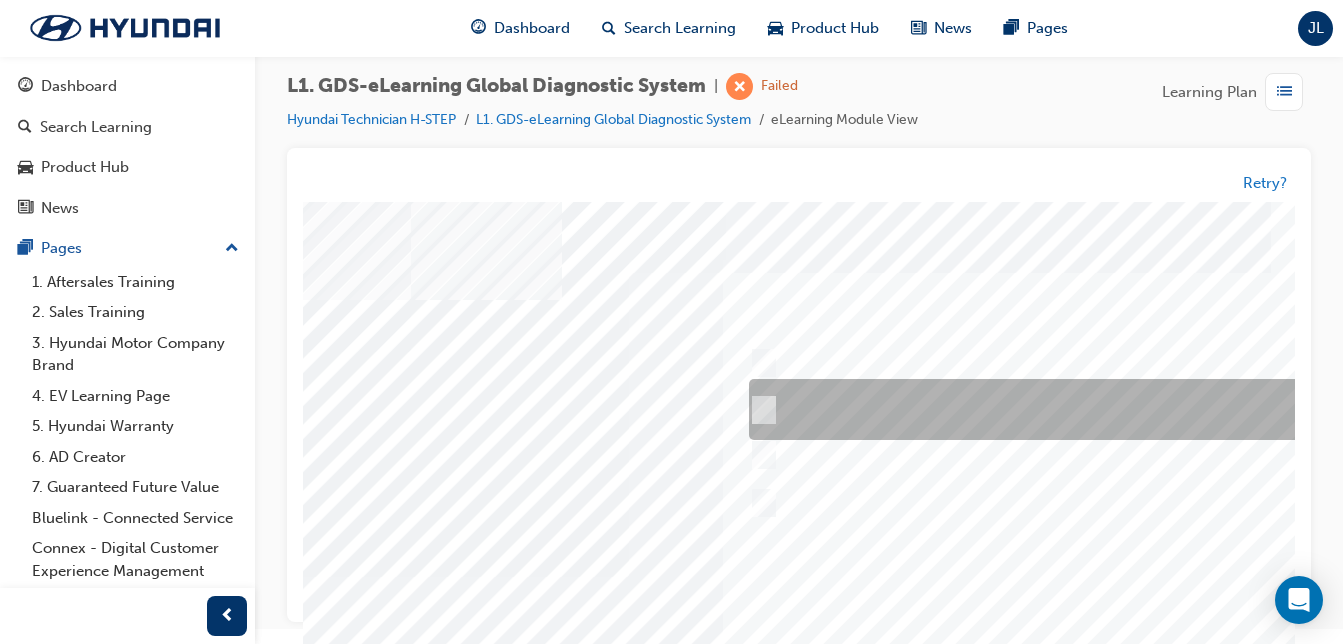 click at bounding box center [1076, 410] 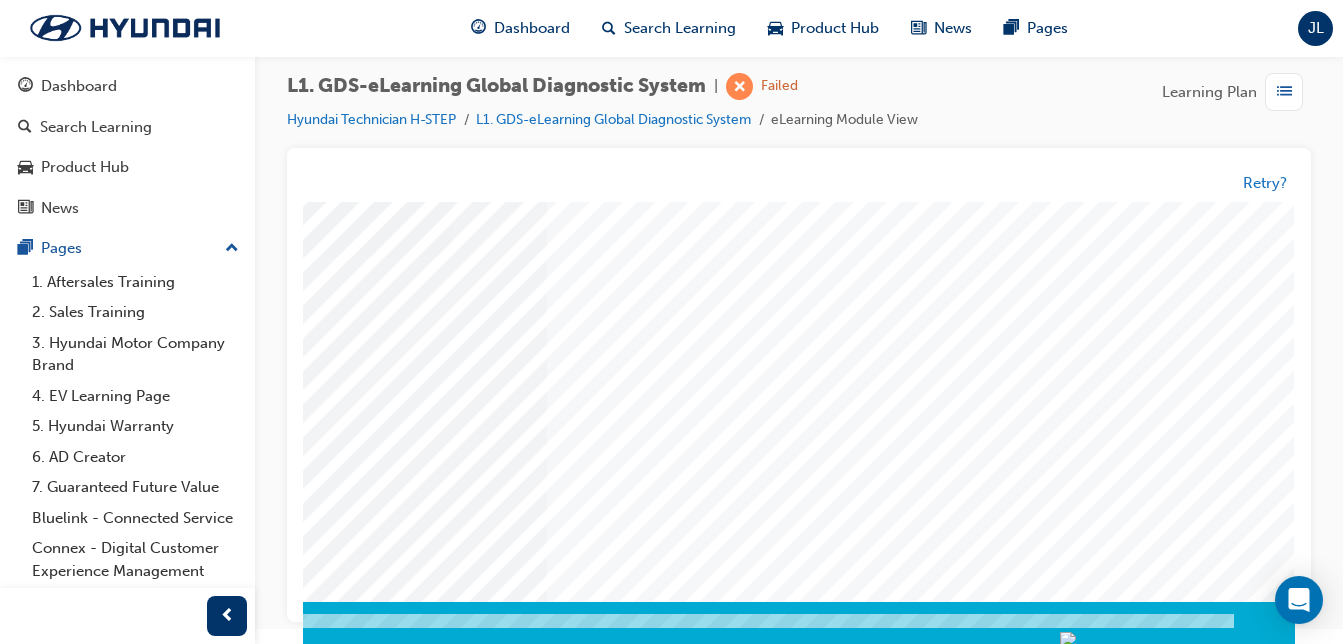 scroll, scrollTop: 322, scrollLeft: 383, axis: both 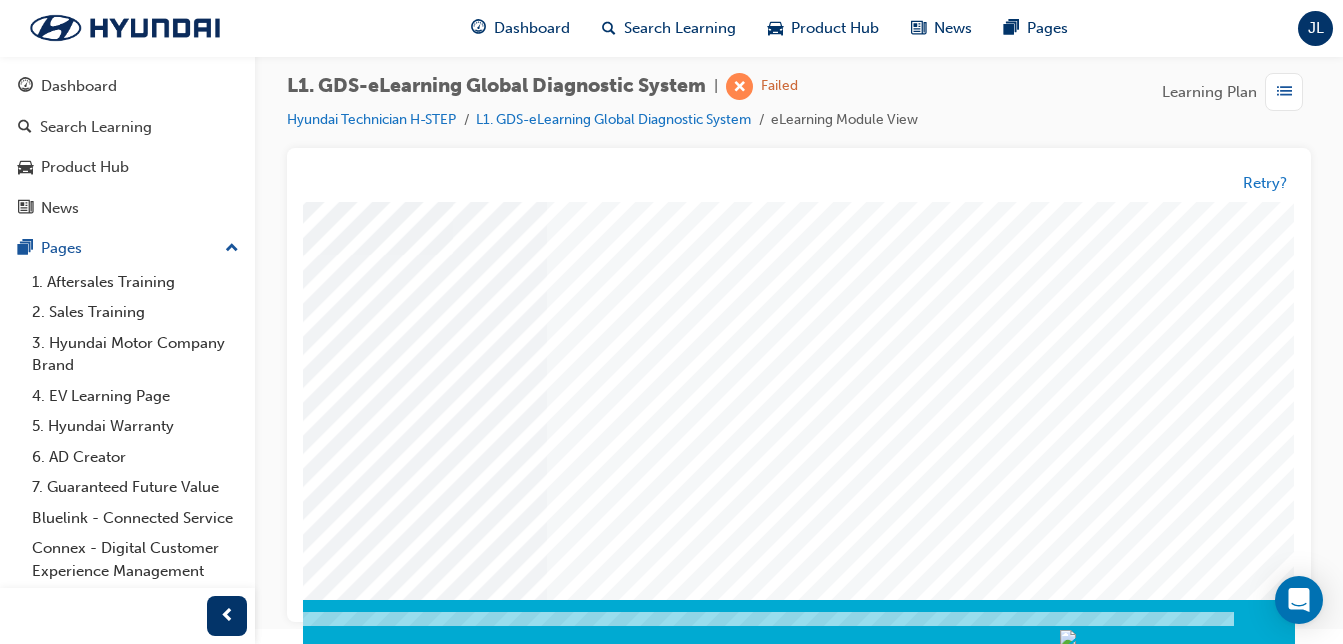 click at bounding box center (5, 3337) 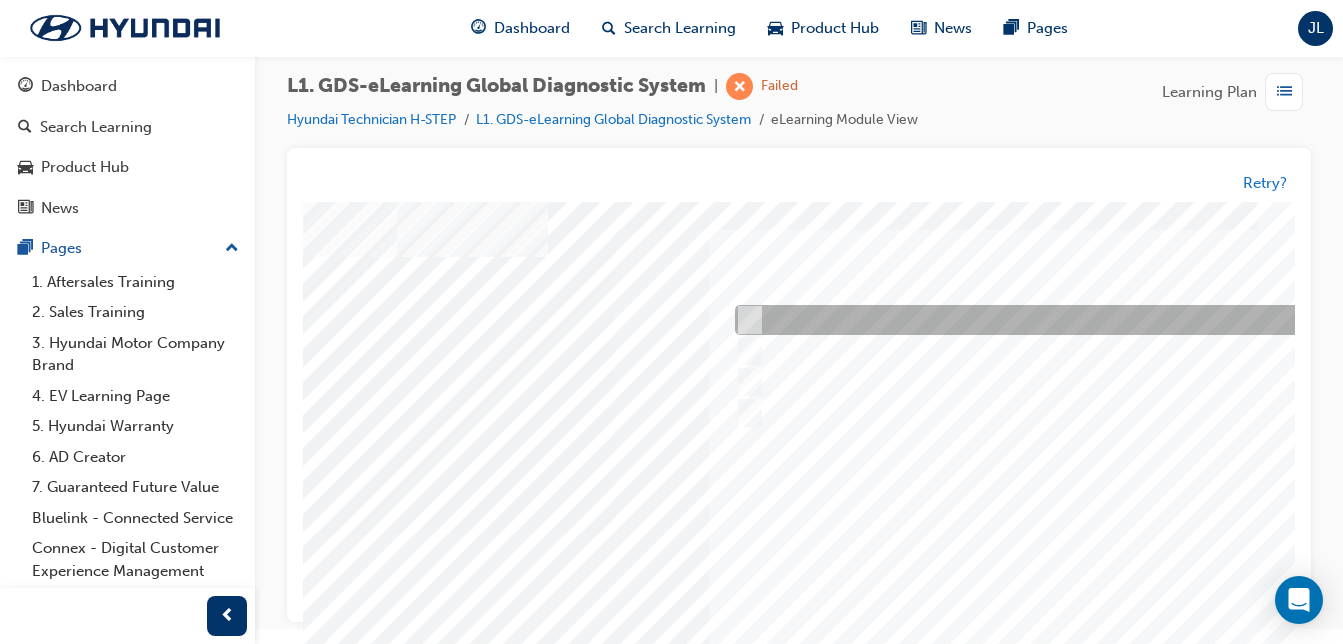 scroll, scrollTop: 43, scrollLeft: 207, axis: both 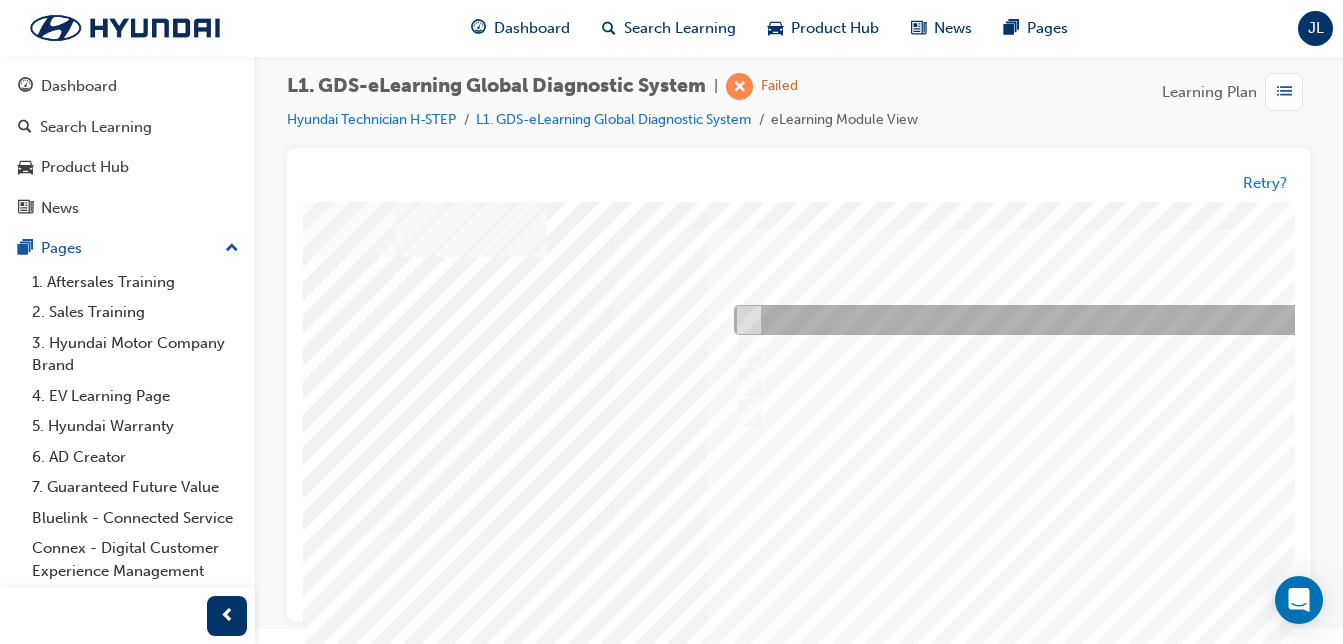 click at bounding box center (1061, 321) 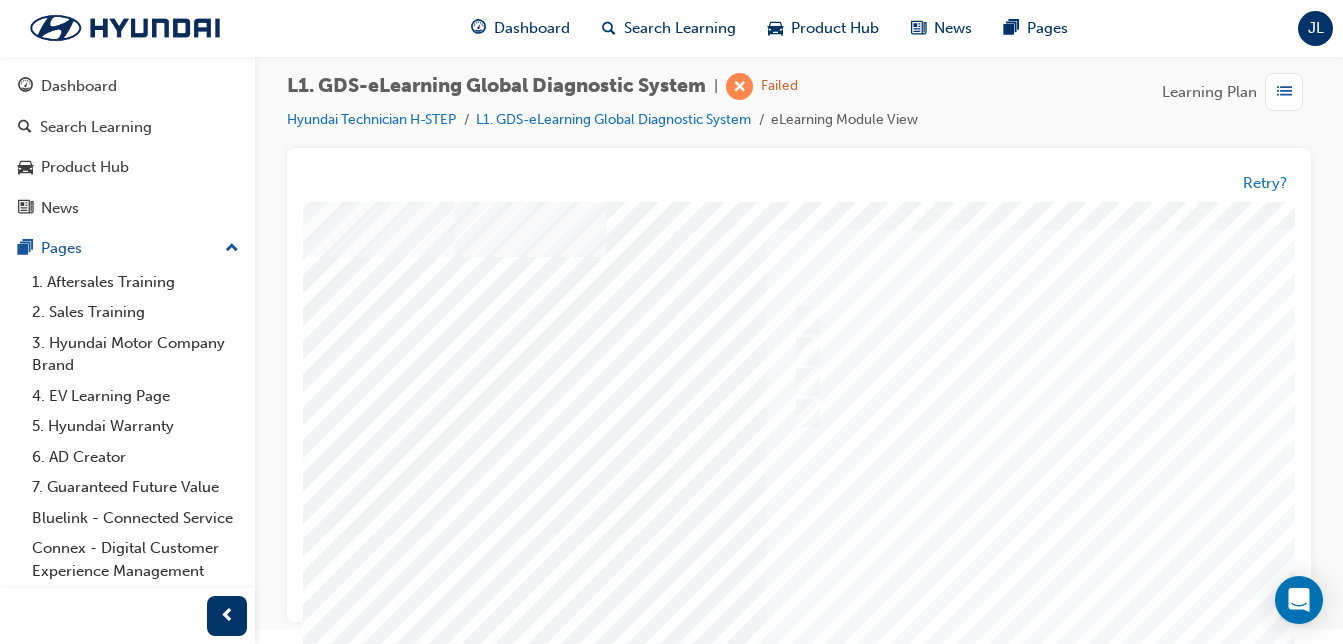 scroll, scrollTop: 43, scrollLeft: 149, axis: both 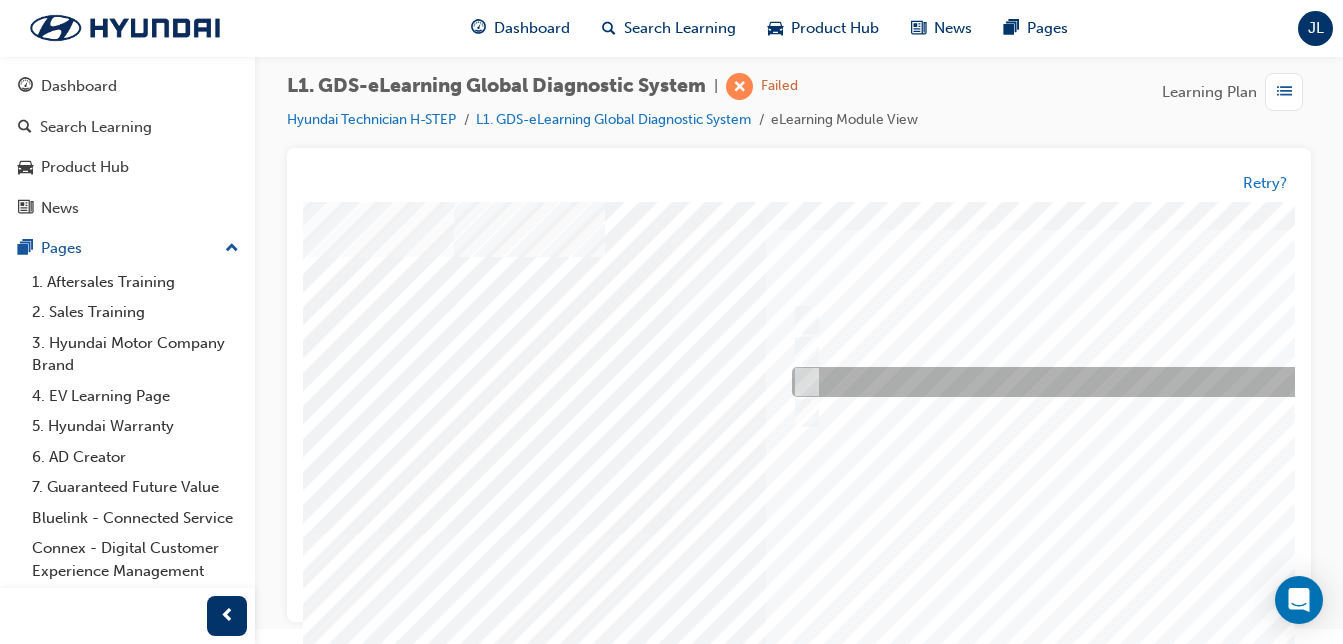 click at bounding box center (1119, 383) 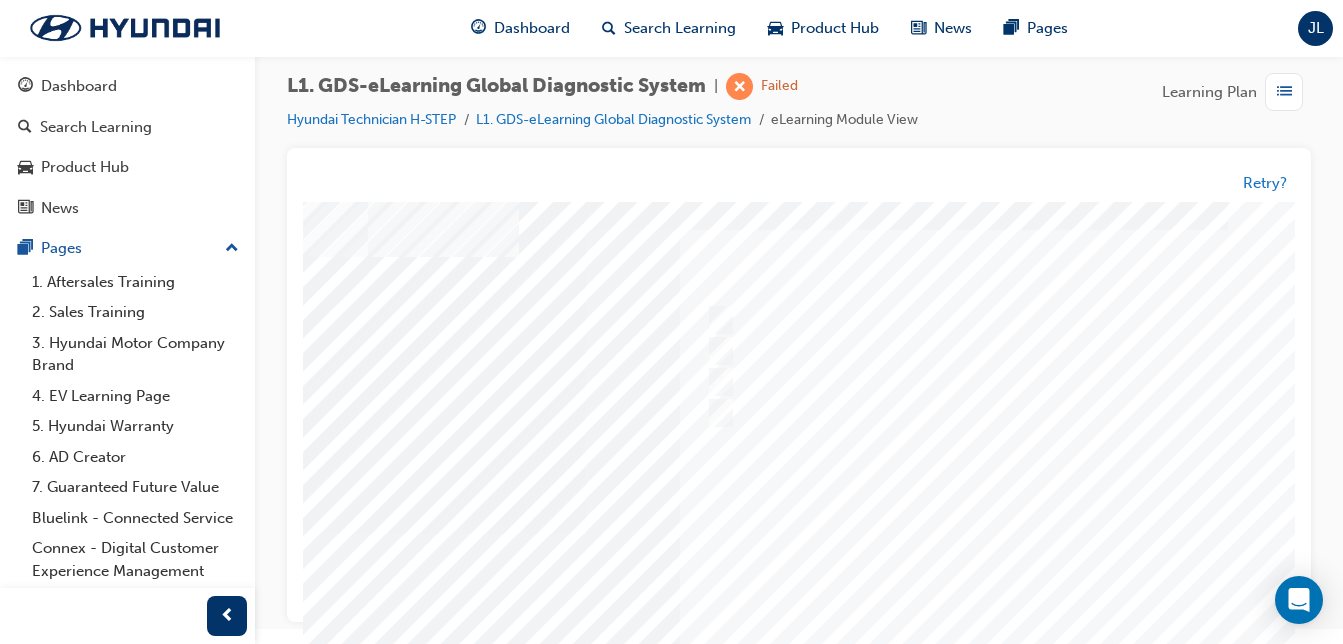 scroll, scrollTop: 43, scrollLeft: 236, axis: both 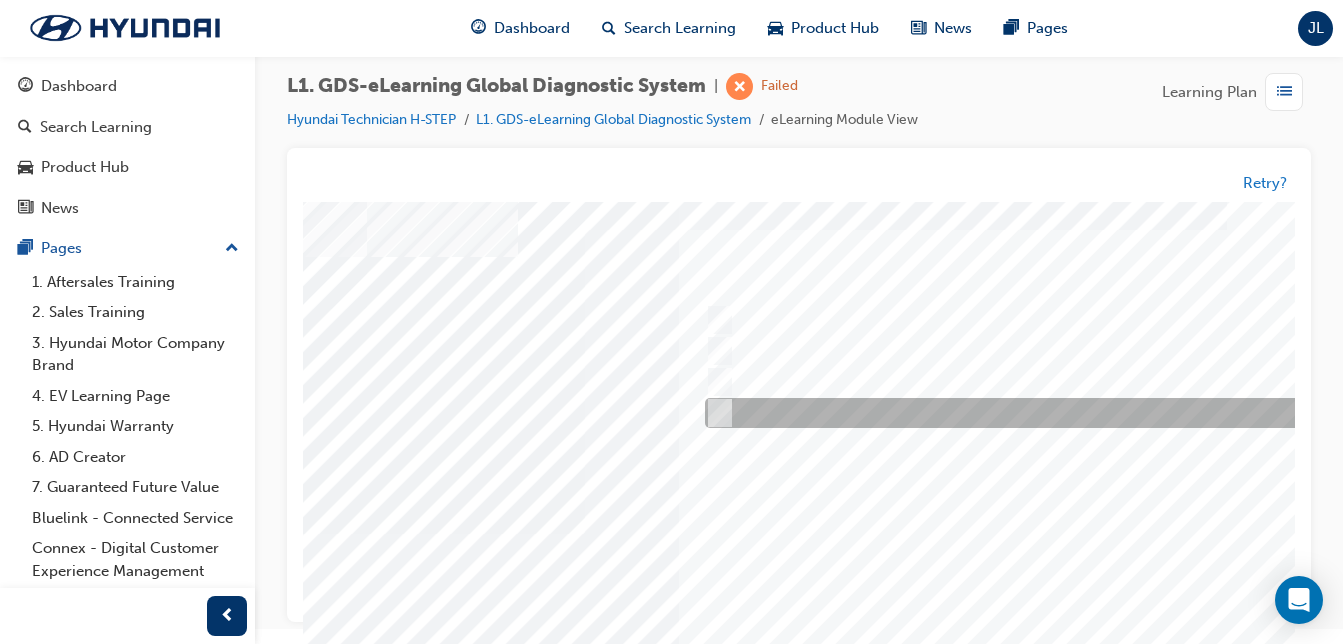 click at bounding box center [1032, 414] 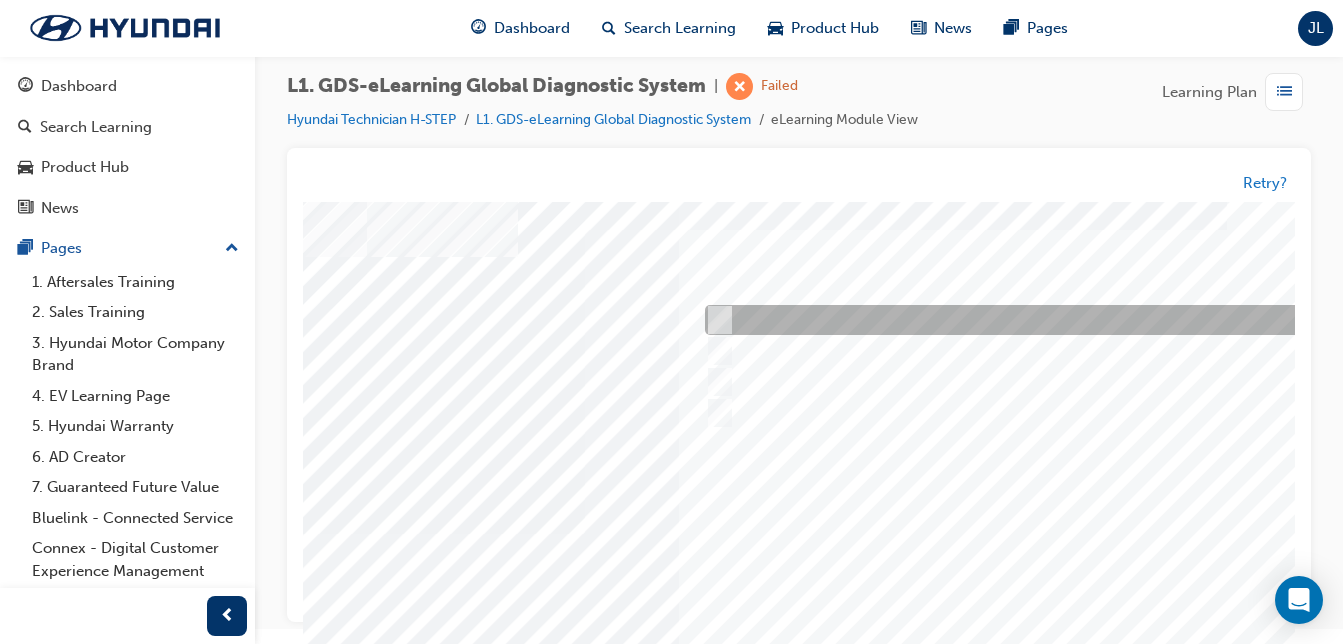 click at bounding box center (1032, 321) 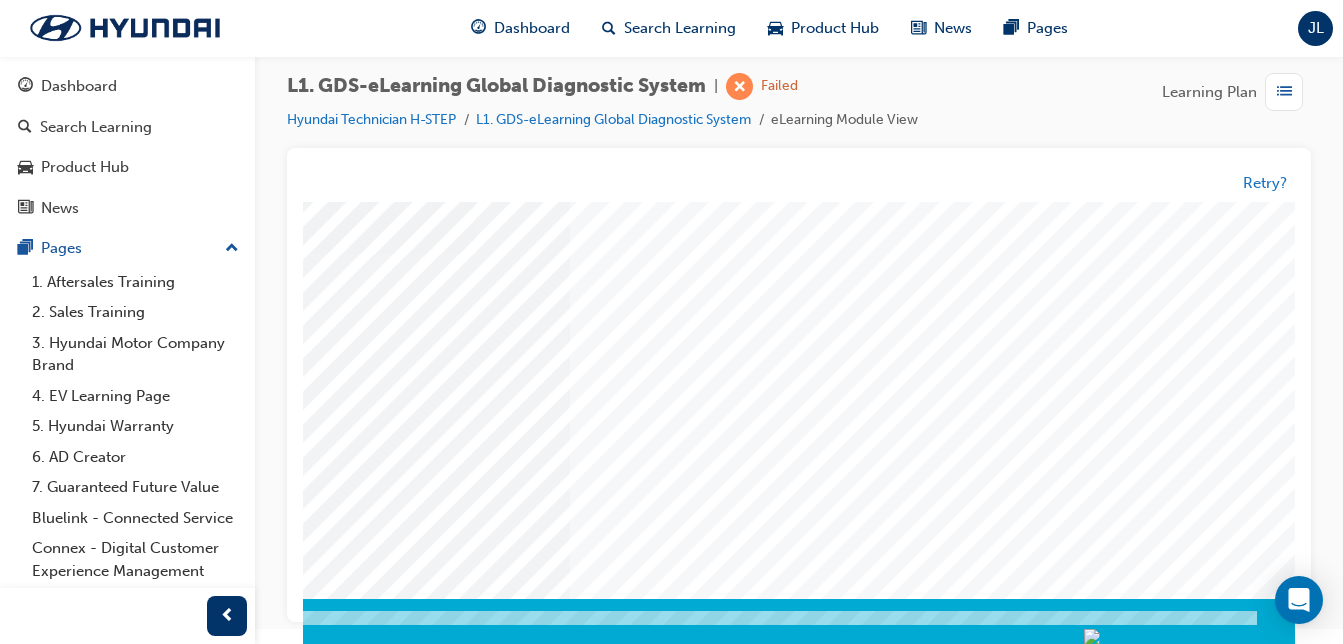 scroll, scrollTop: 323, scrollLeft: 383, axis: both 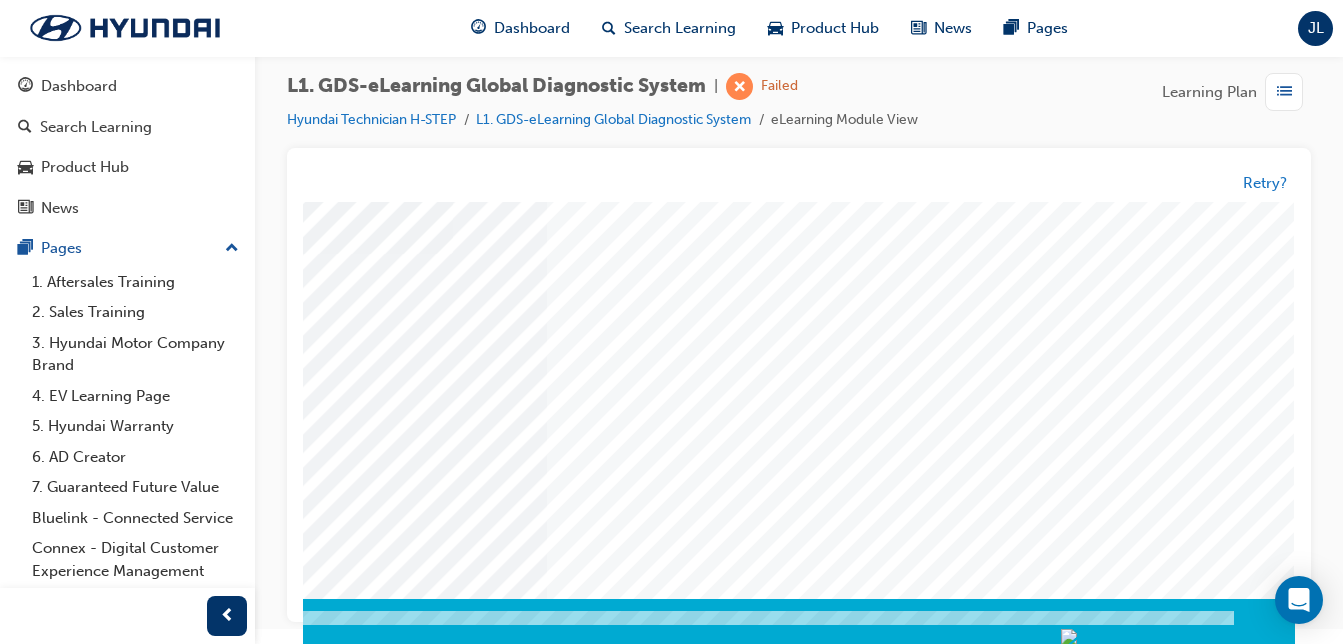 click at bounding box center [5, 3336] 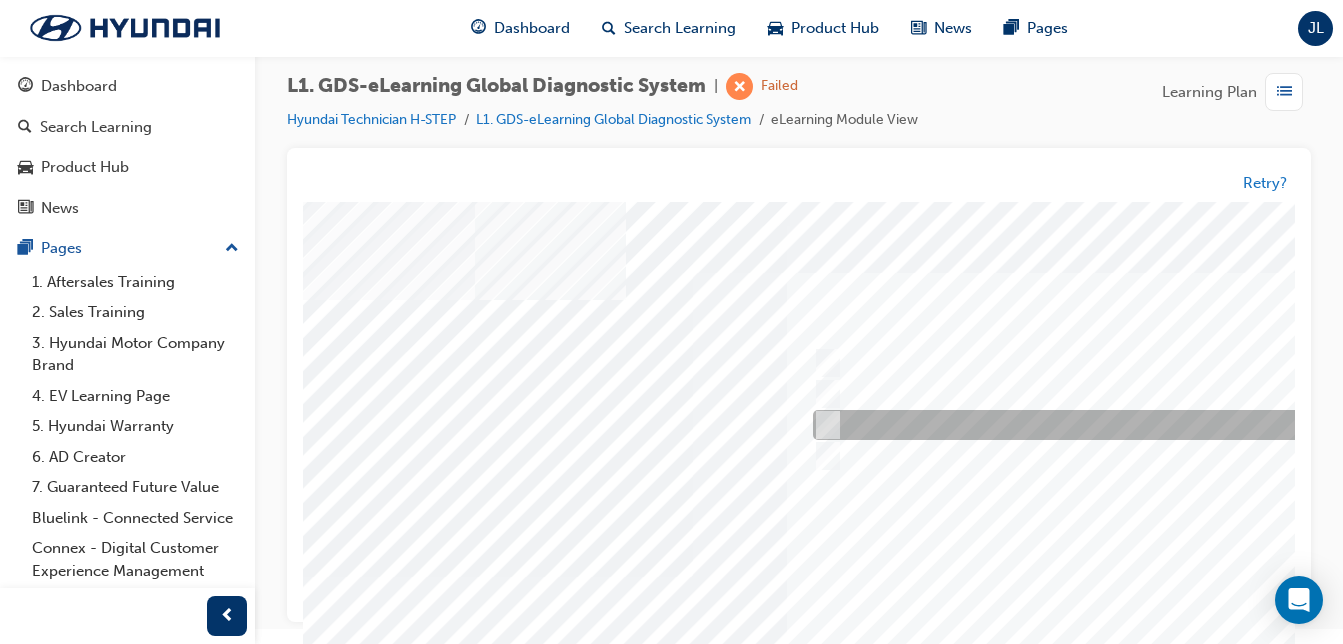 scroll, scrollTop: 0, scrollLeft: 138, axis: horizontal 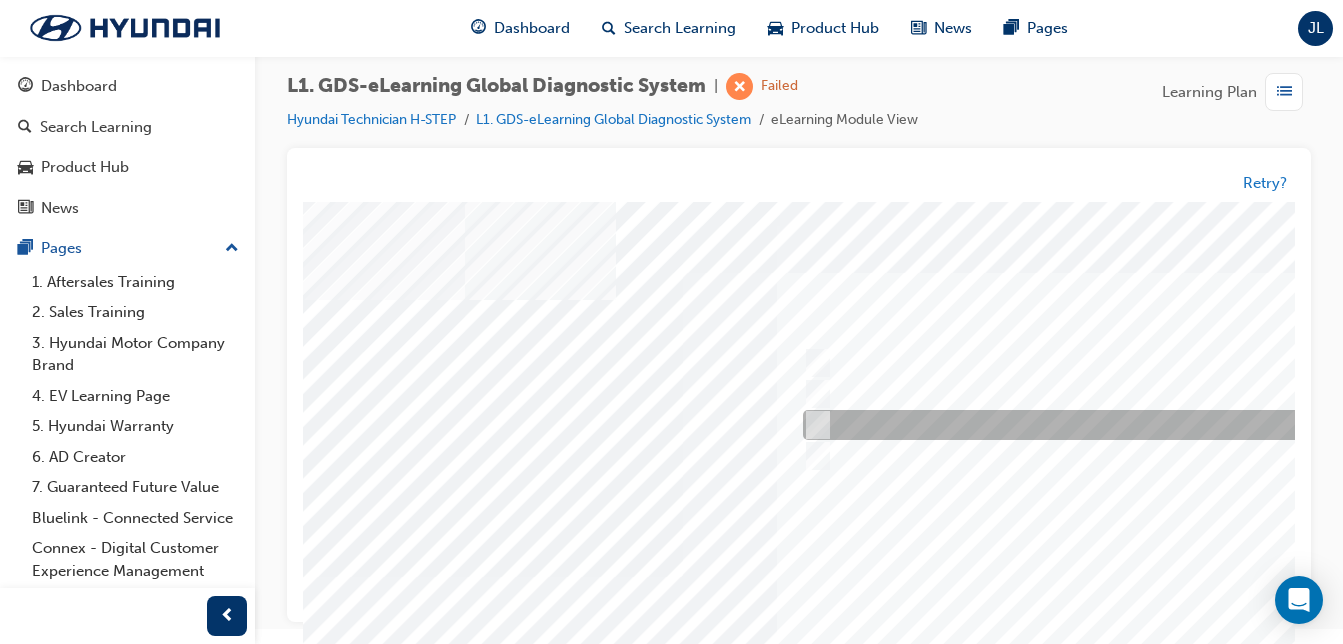 click at bounding box center (1130, 426) 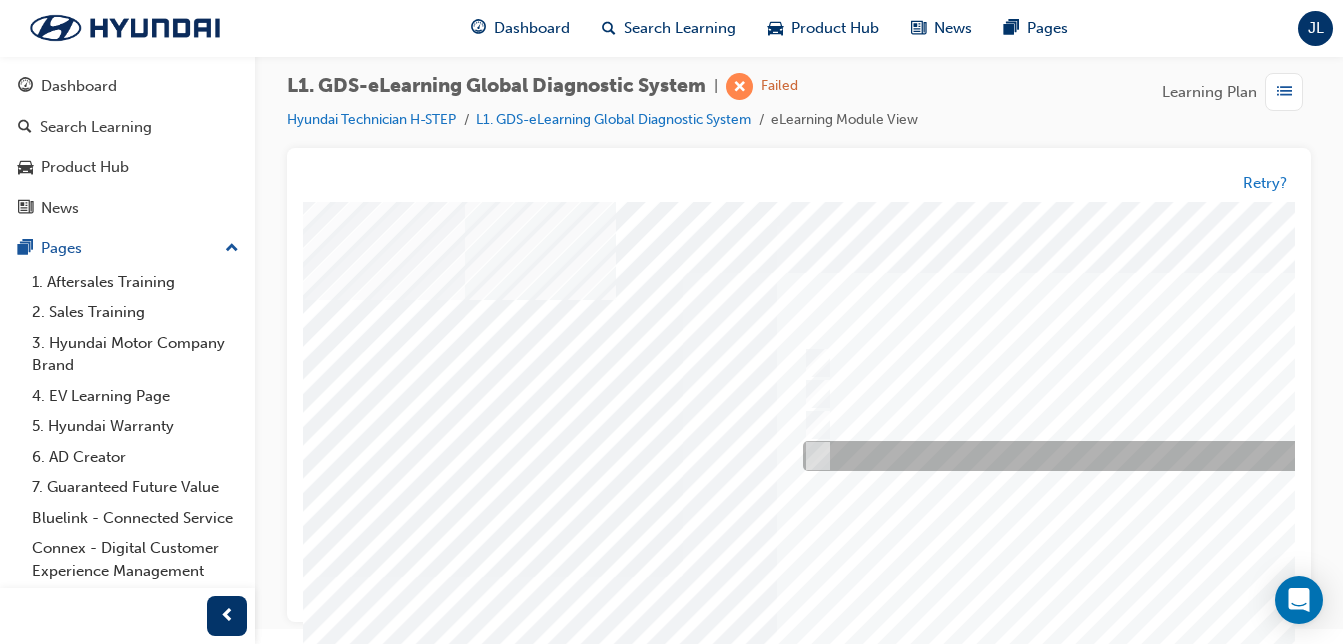 click at bounding box center [1130, 457] 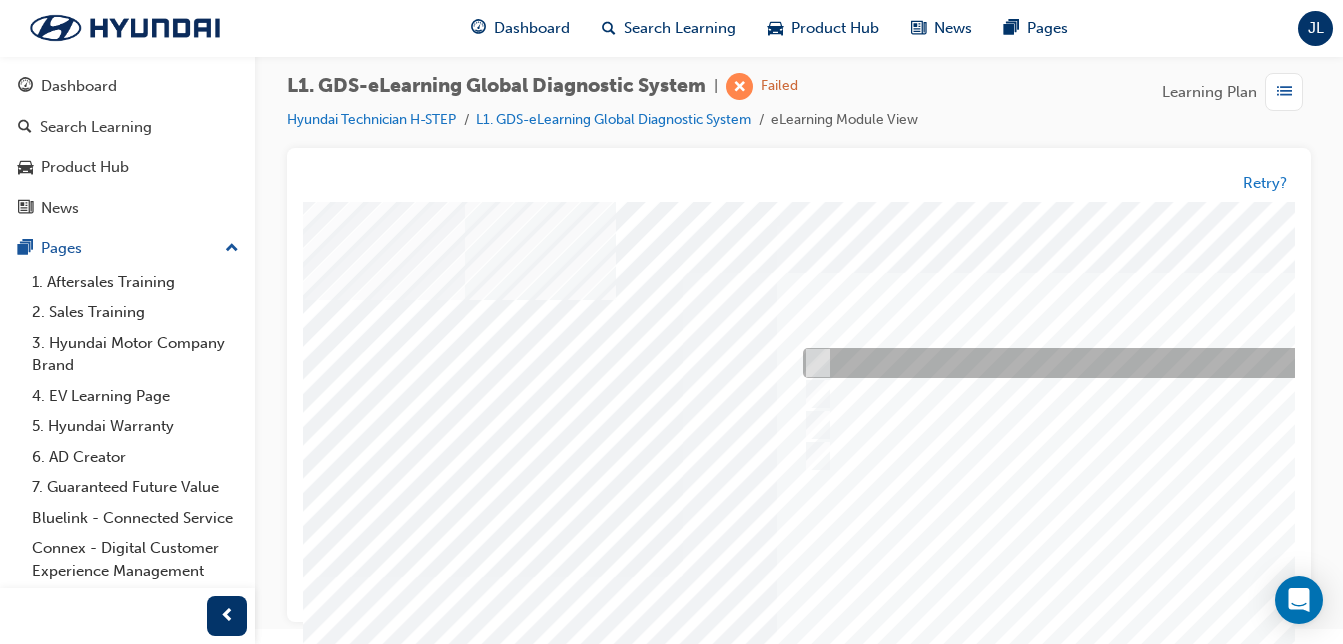 click at bounding box center [1130, 364] 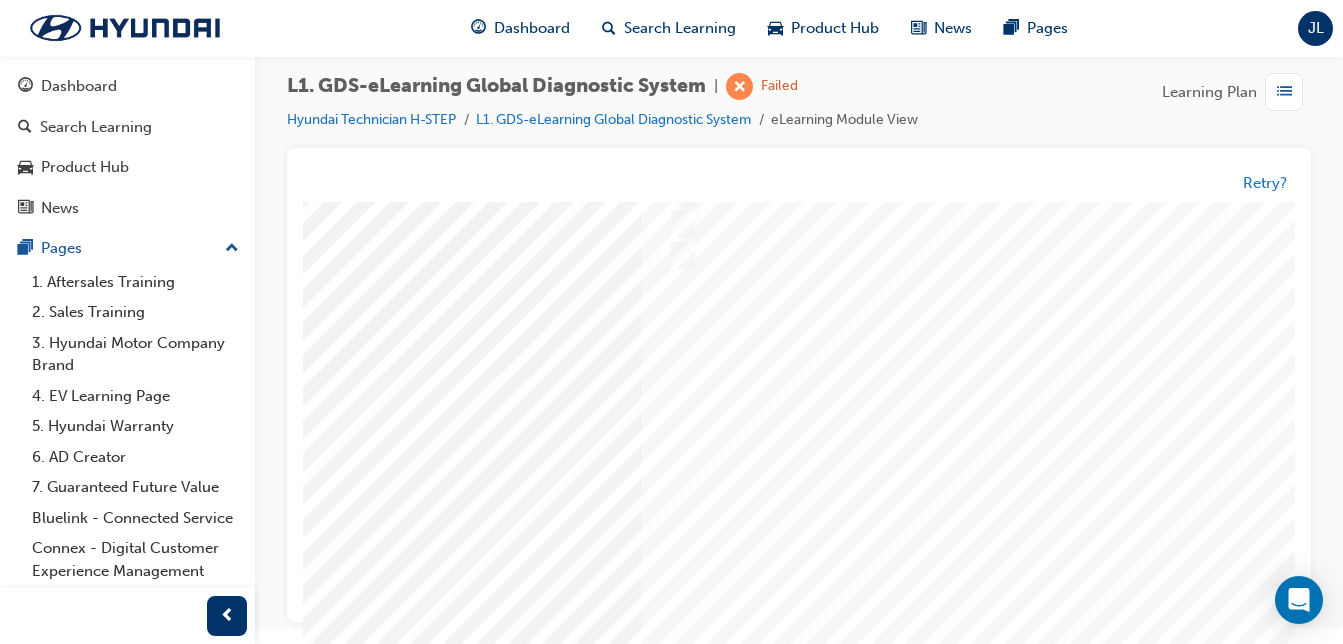 scroll, scrollTop: 323, scrollLeft: 383, axis: both 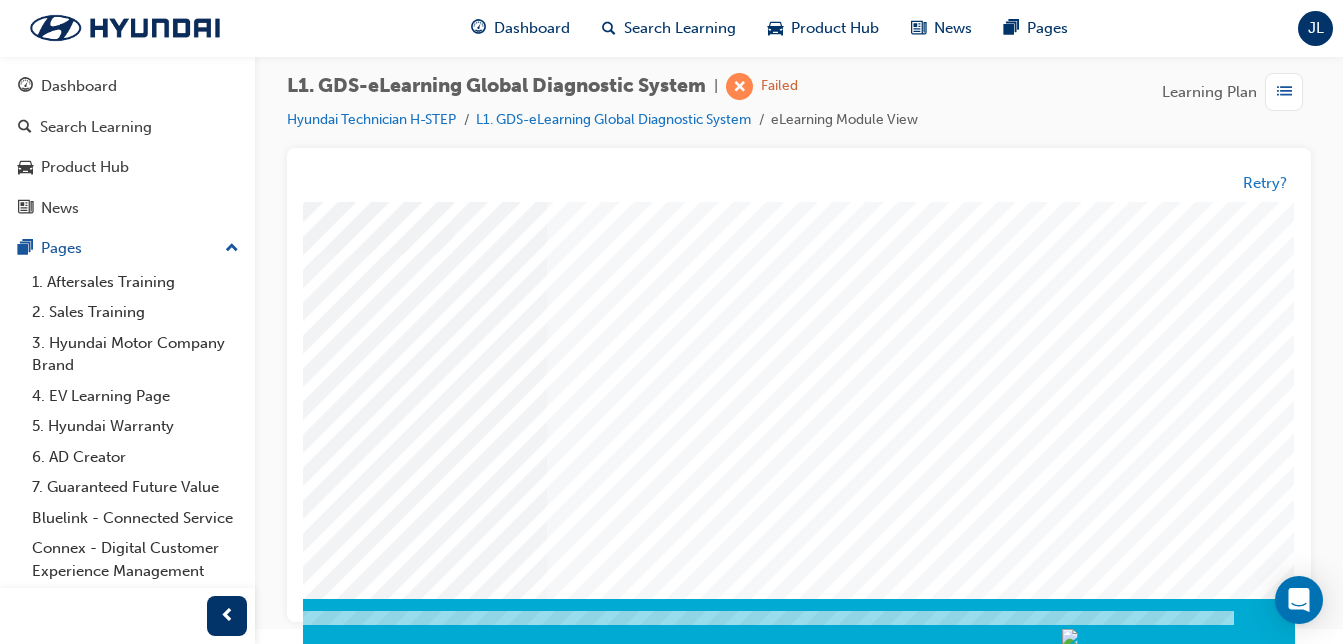 click at bounding box center [5, 3336] 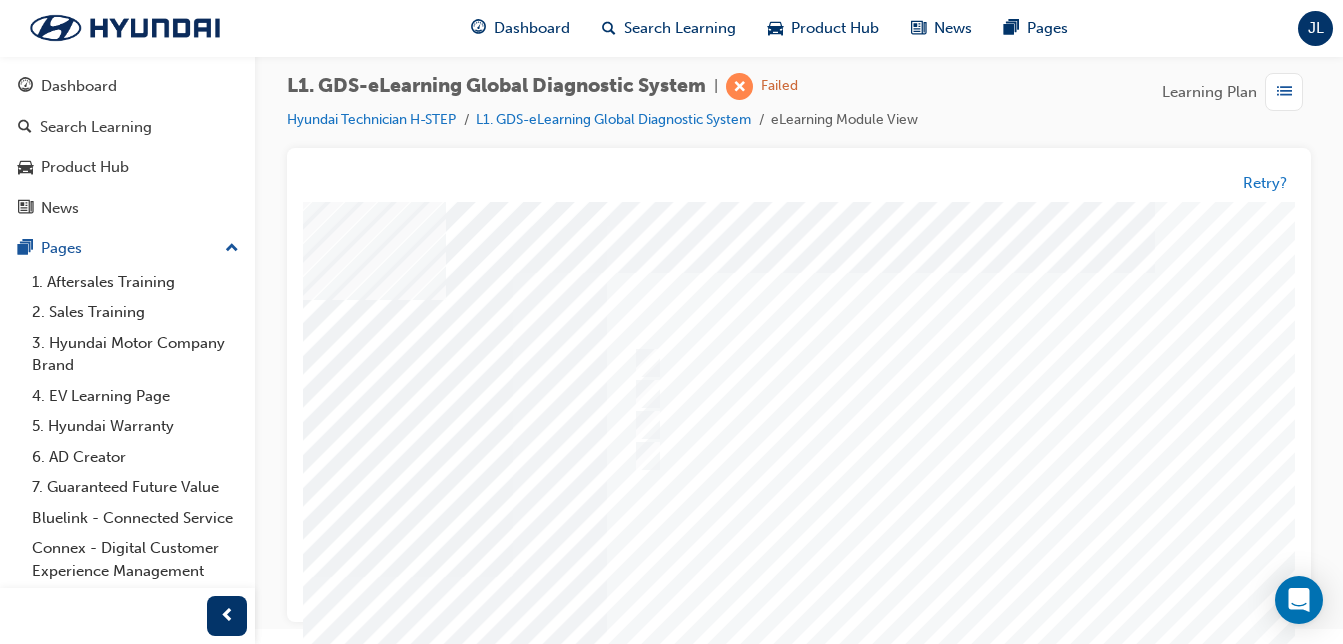 scroll, scrollTop: 0, scrollLeft: 326, axis: horizontal 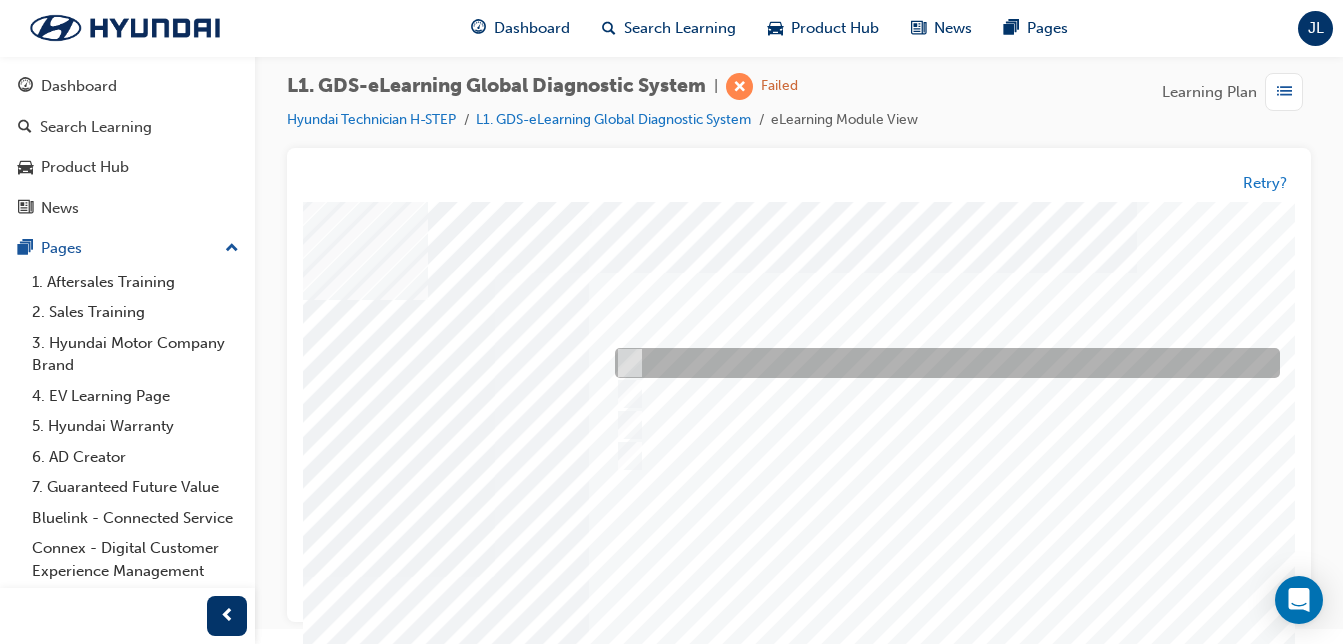click at bounding box center [942, 364] 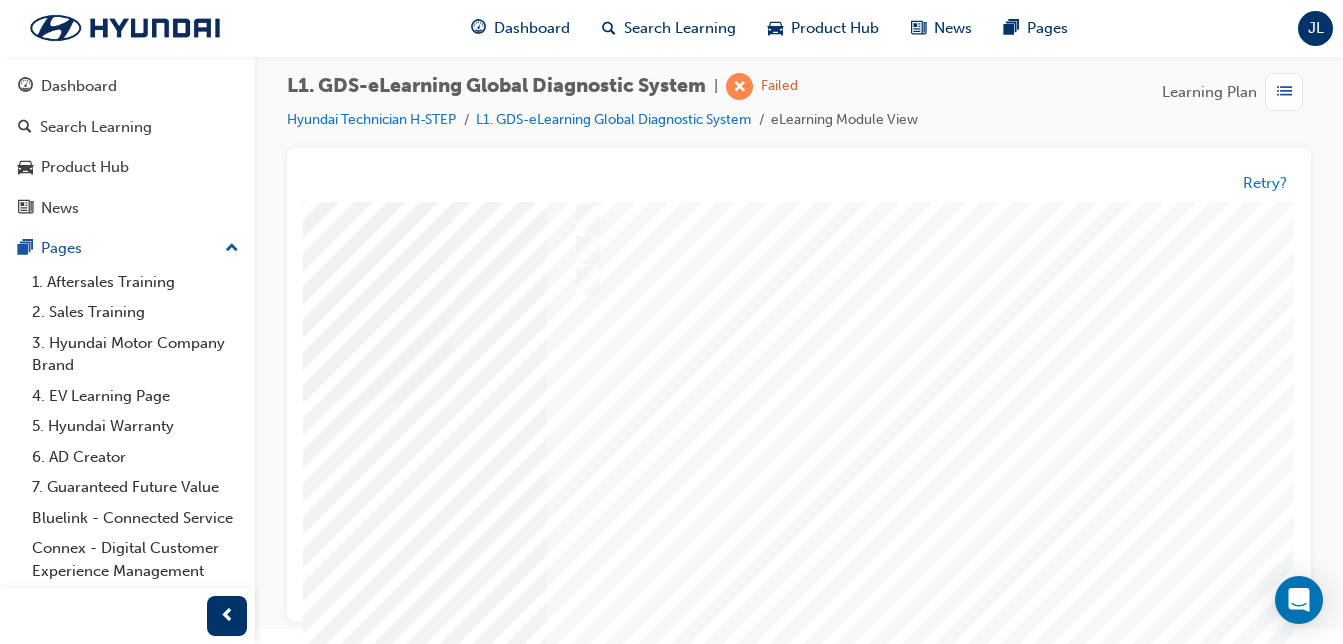 scroll, scrollTop: 323, scrollLeft: 383, axis: both 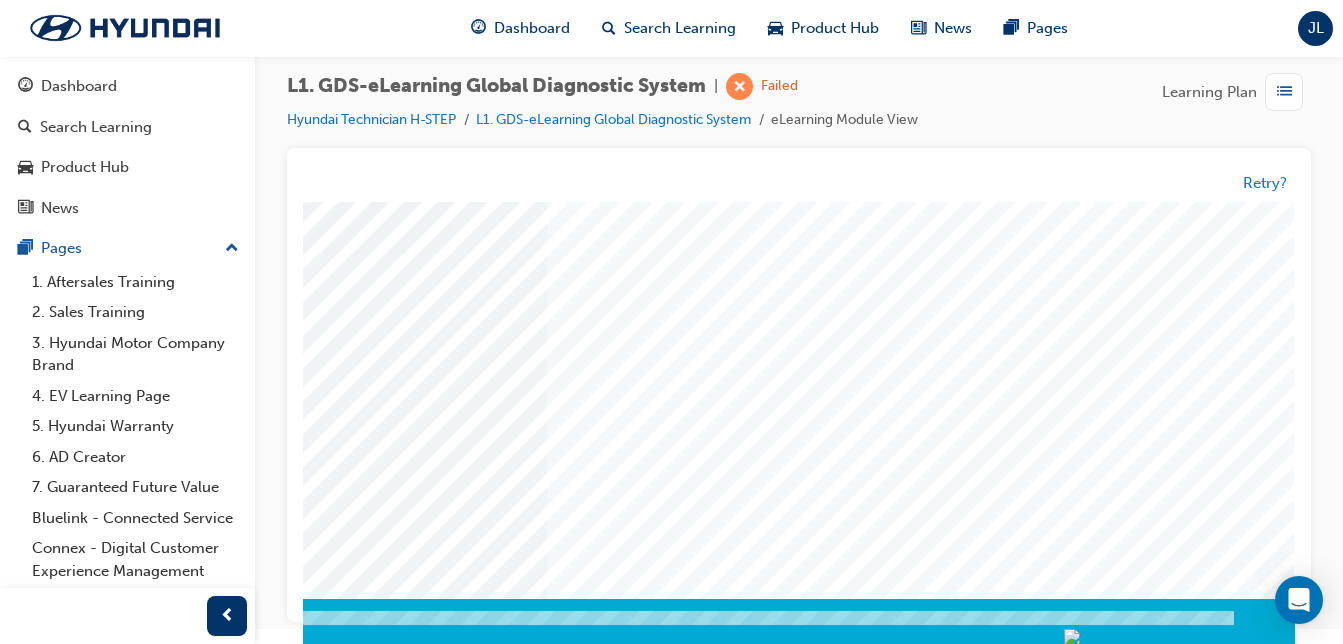 click at bounding box center [5, 3336] 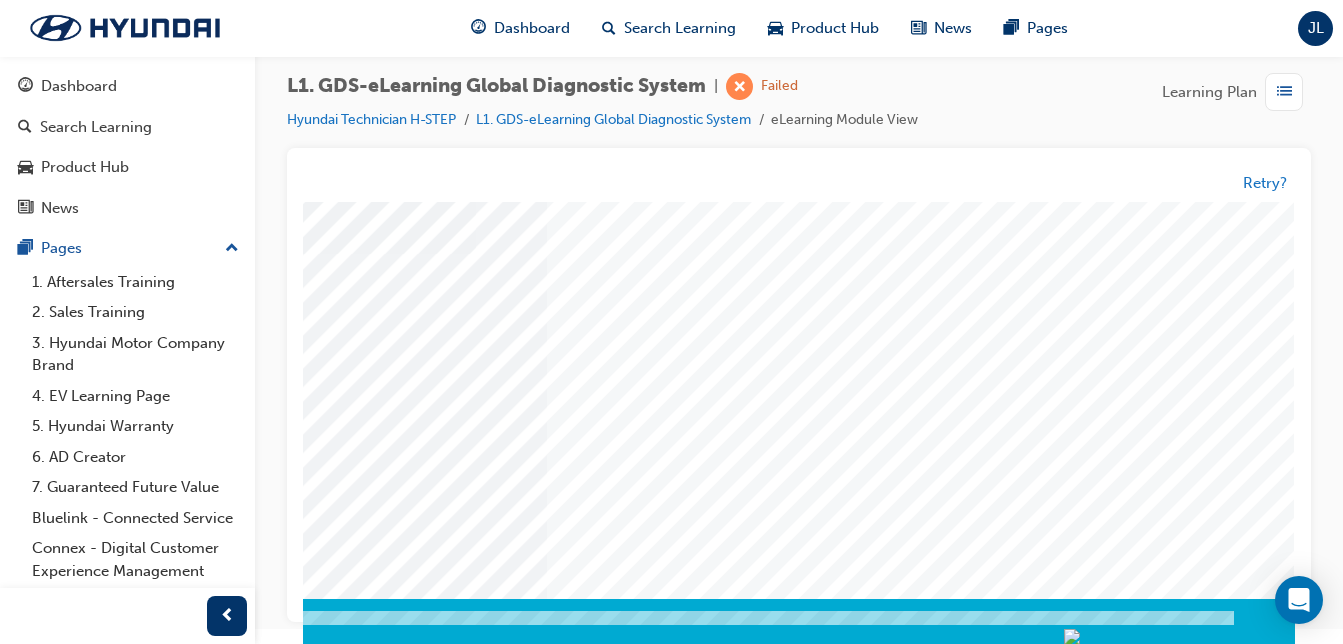 scroll, scrollTop: 0, scrollLeft: 0, axis: both 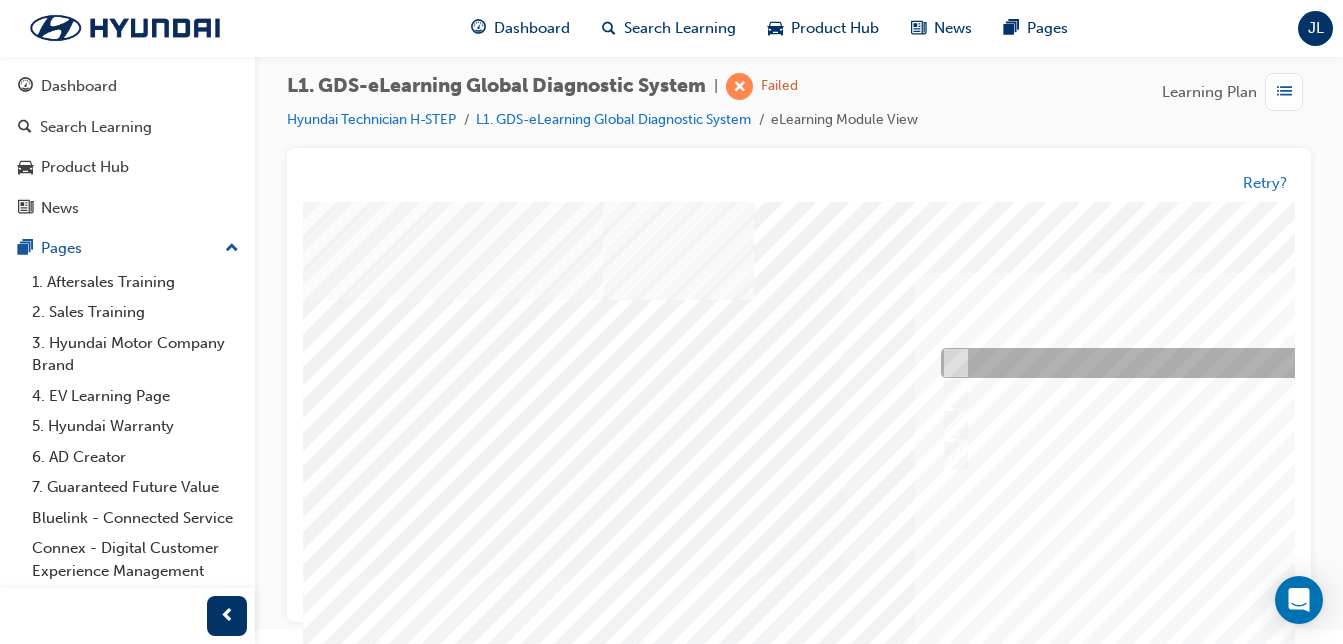 click at bounding box center (1268, 364) 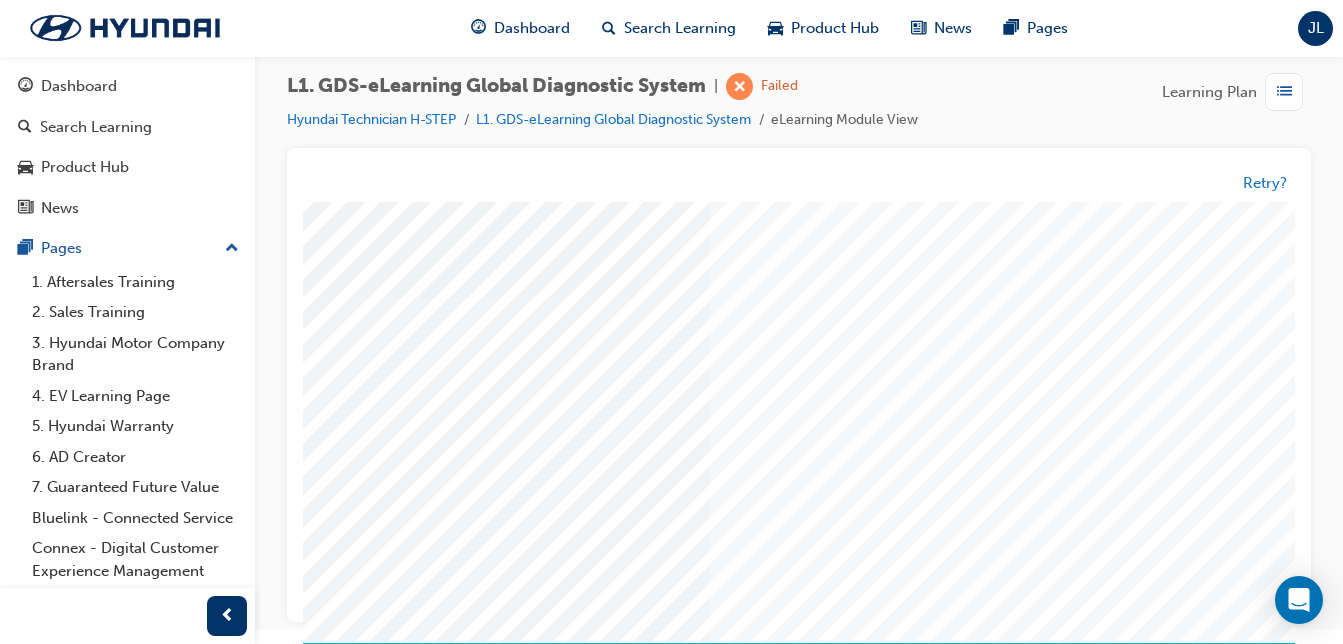 scroll, scrollTop: 288, scrollLeft: 214, axis: both 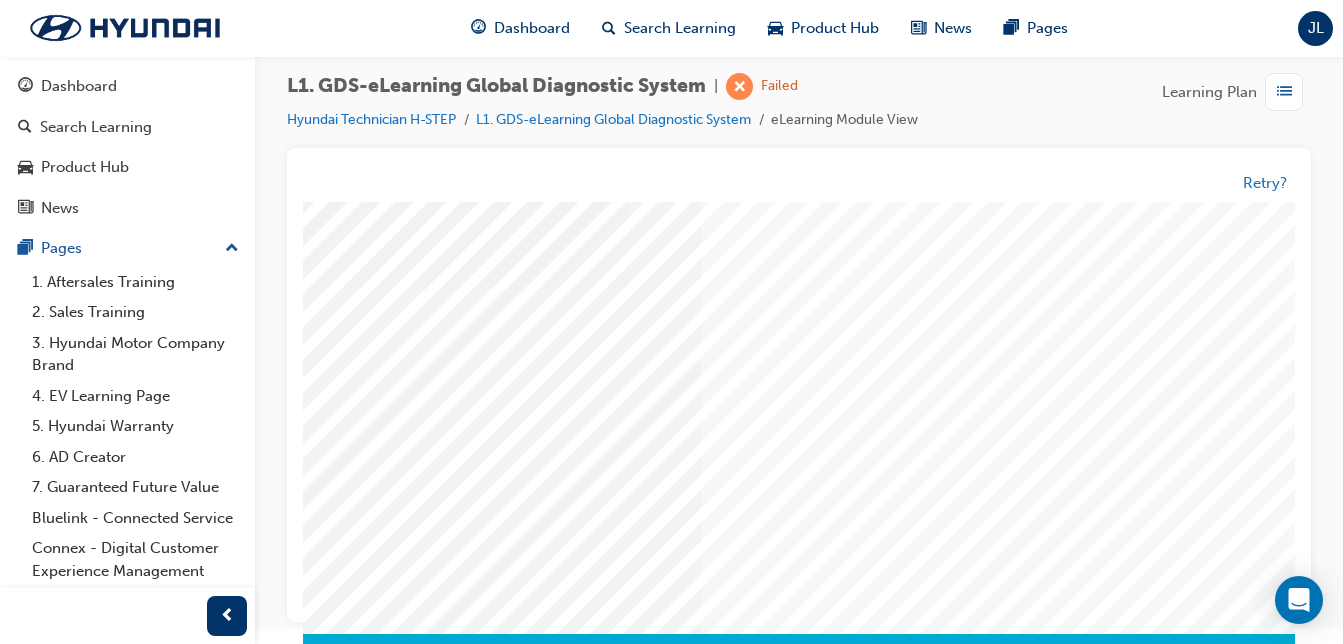 click at bounding box center (159, 3371) 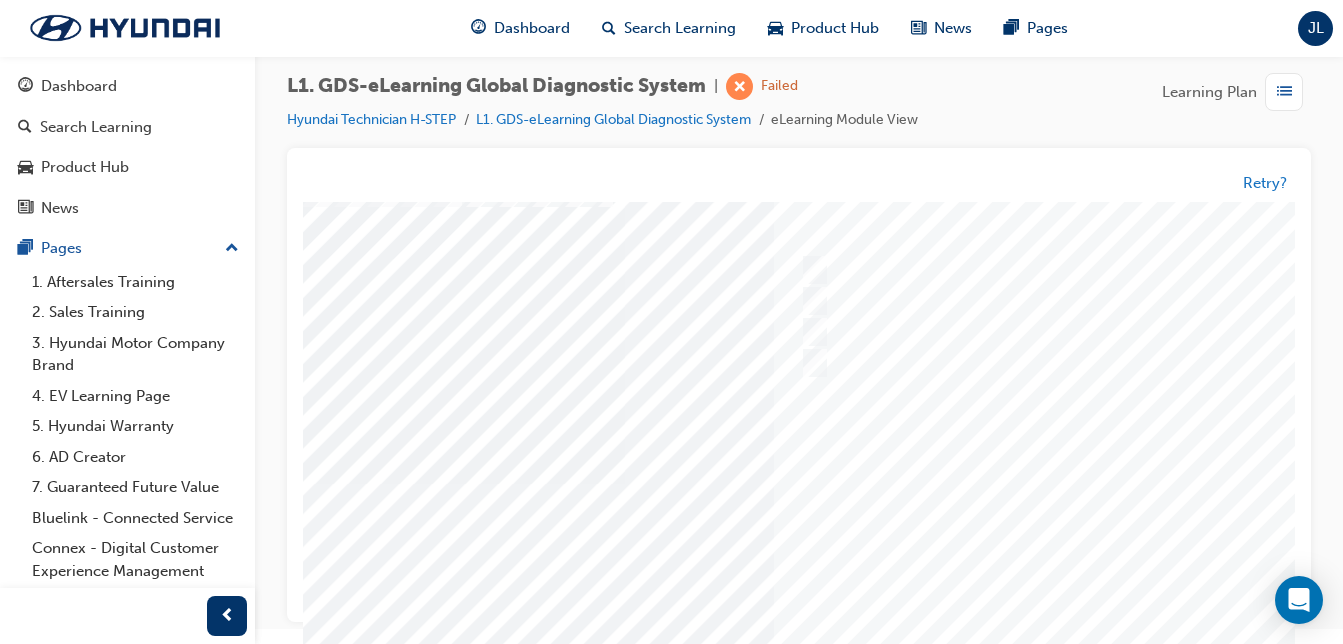 scroll, scrollTop: 94, scrollLeft: 143, axis: both 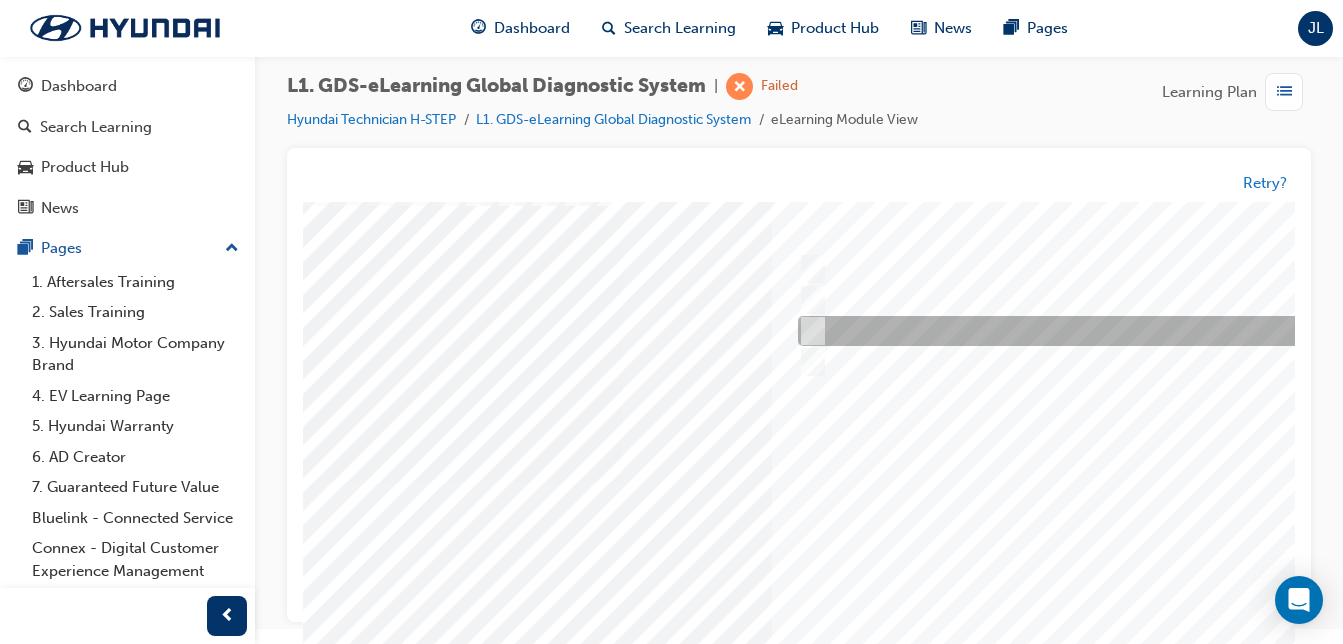 click at bounding box center [809, 332] 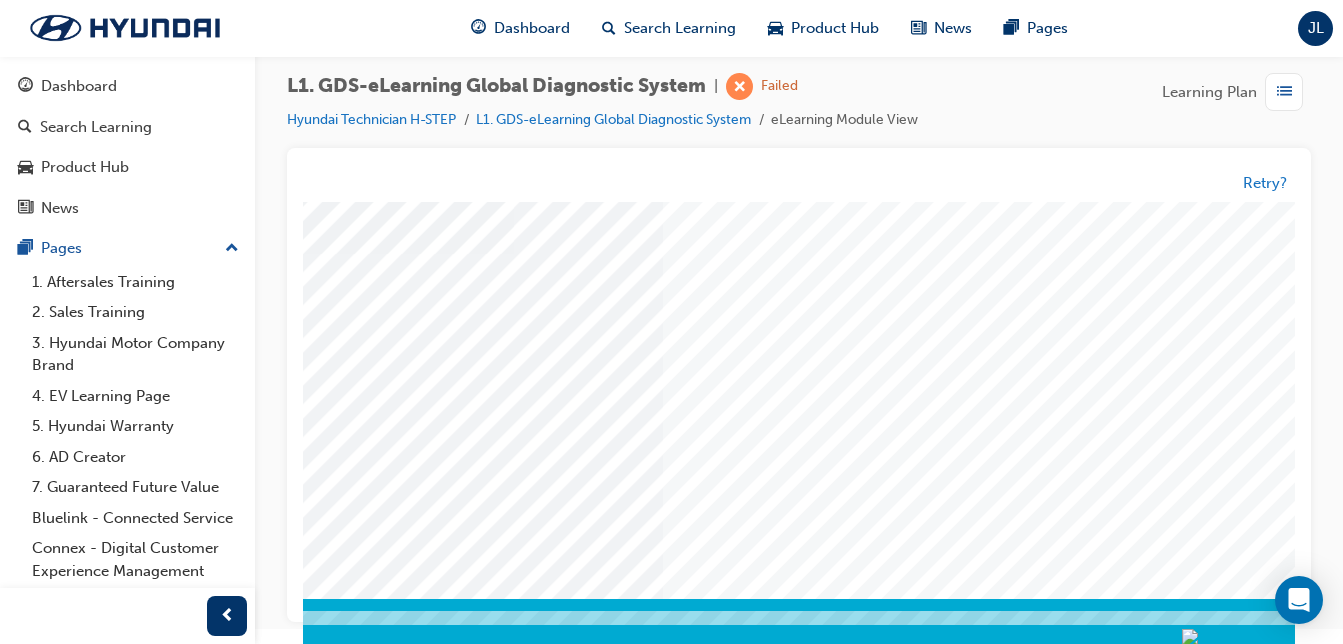 scroll, scrollTop: 323, scrollLeft: 253, axis: both 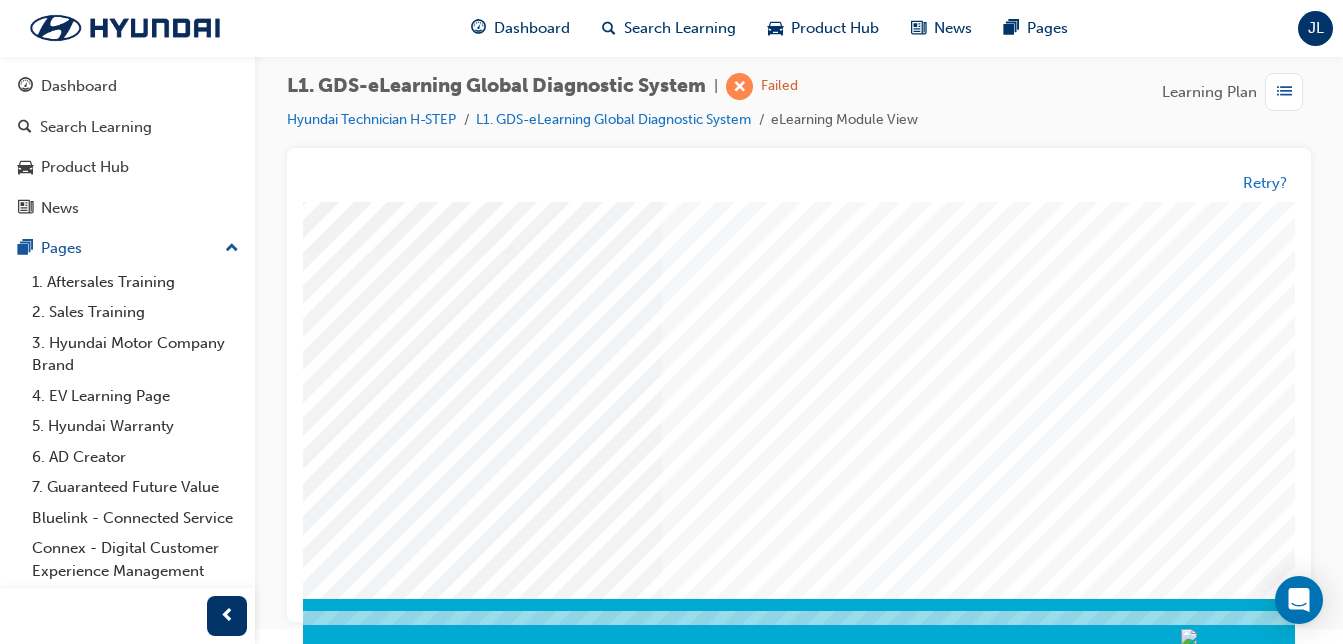 click at bounding box center (120, 3336) 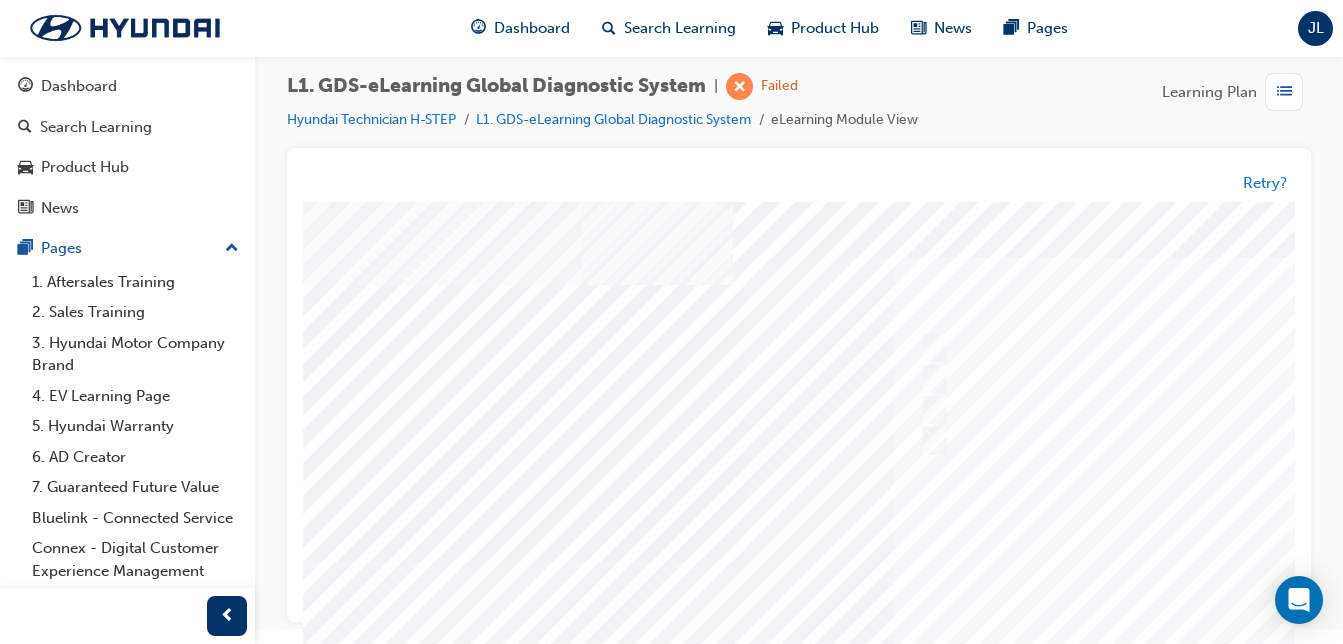 scroll, scrollTop: 18, scrollLeft: 22, axis: both 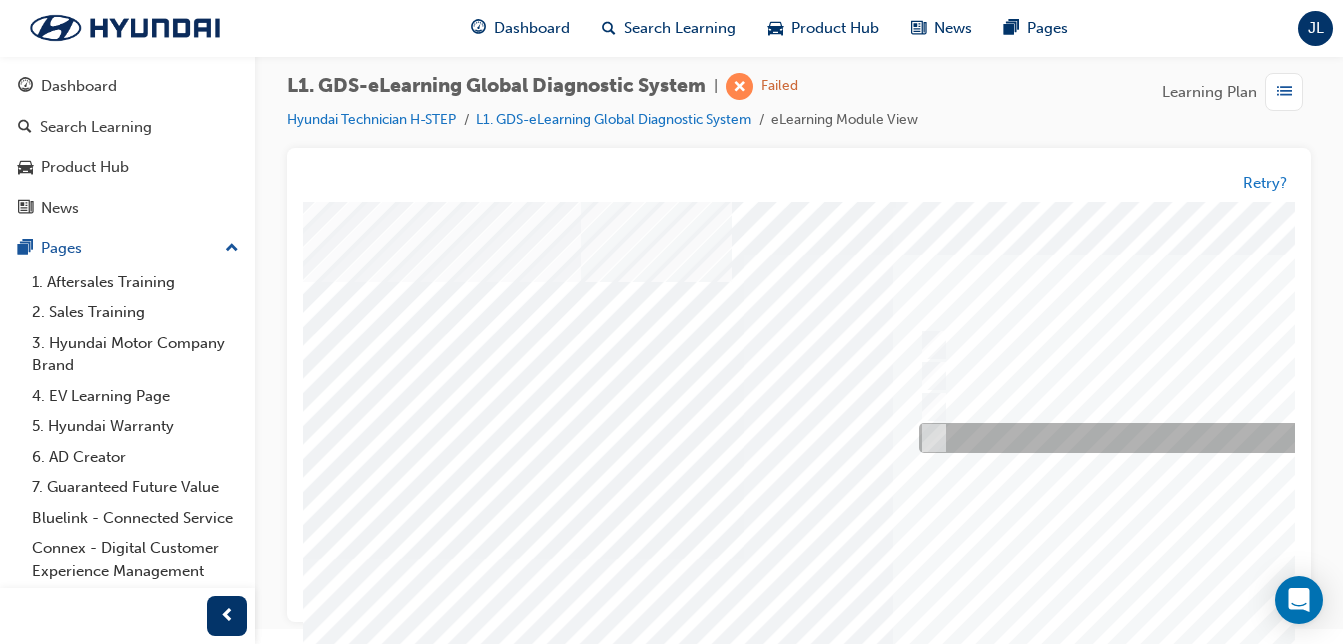 click at bounding box center (1246, 439) 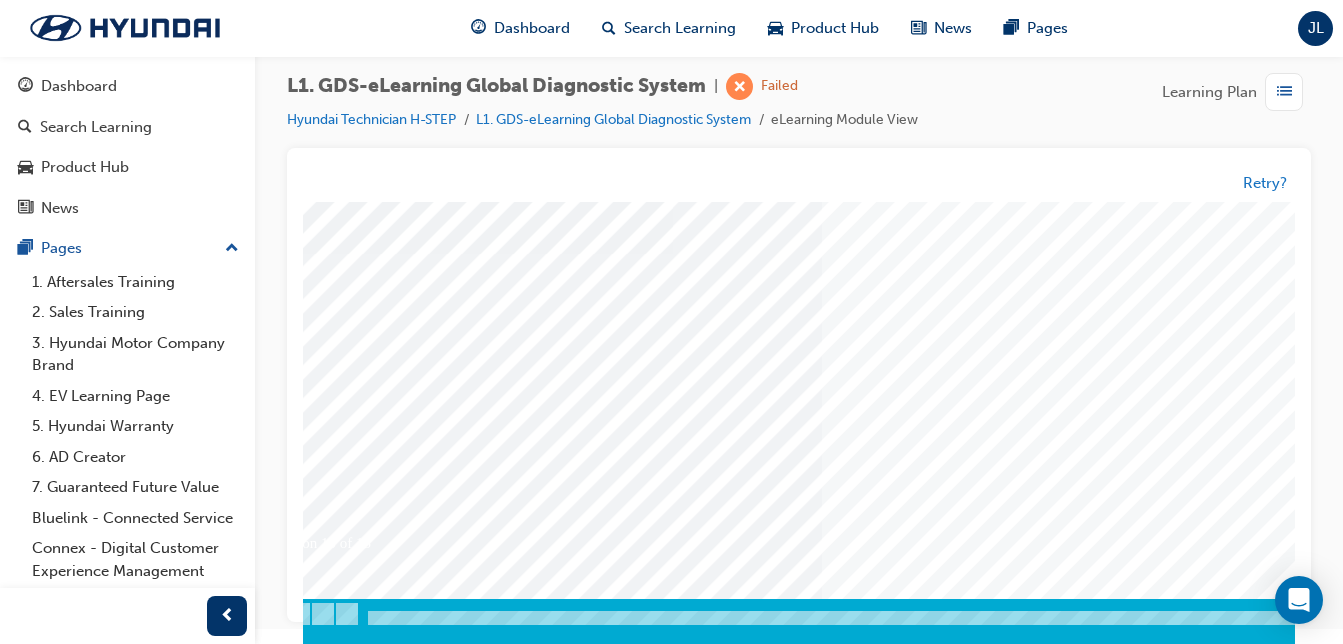 scroll, scrollTop: 323, scrollLeft: 94, axis: both 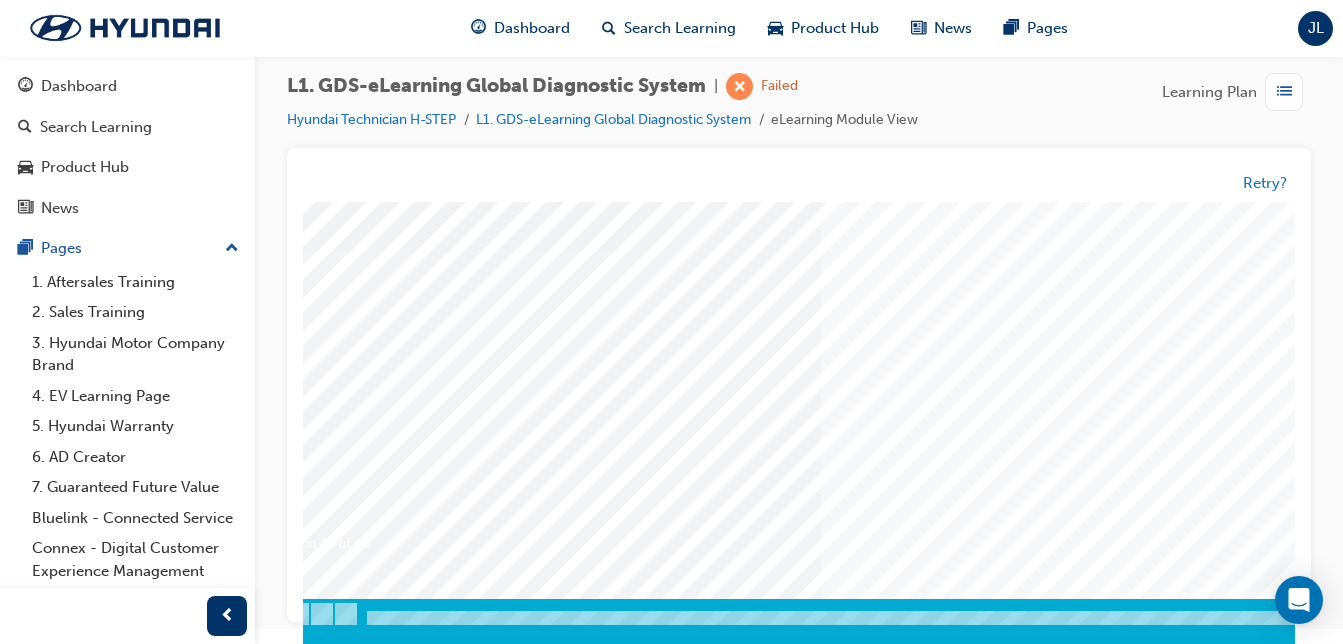 click at bounding box center [279, 3336] 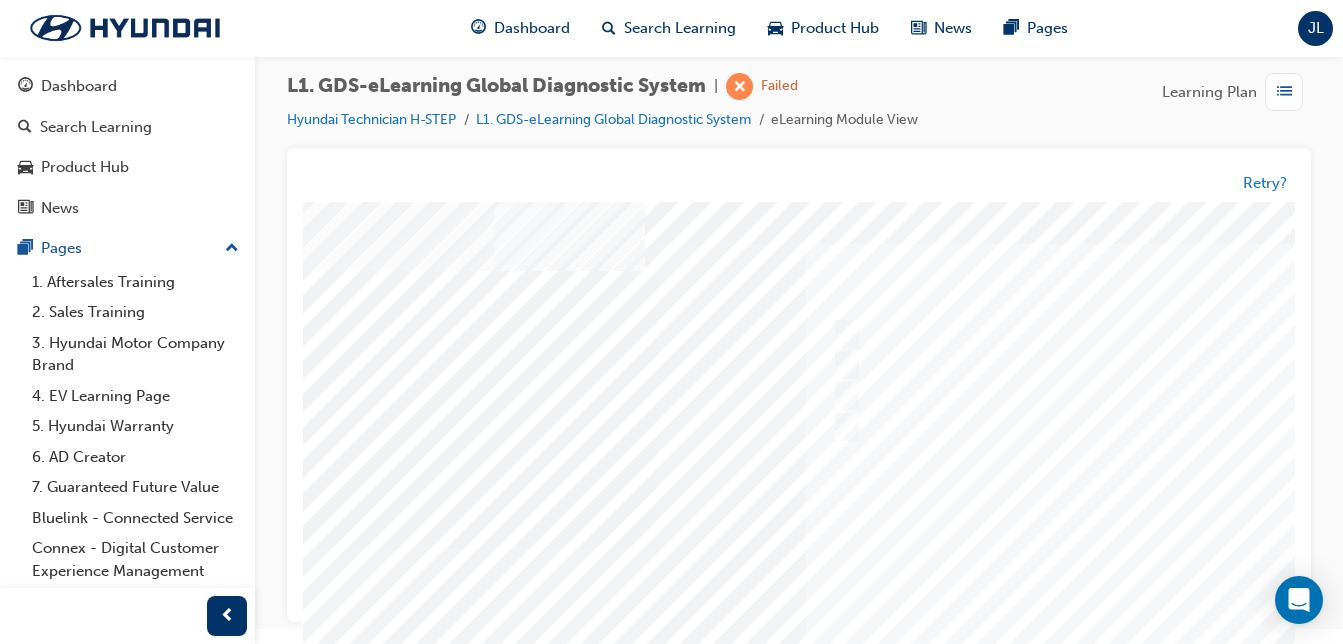 scroll, scrollTop: 29, scrollLeft: 112, axis: both 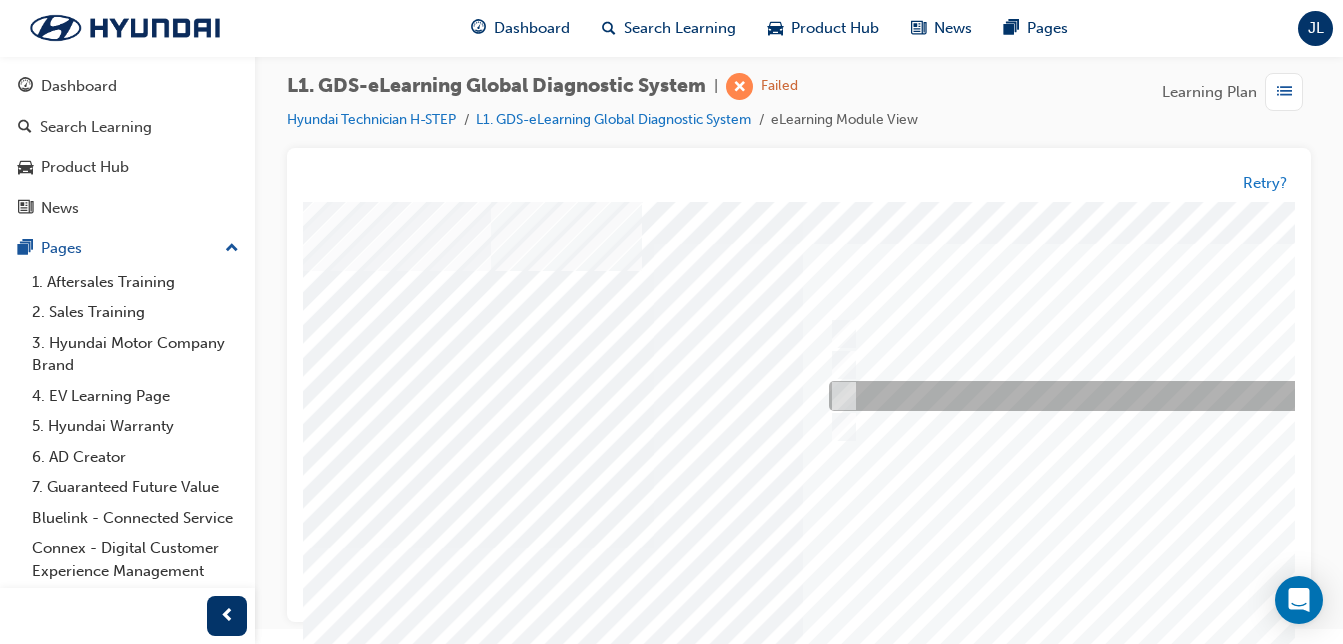 click at bounding box center (1156, 397) 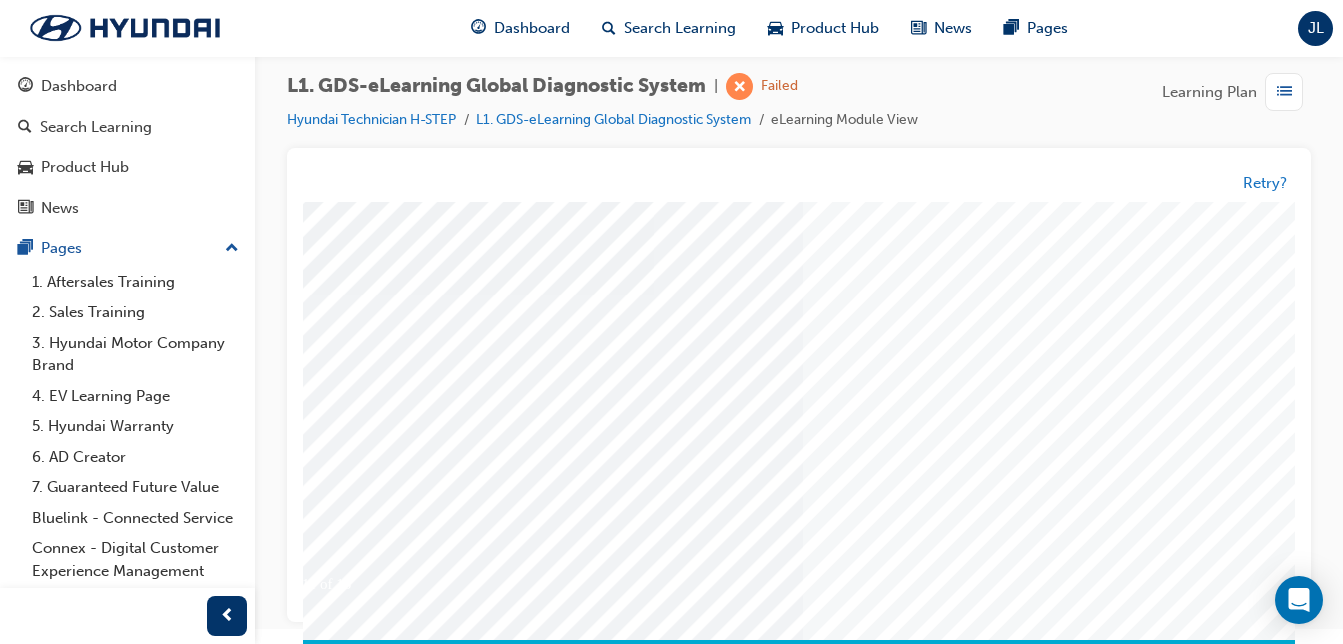 scroll, scrollTop: 323, scrollLeft: 112, axis: both 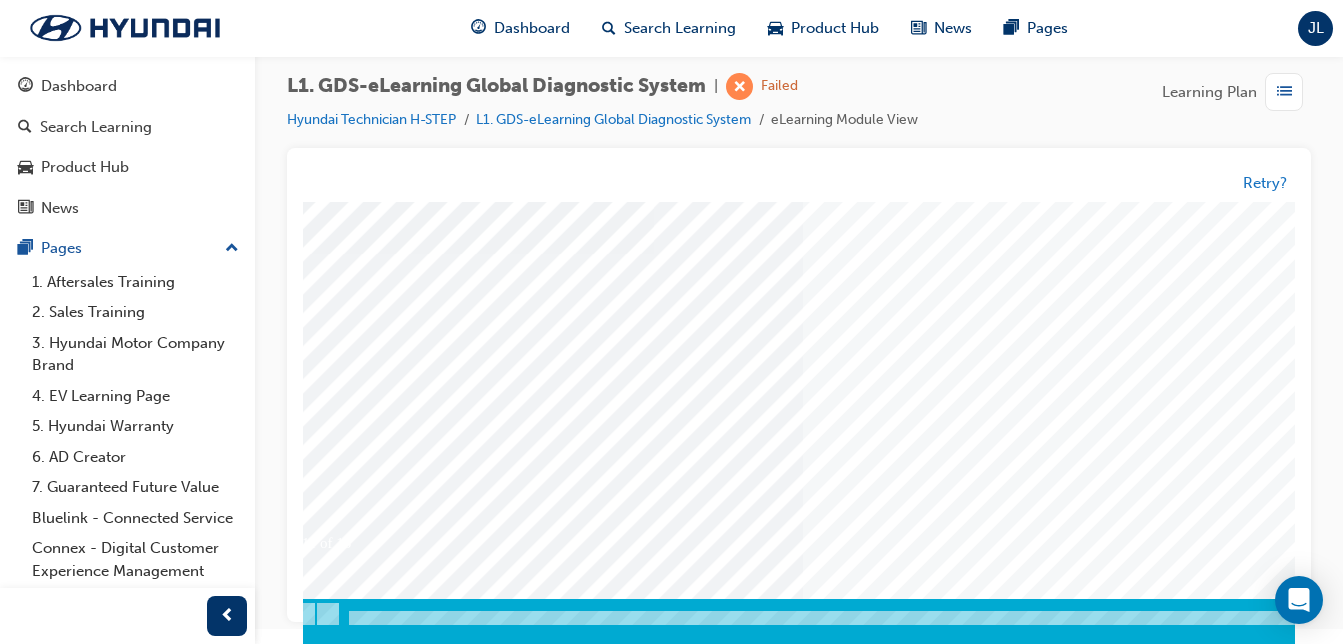 click at bounding box center [261, 3336] 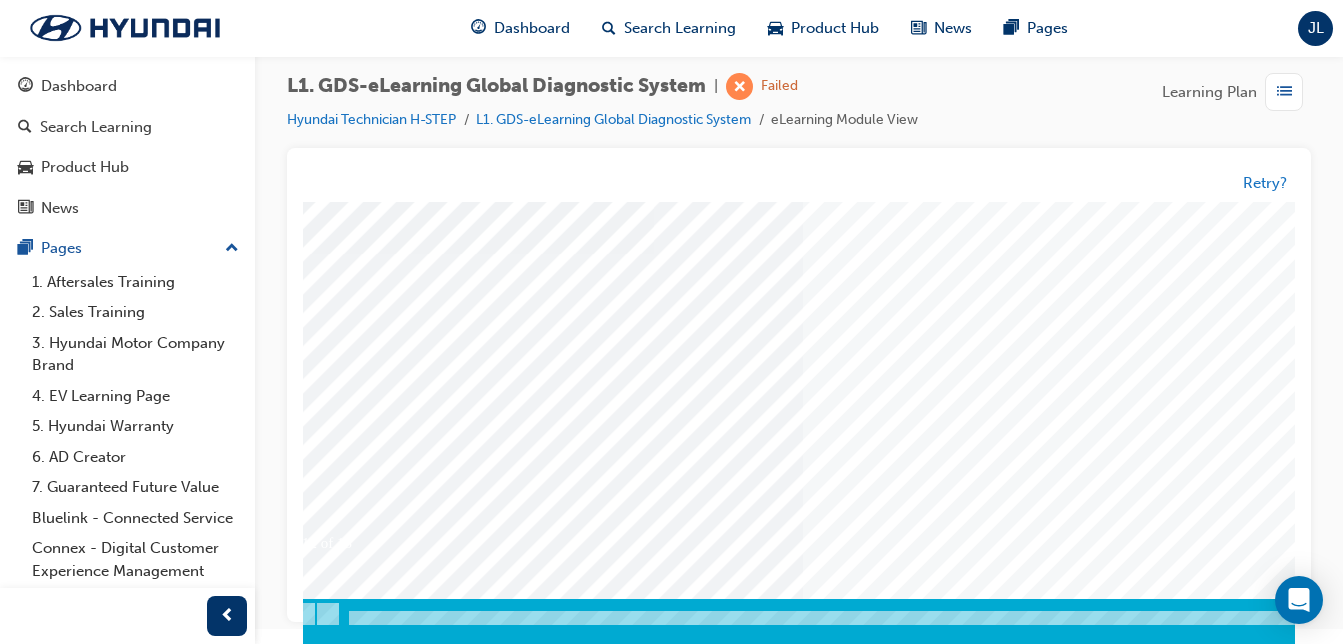 scroll, scrollTop: 0, scrollLeft: 0, axis: both 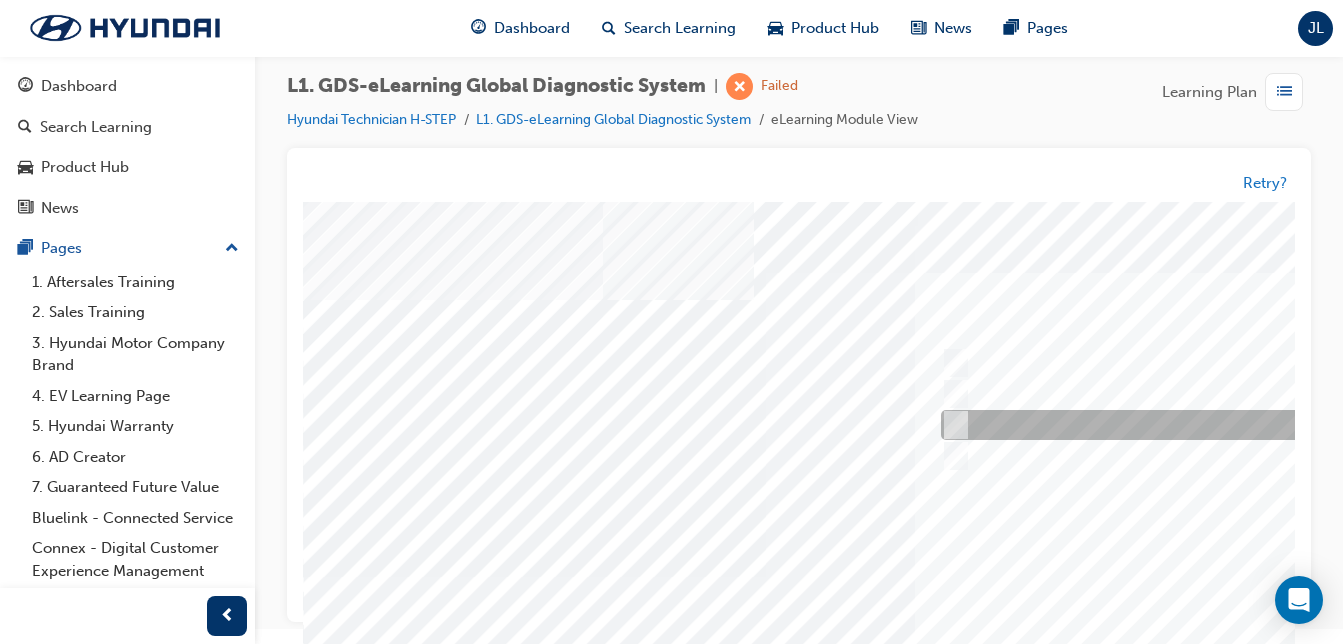 click at bounding box center [1268, 426] 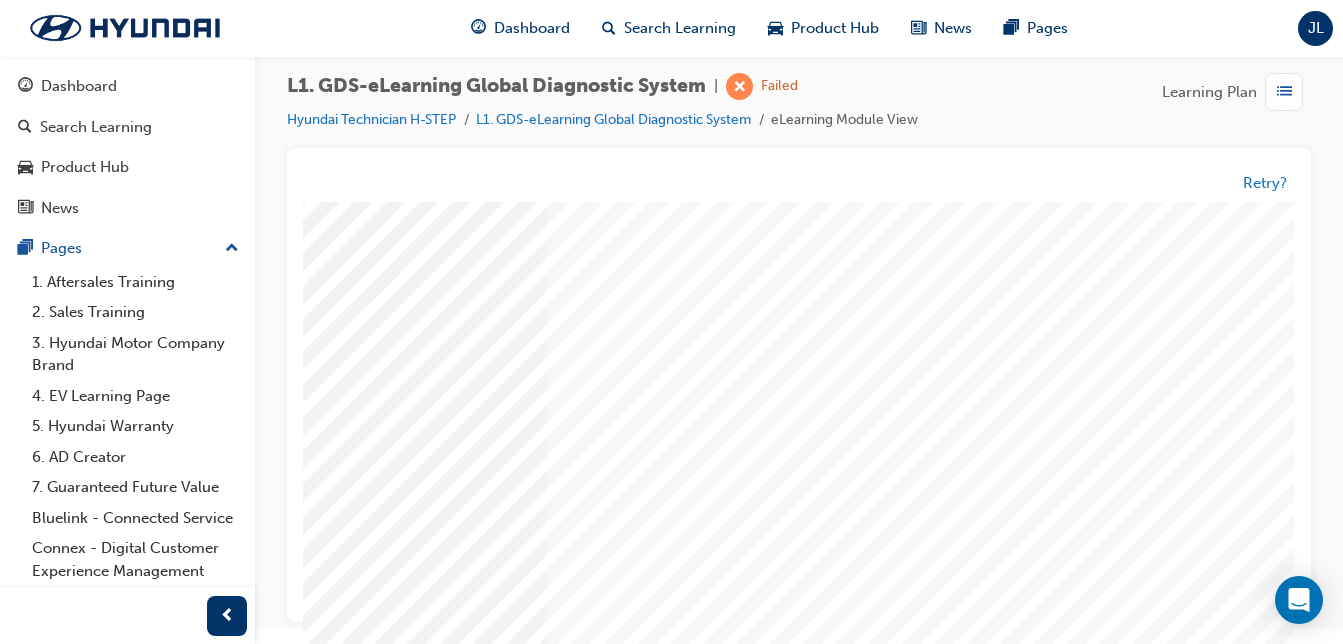 scroll, scrollTop: 298, scrollLeft: 383, axis: both 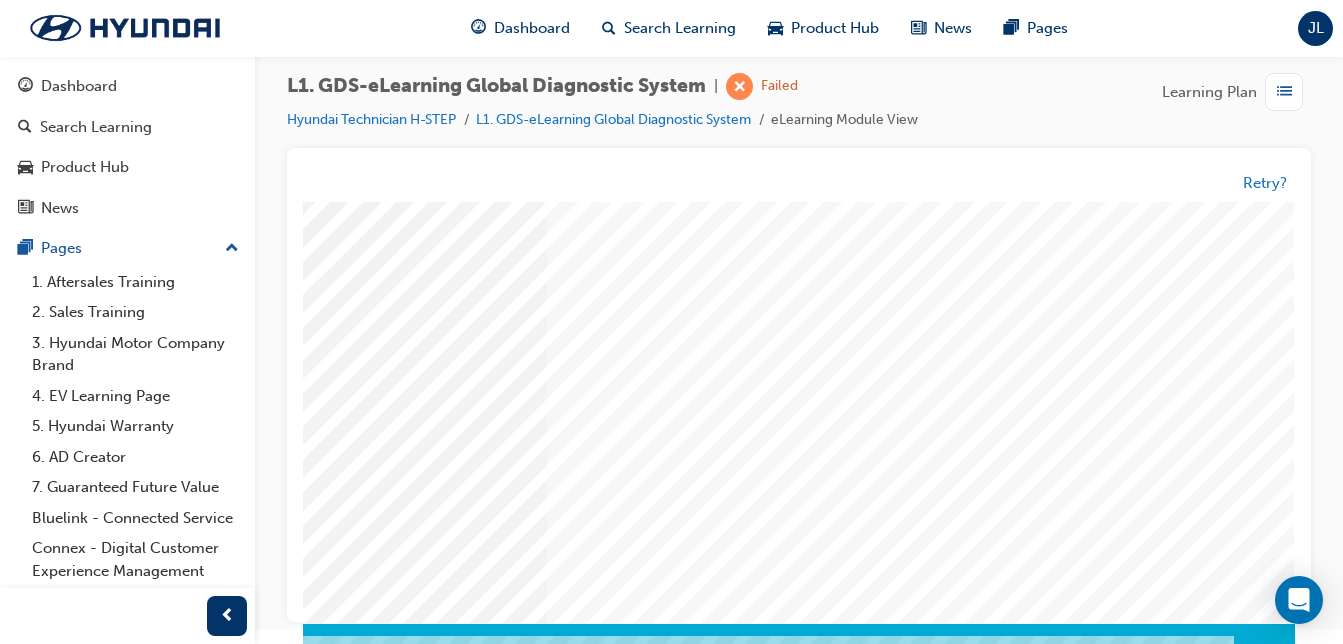 click at bounding box center [5, 3361] 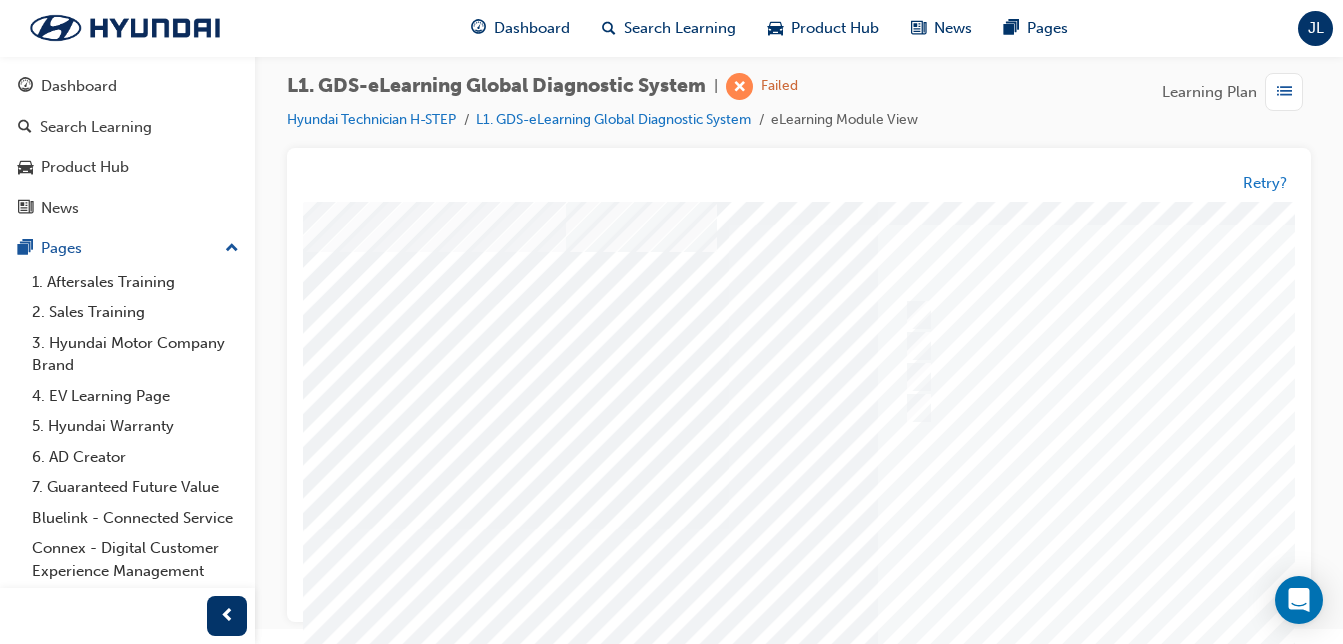 scroll, scrollTop: 53, scrollLeft: 41, axis: both 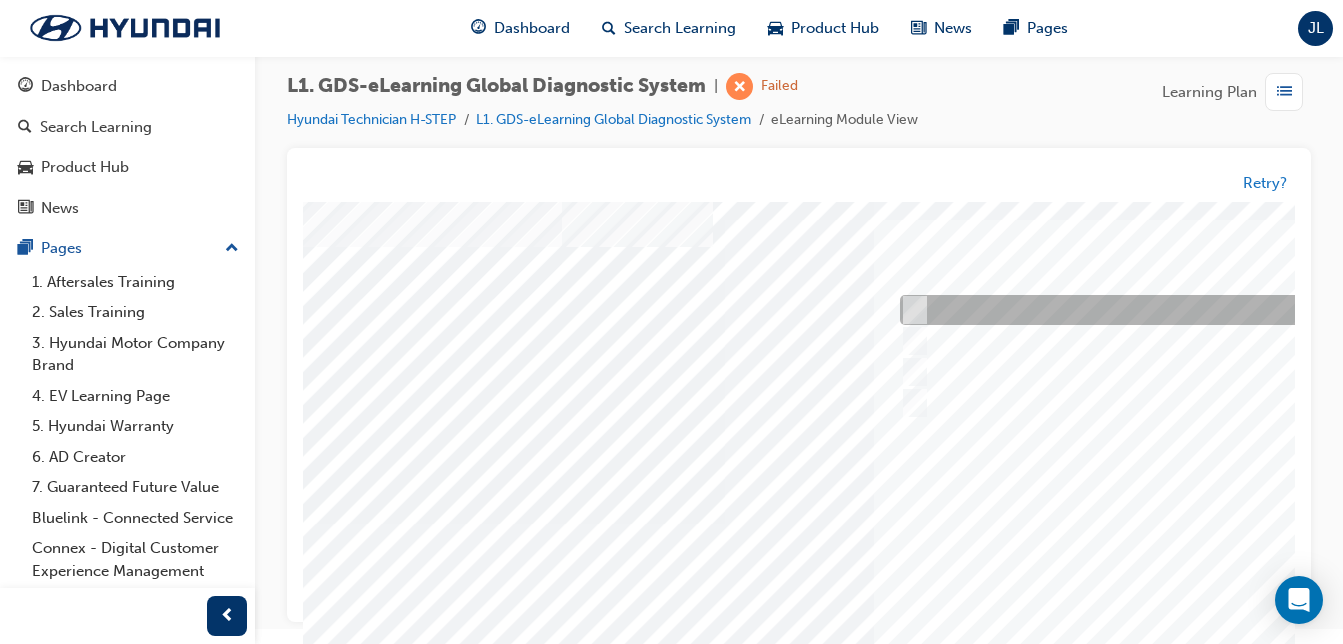 click at bounding box center [1227, 311] 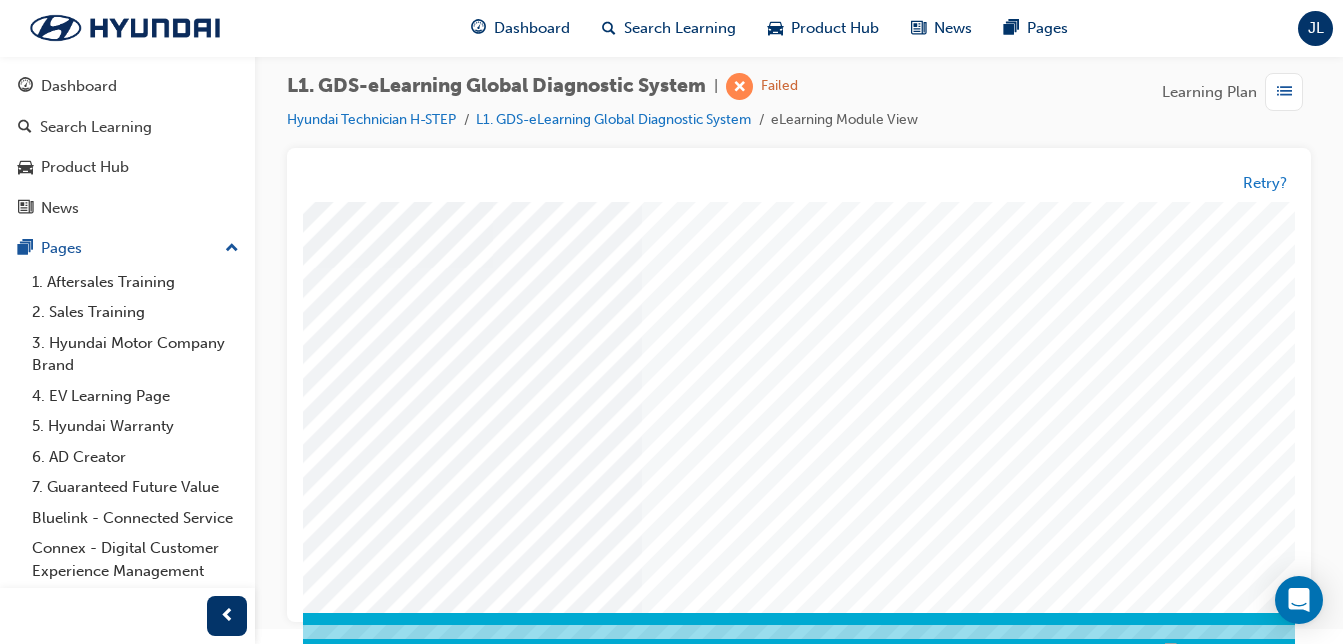 scroll, scrollTop: 323, scrollLeft: 383, axis: both 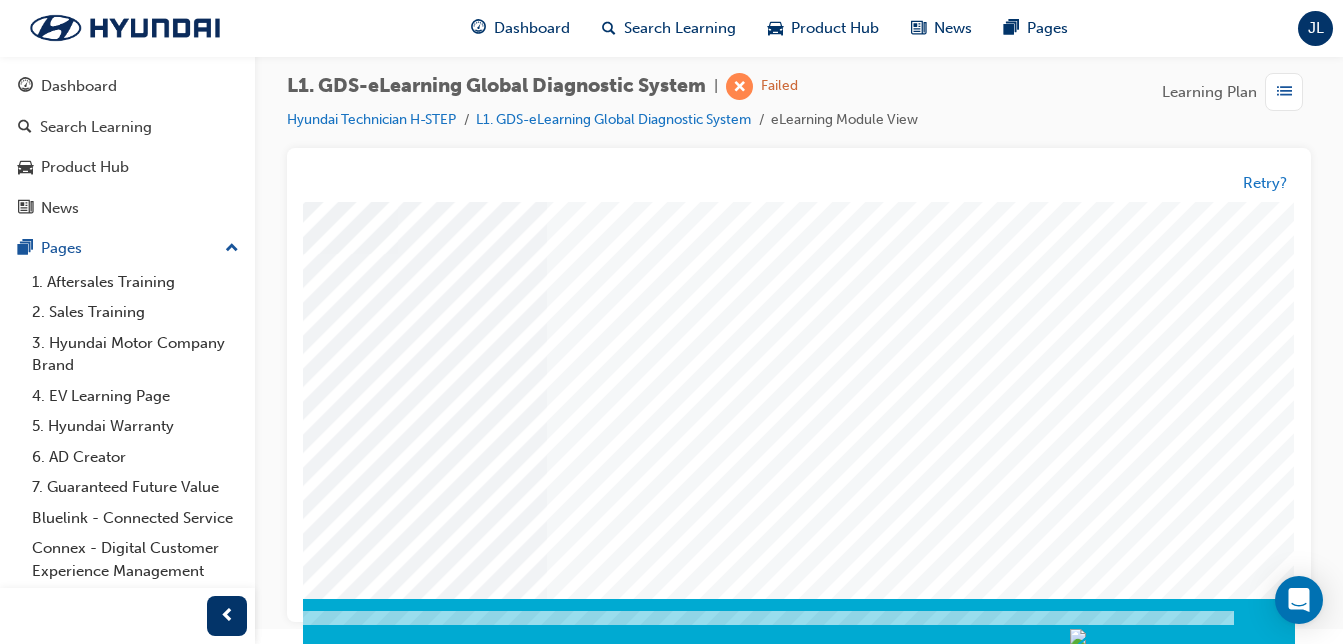 click at bounding box center (5, 3336) 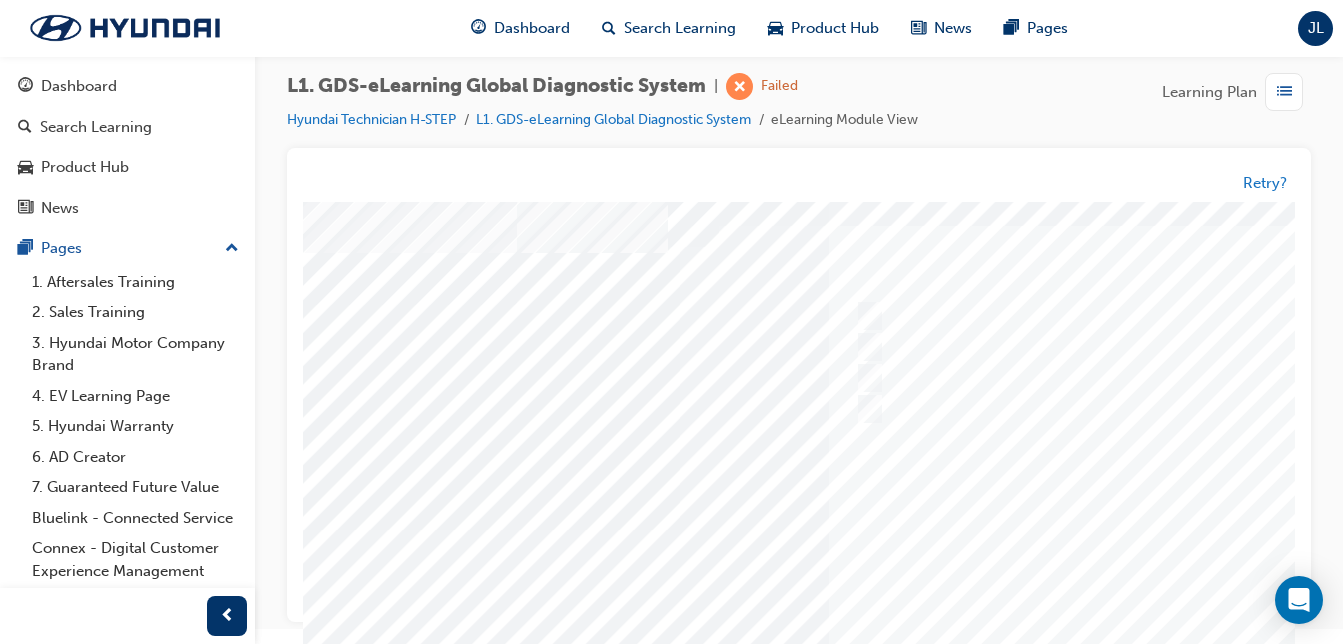 scroll, scrollTop: 48, scrollLeft: 87, axis: both 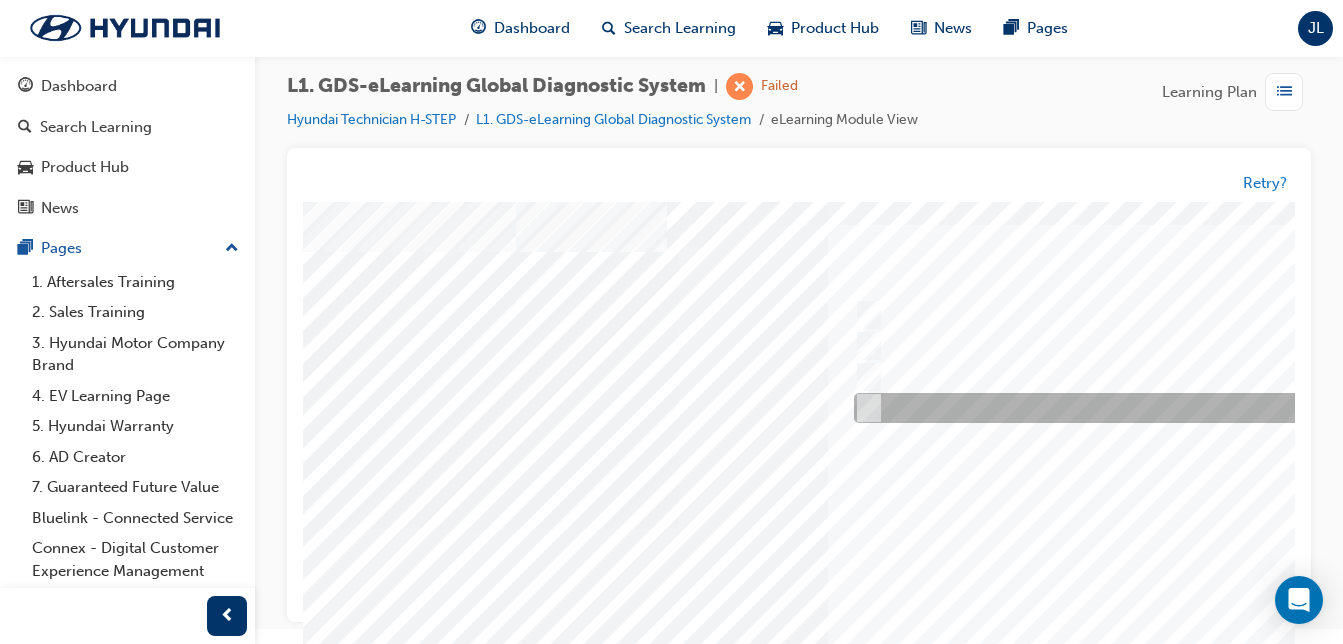 click at bounding box center [1181, 409] 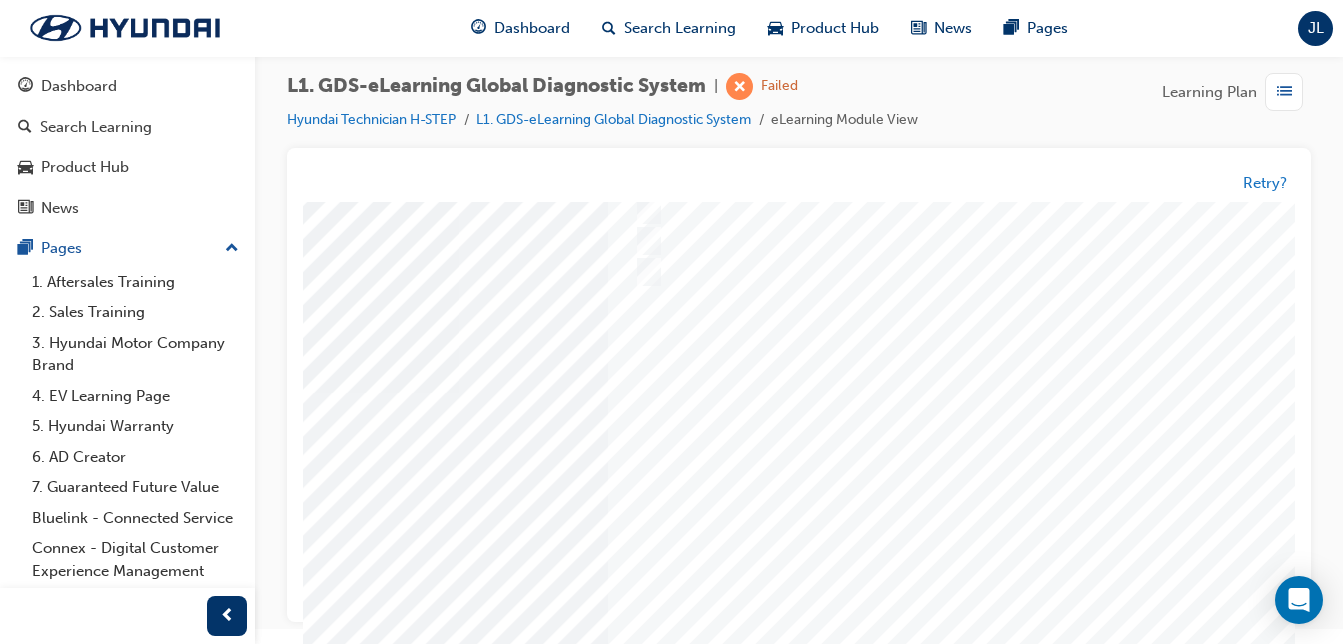 scroll, scrollTop: 270, scrollLeft: 383, axis: both 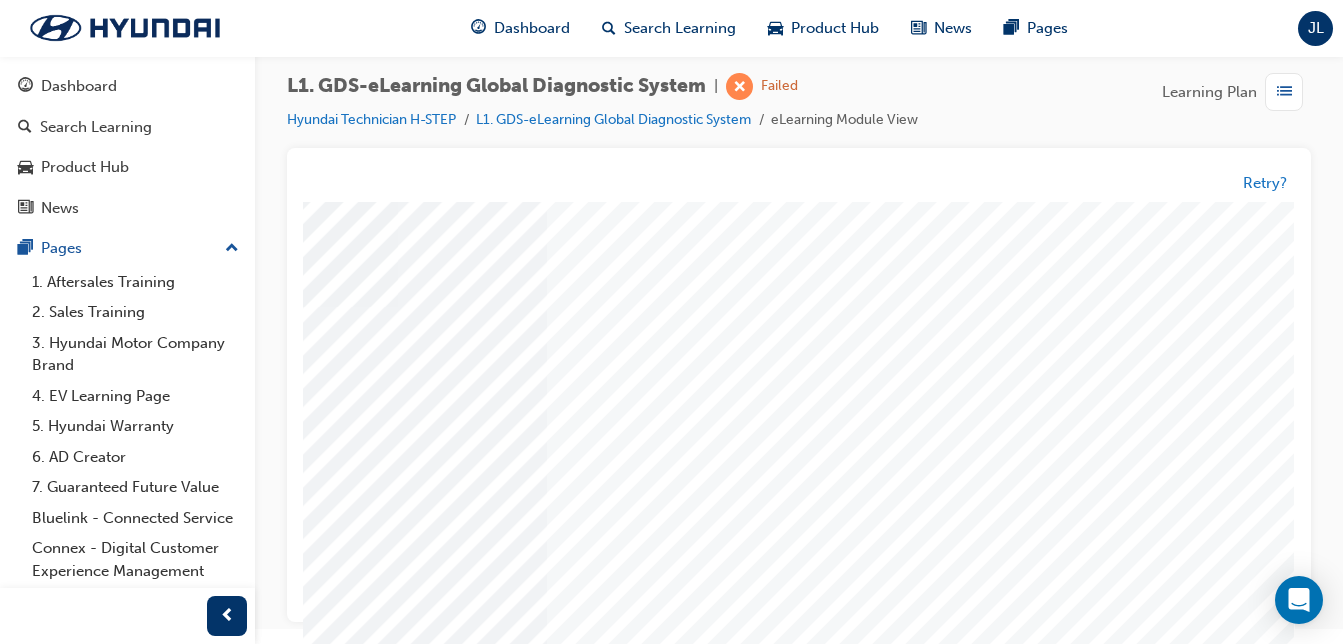 click at bounding box center (5, 3481) 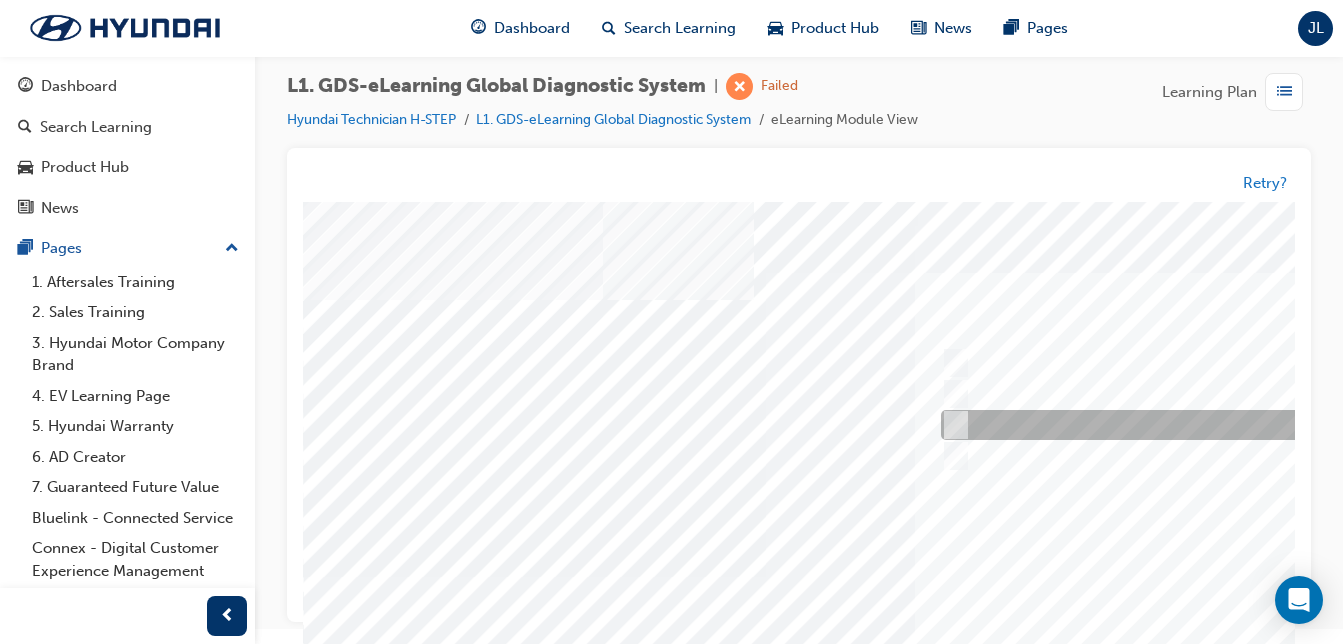 click at bounding box center [952, 426] 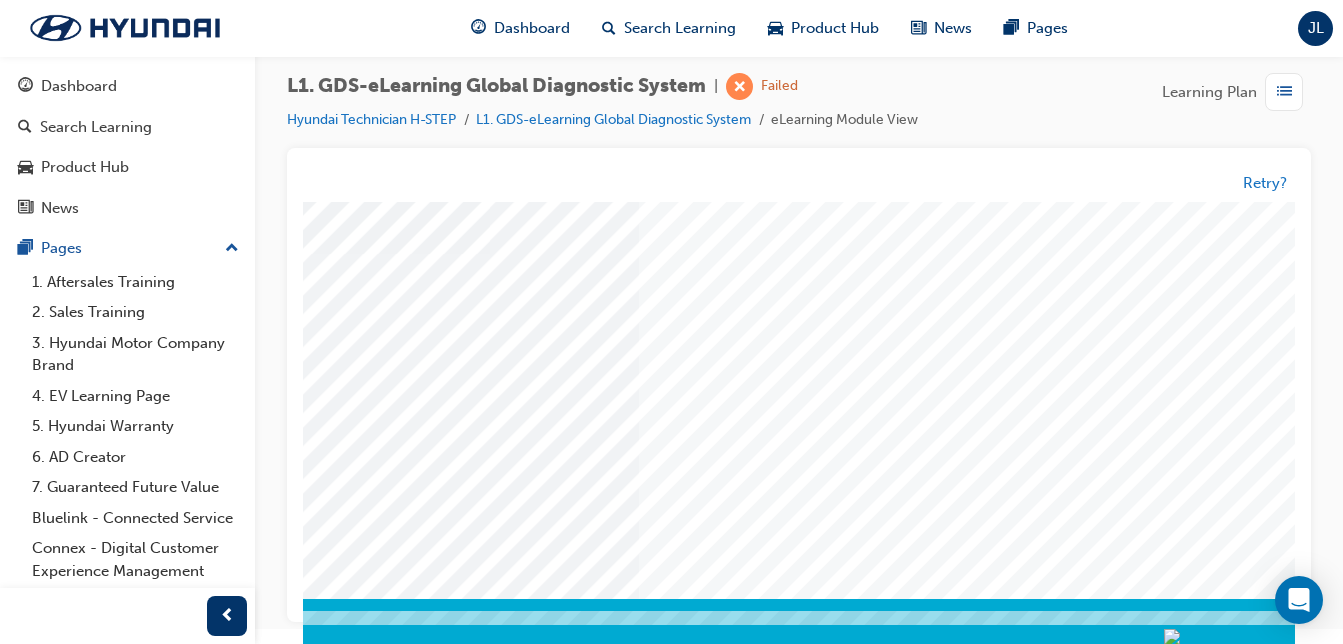 scroll, scrollTop: 323, scrollLeft: 281, axis: both 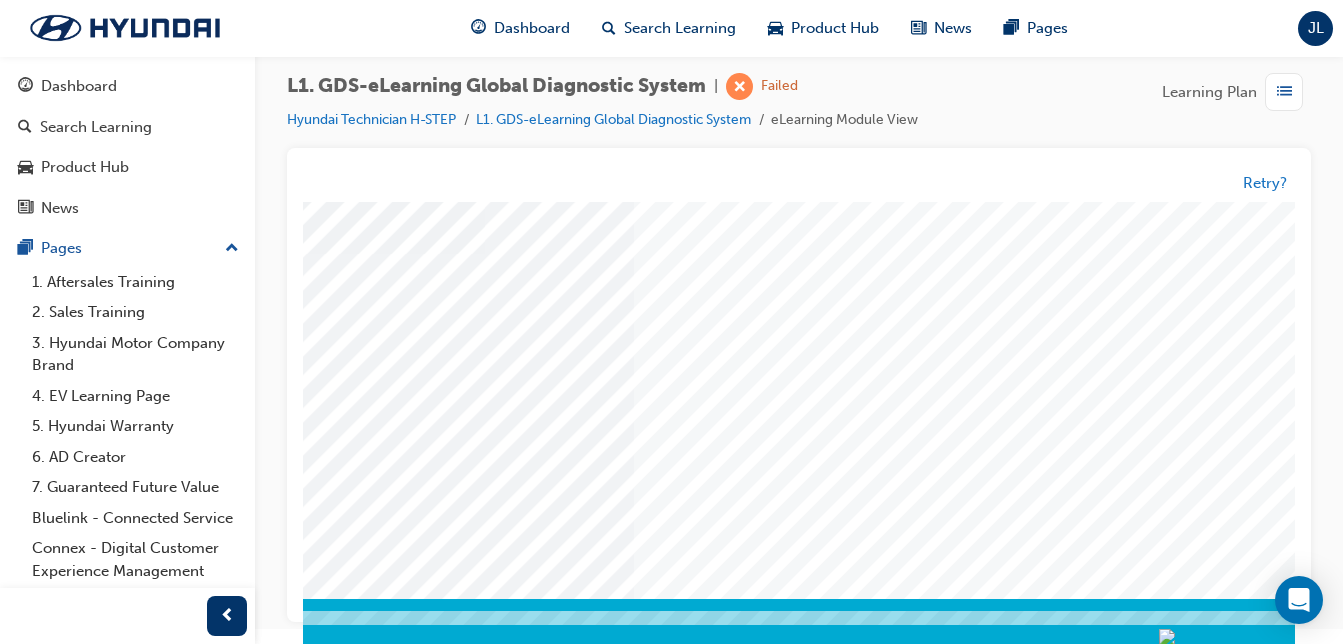 click at bounding box center [92, 3336] 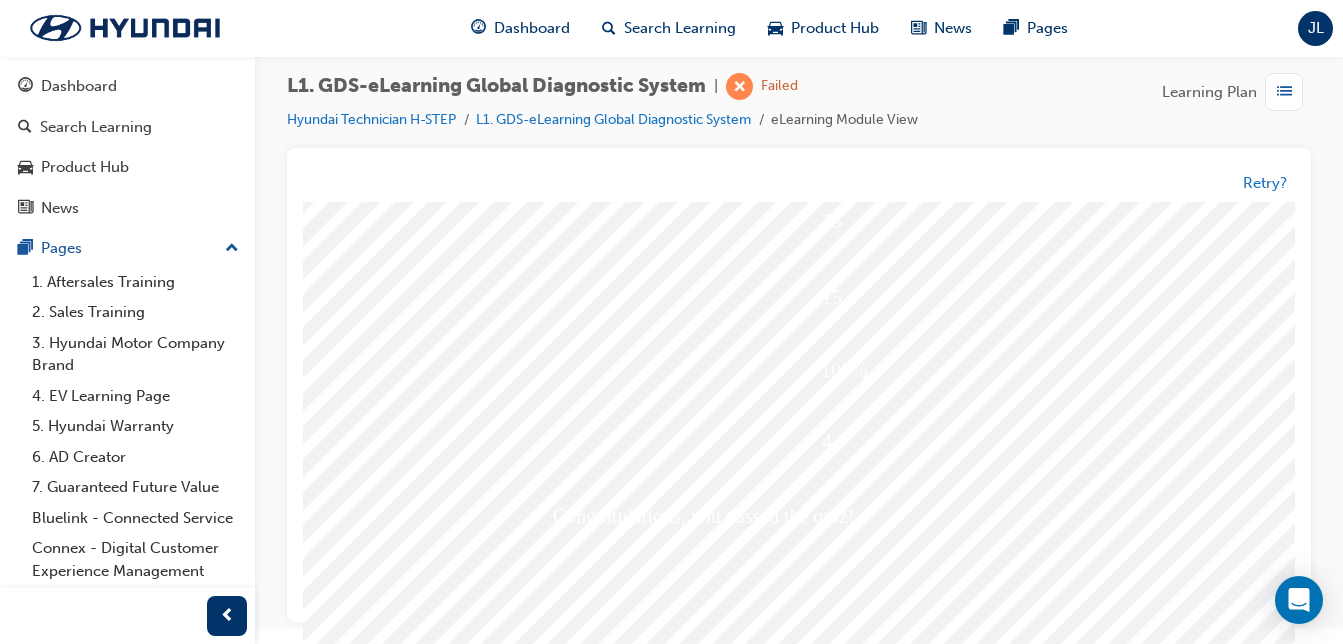 scroll, scrollTop: 275, scrollLeft: 226, axis: both 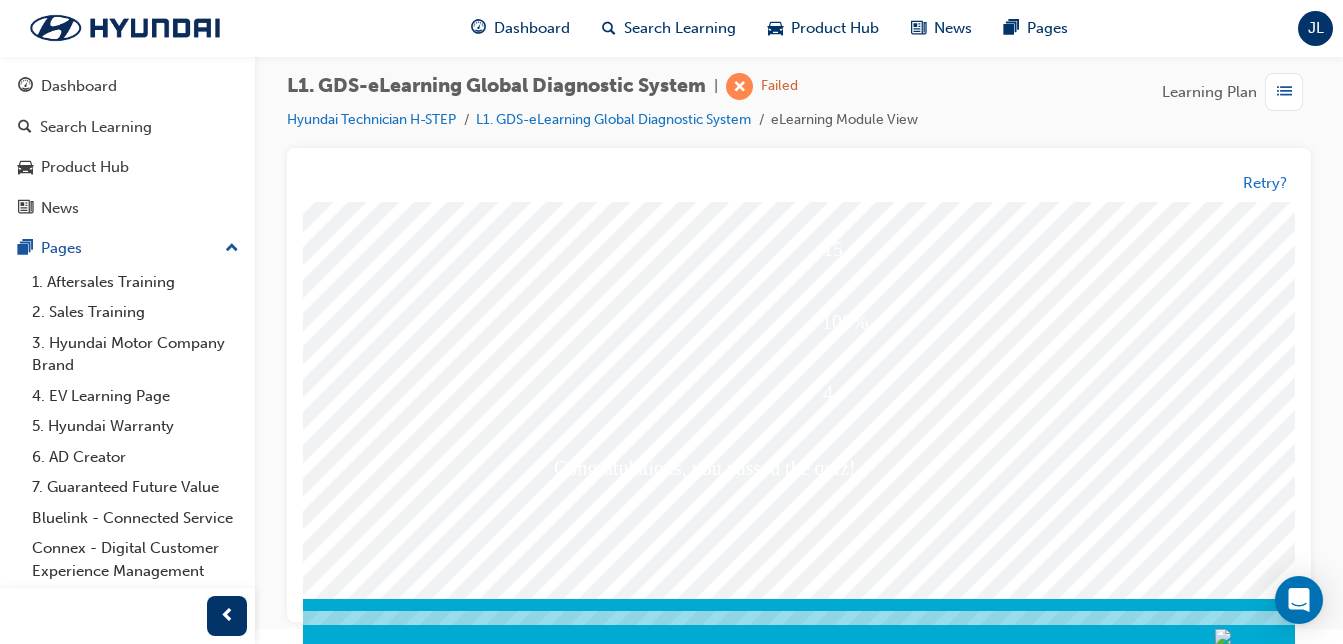click at bounding box center [147, 3934] 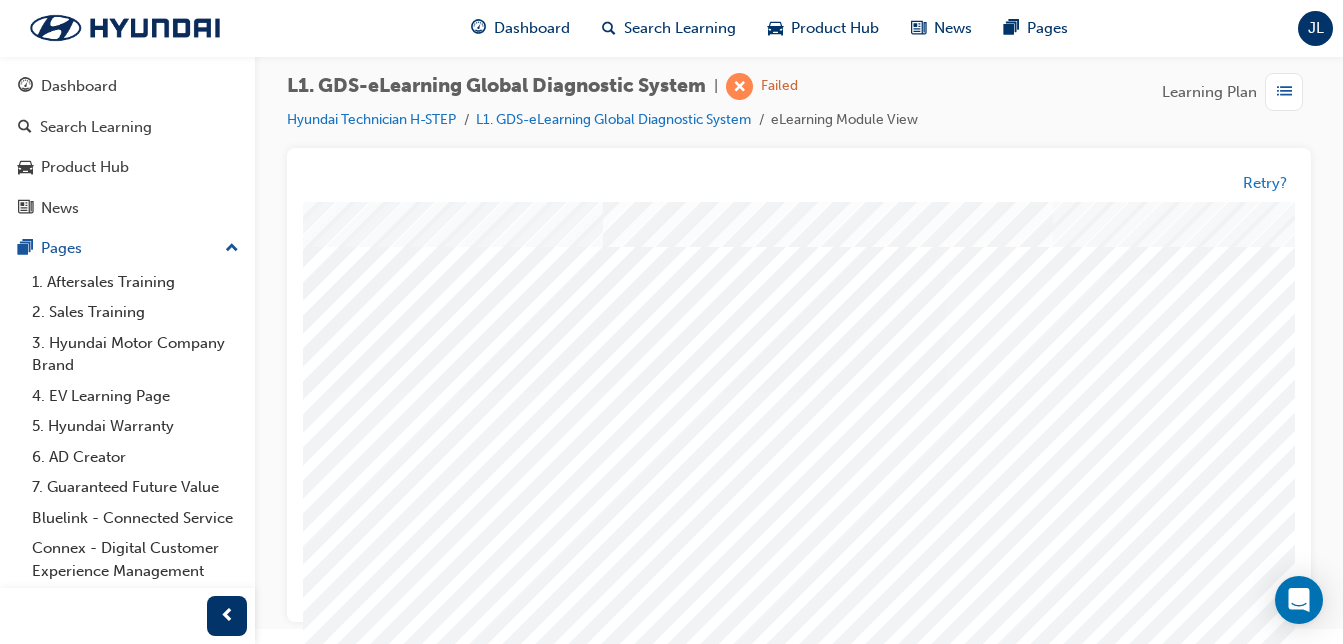 scroll, scrollTop: 51, scrollLeft: 0, axis: vertical 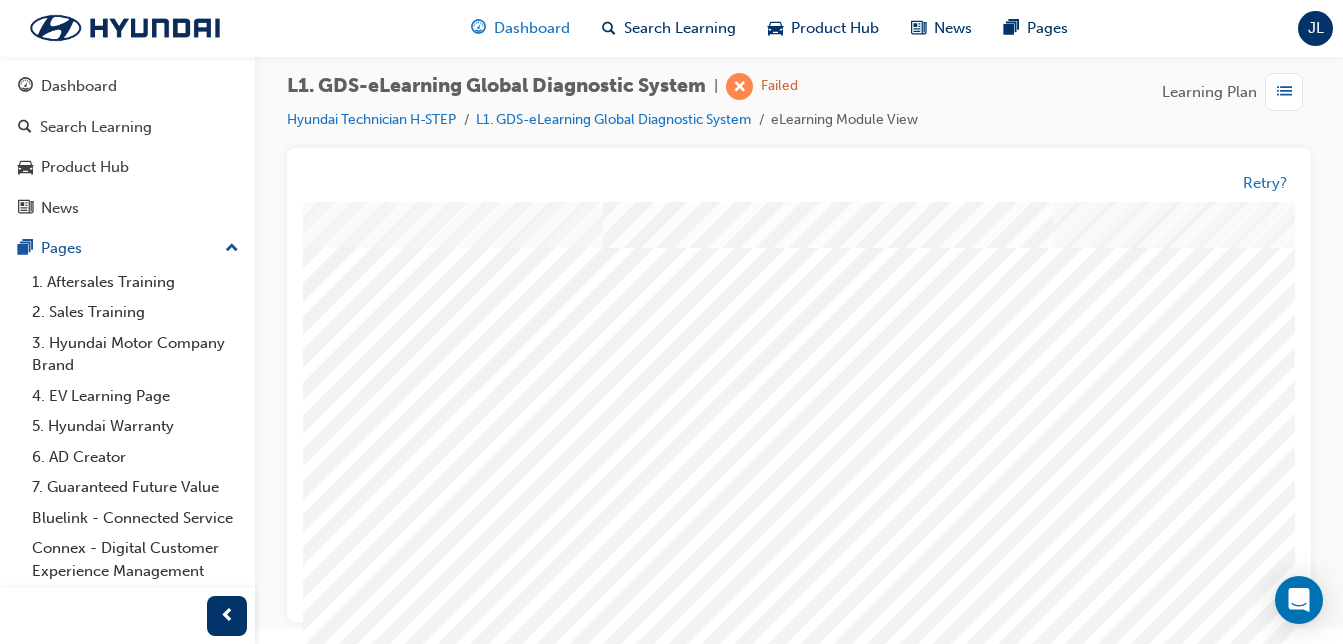 click on "Dashboard" at bounding box center [532, 28] 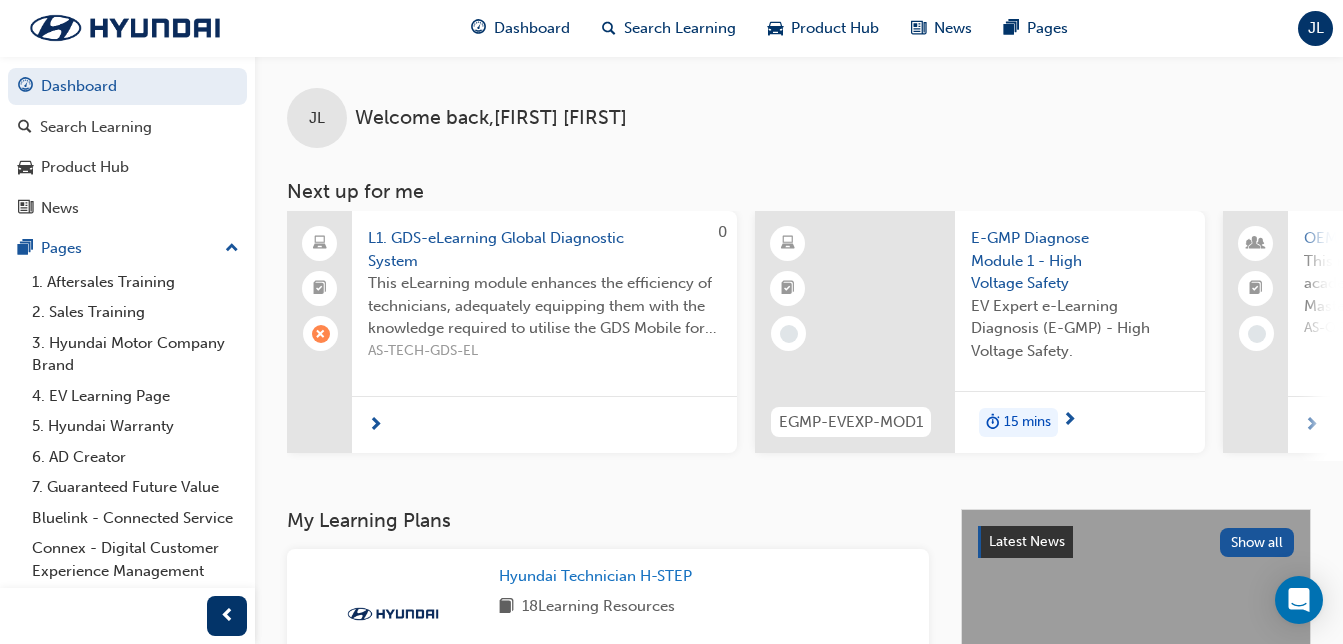 scroll, scrollTop: 167, scrollLeft: 0, axis: vertical 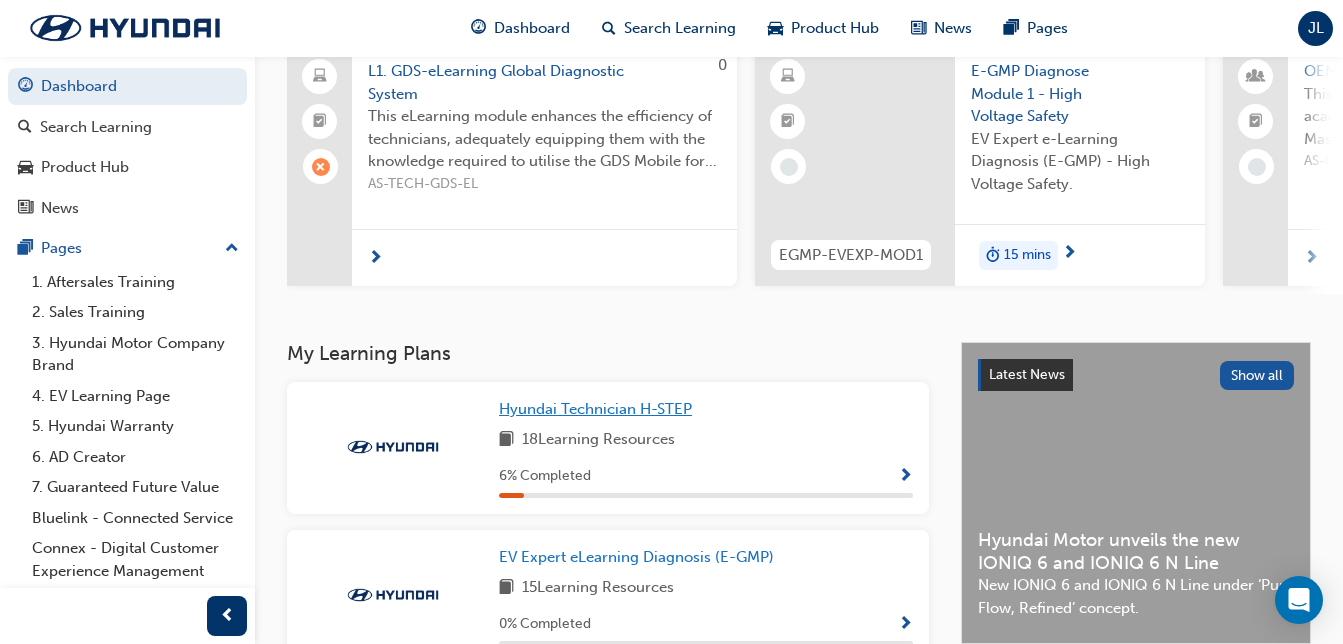 click on "Hyundai Technician H-STEP" at bounding box center [595, 409] 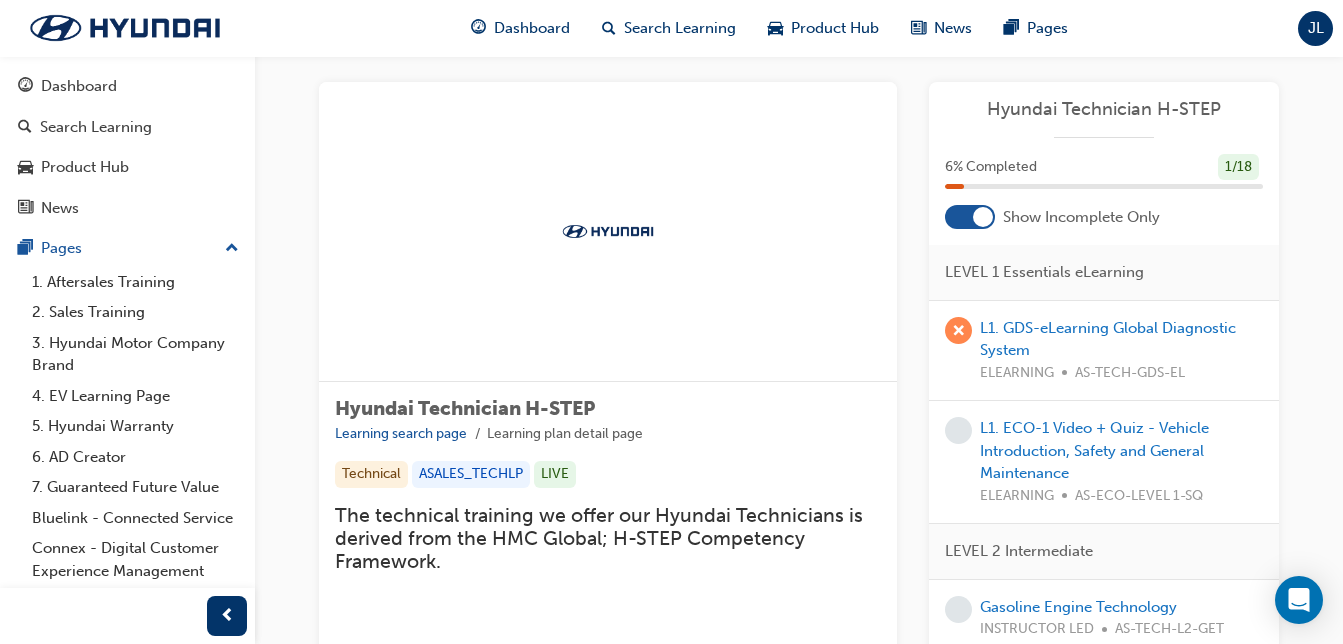 scroll, scrollTop: 23, scrollLeft: 0, axis: vertical 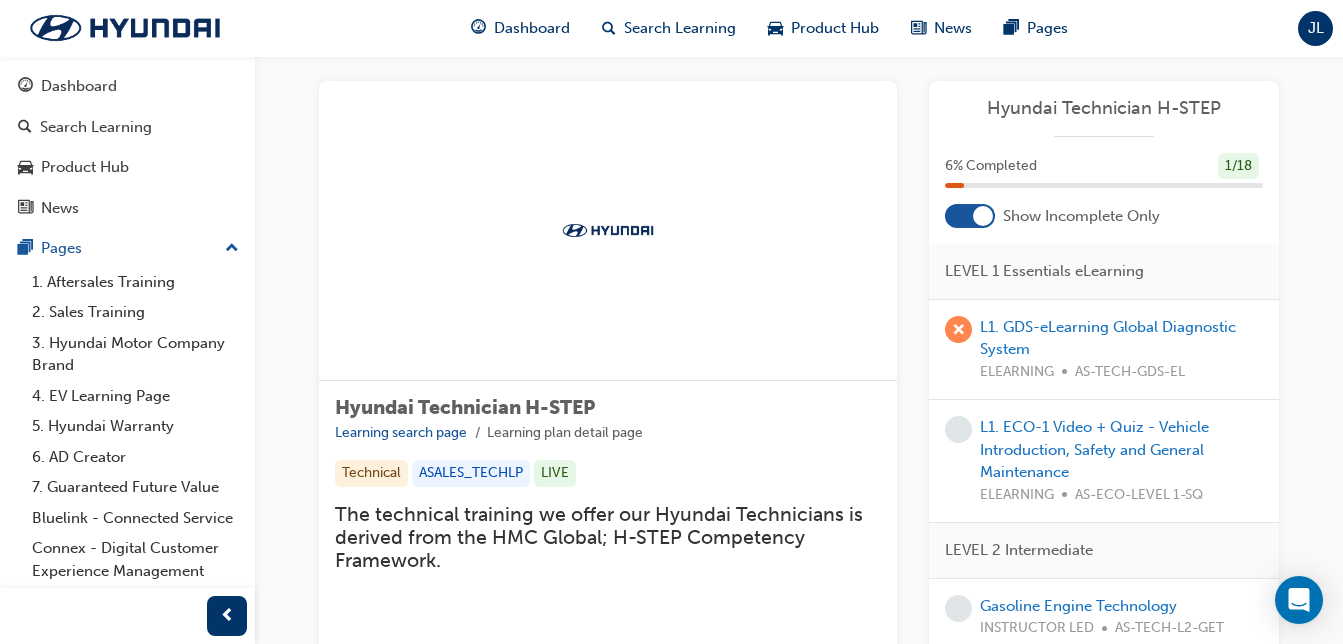 click on "L1. ECO-1 Video + Quiz - Vehicle Introduction, Safety and General Maintenance ELEARNING AS-ECO-LEVEL 1-SQ" at bounding box center (1121, 461) 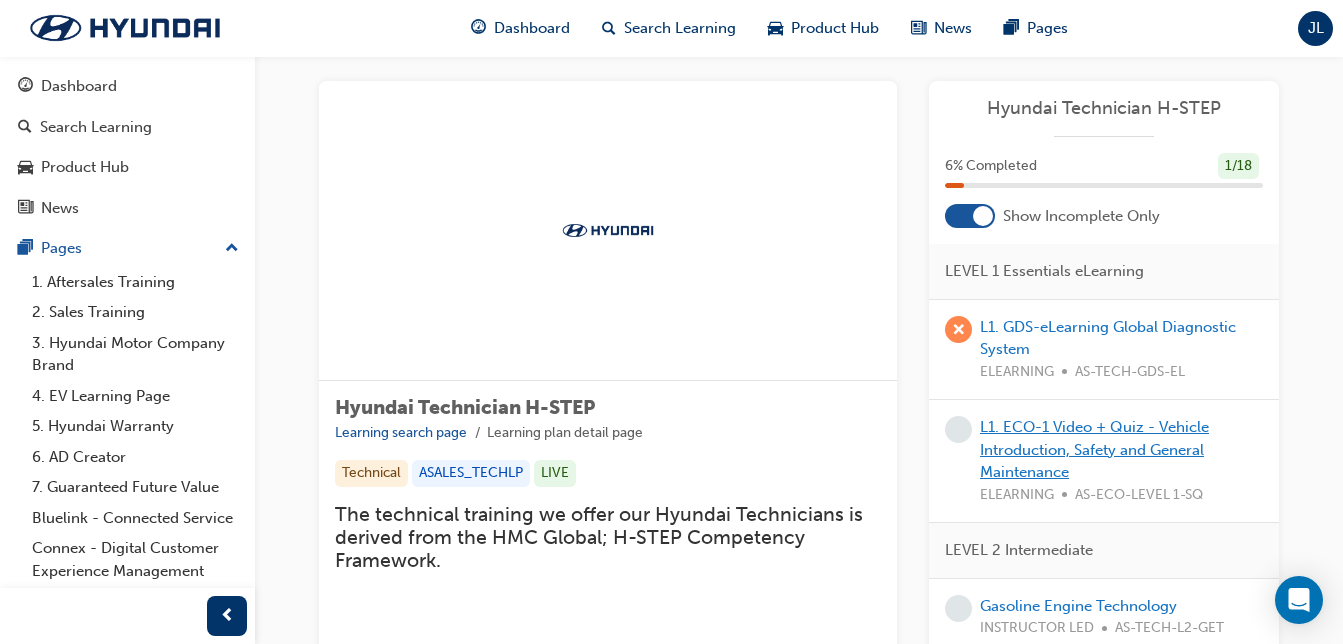 click on "L1. ECO-1 Video + Quiz - Vehicle Introduction, Safety and General Maintenance" at bounding box center [1094, 449] 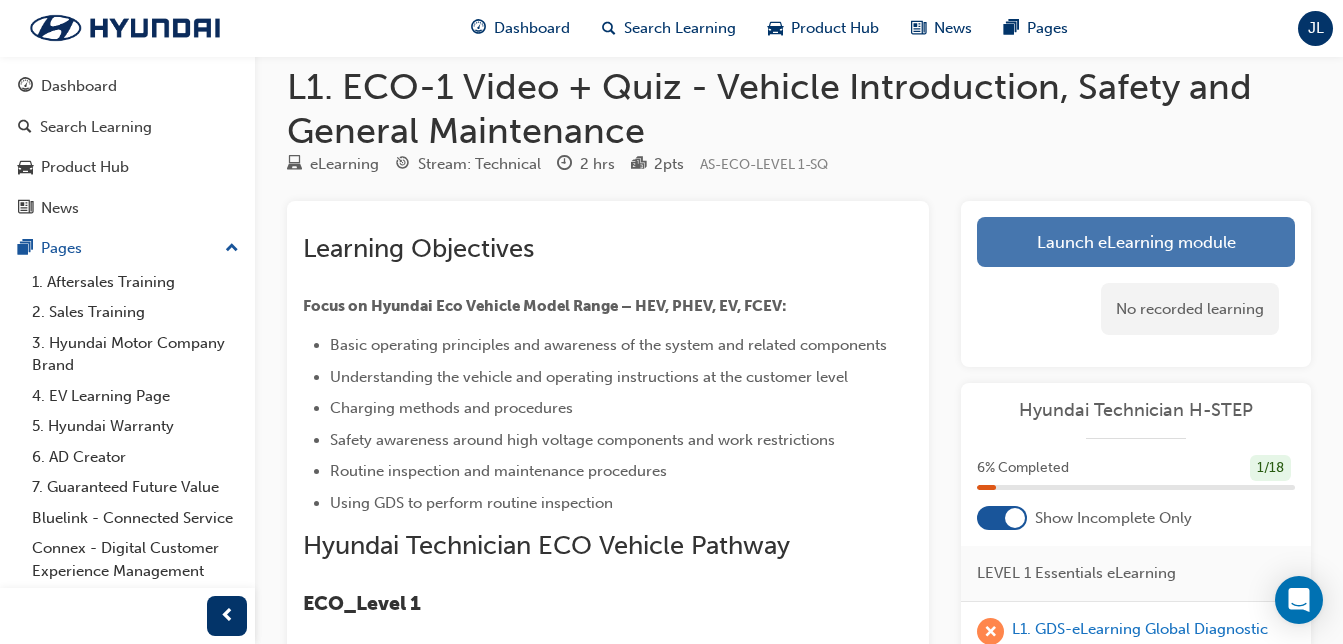 click on "Launch eLearning module" at bounding box center (1136, 242) 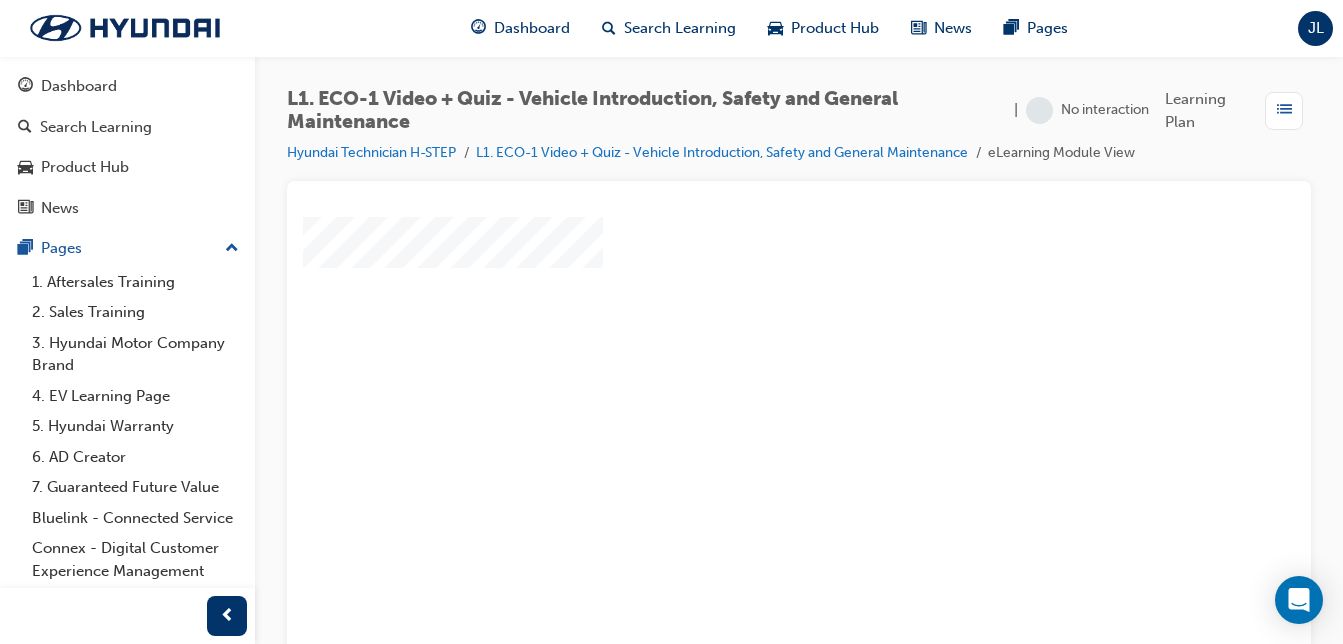 scroll, scrollTop: 103, scrollLeft: 0, axis: vertical 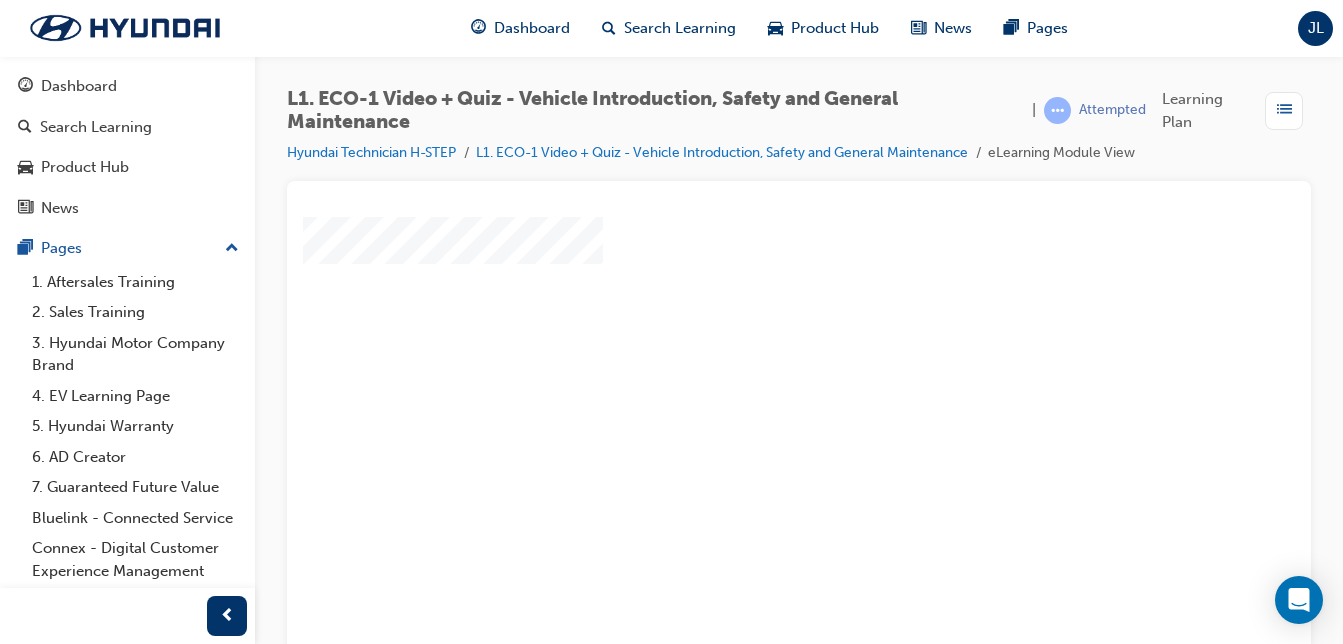 click at bounding box center (741, 276) 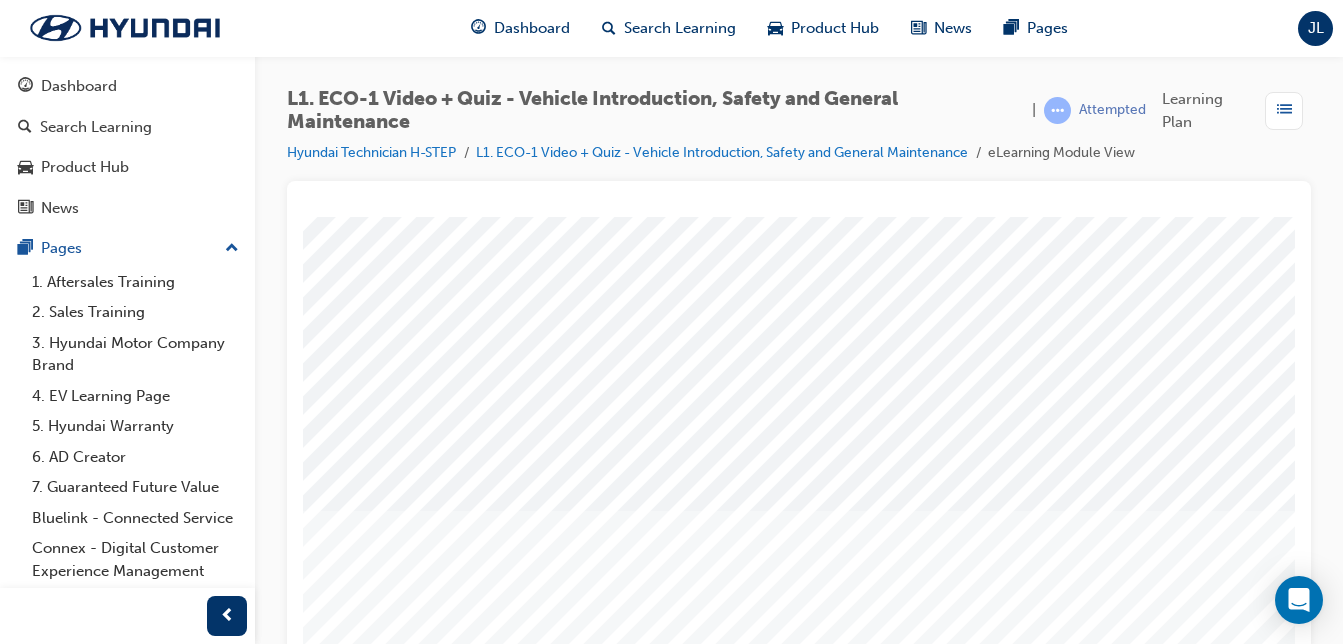 scroll, scrollTop: 284, scrollLeft: 0, axis: vertical 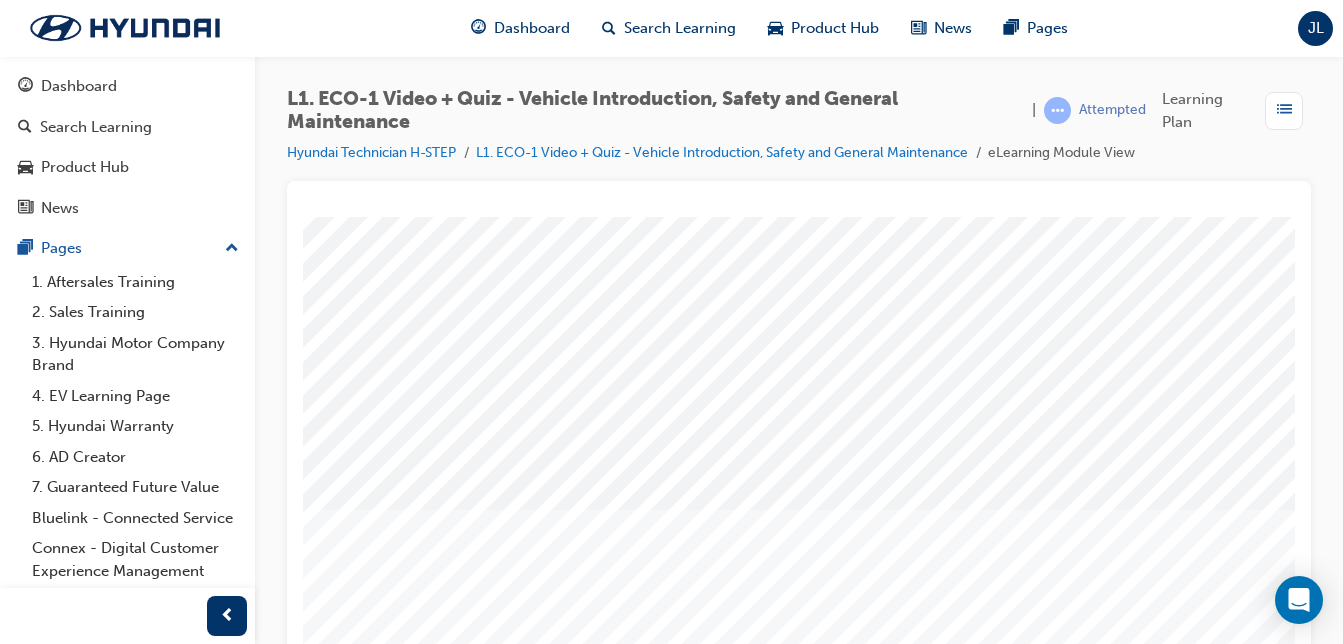 click at bounding box center (373, 2205) 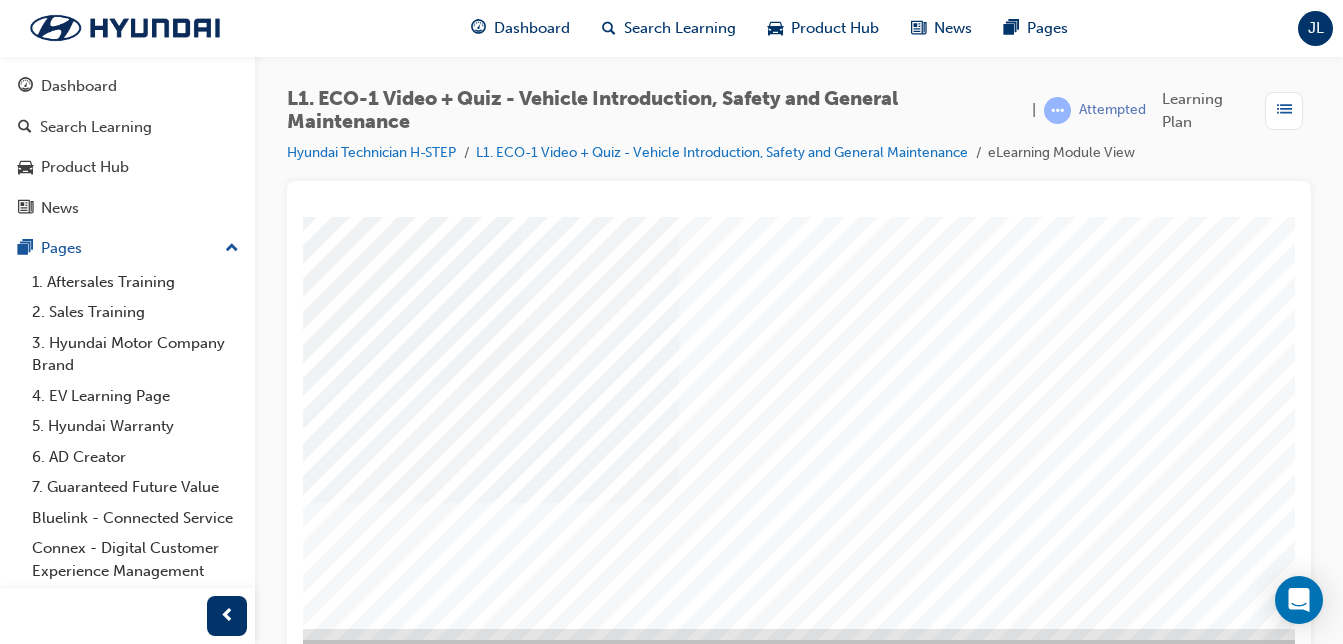 scroll, scrollTop: 314, scrollLeft: 368, axis: both 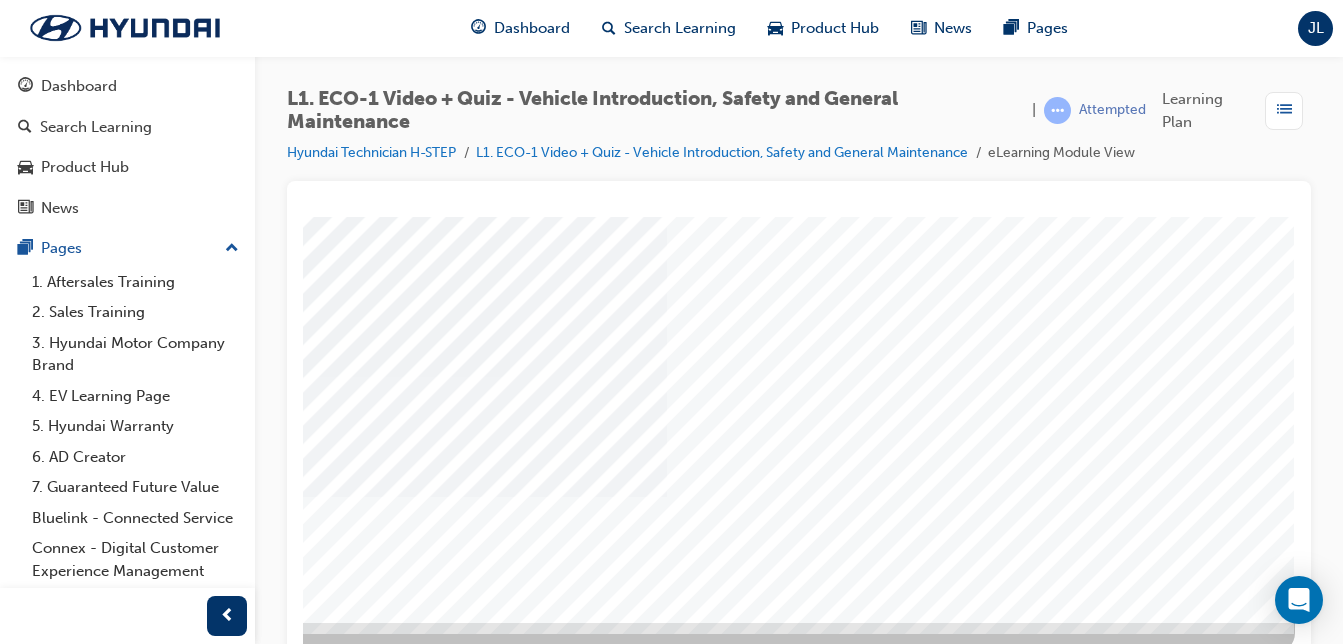 click at bounding box center [5, 1870] 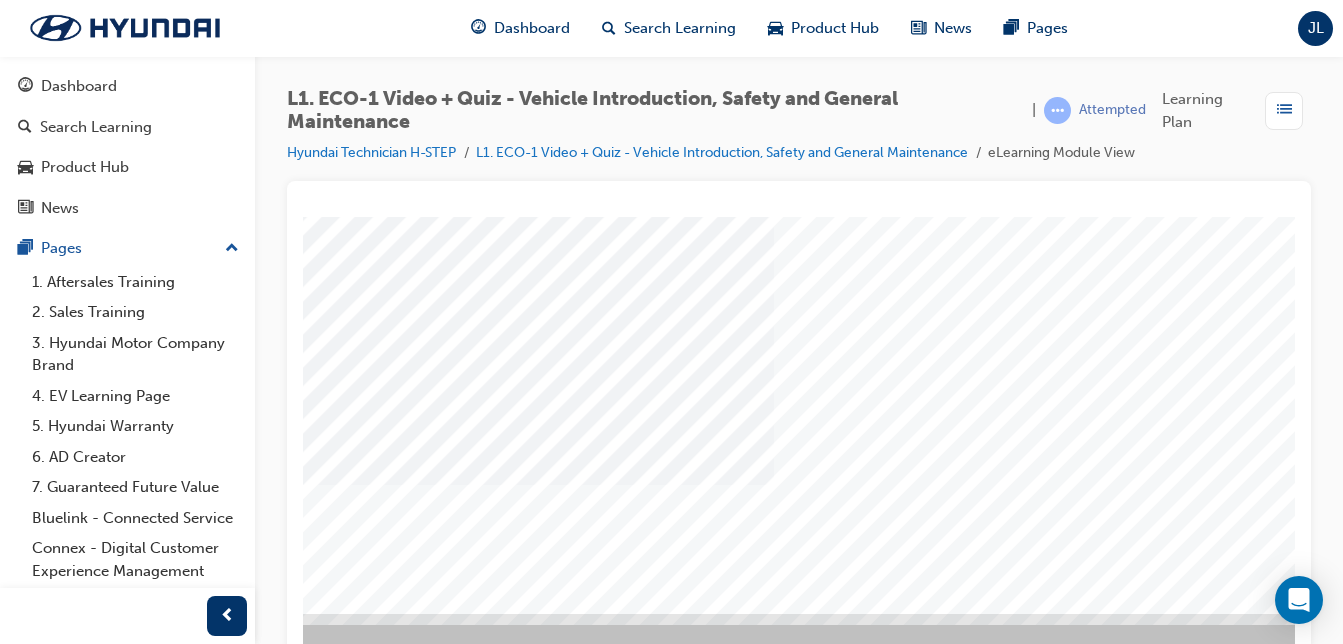 scroll, scrollTop: 323, scrollLeft: 383, axis: both 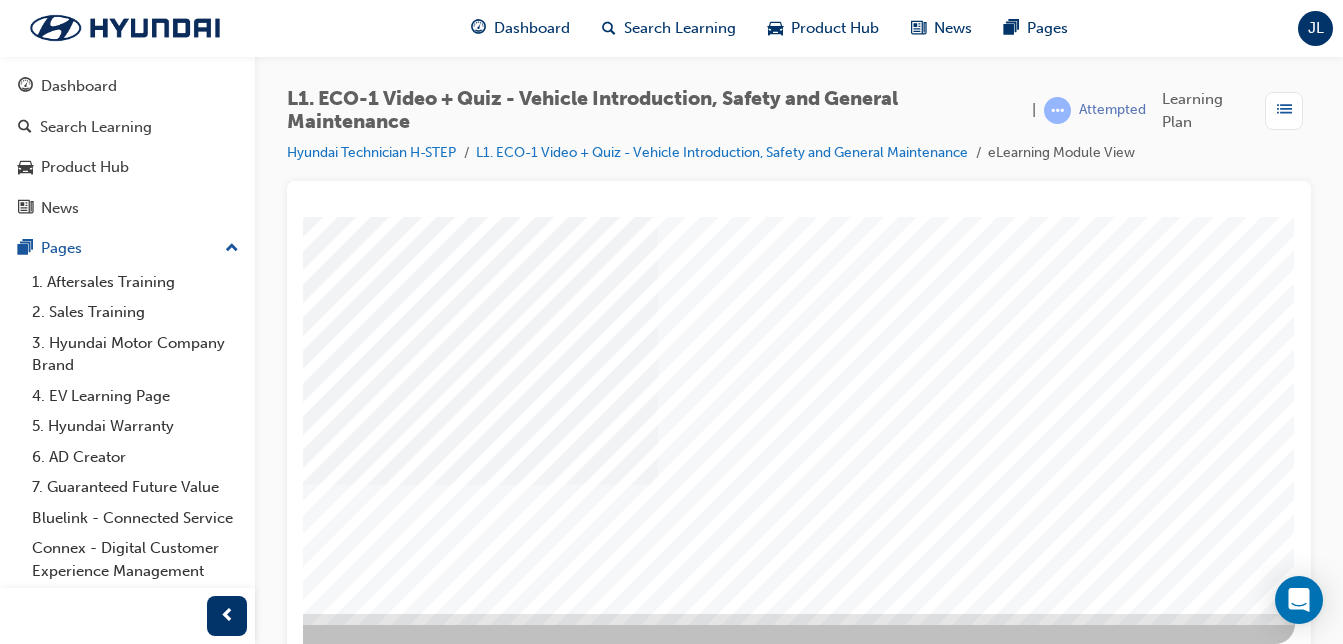 click at bounding box center (5, 1384) 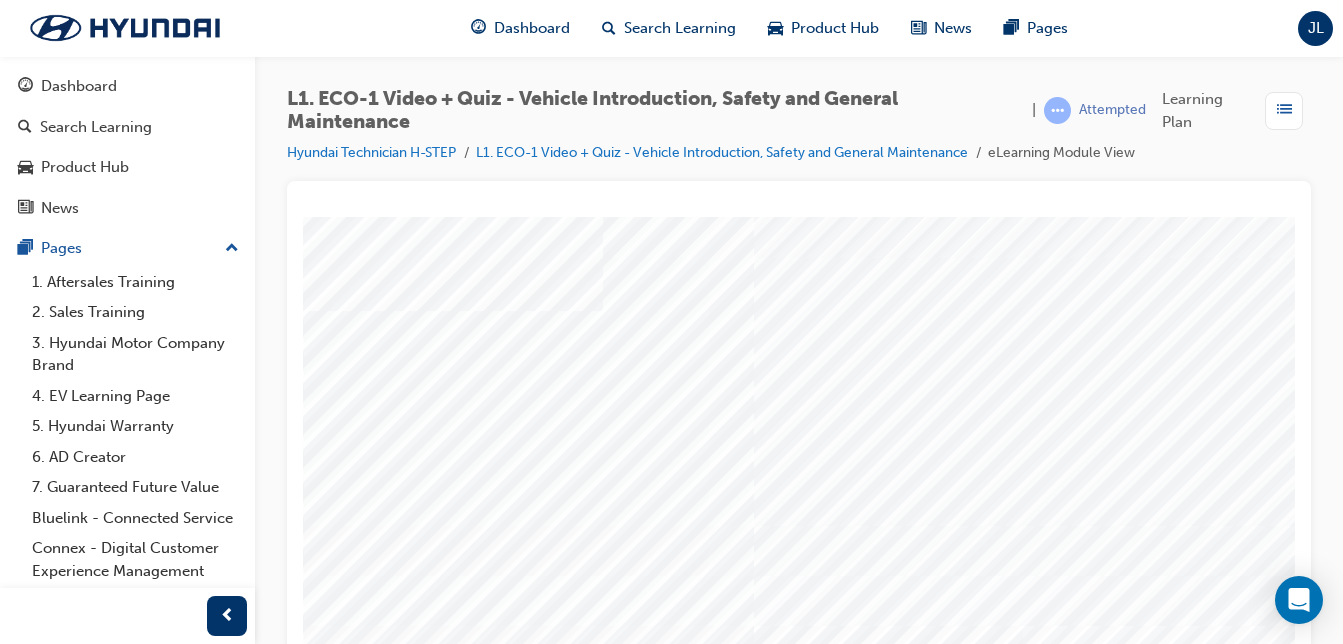 scroll, scrollTop: 323, scrollLeft: 383, axis: both 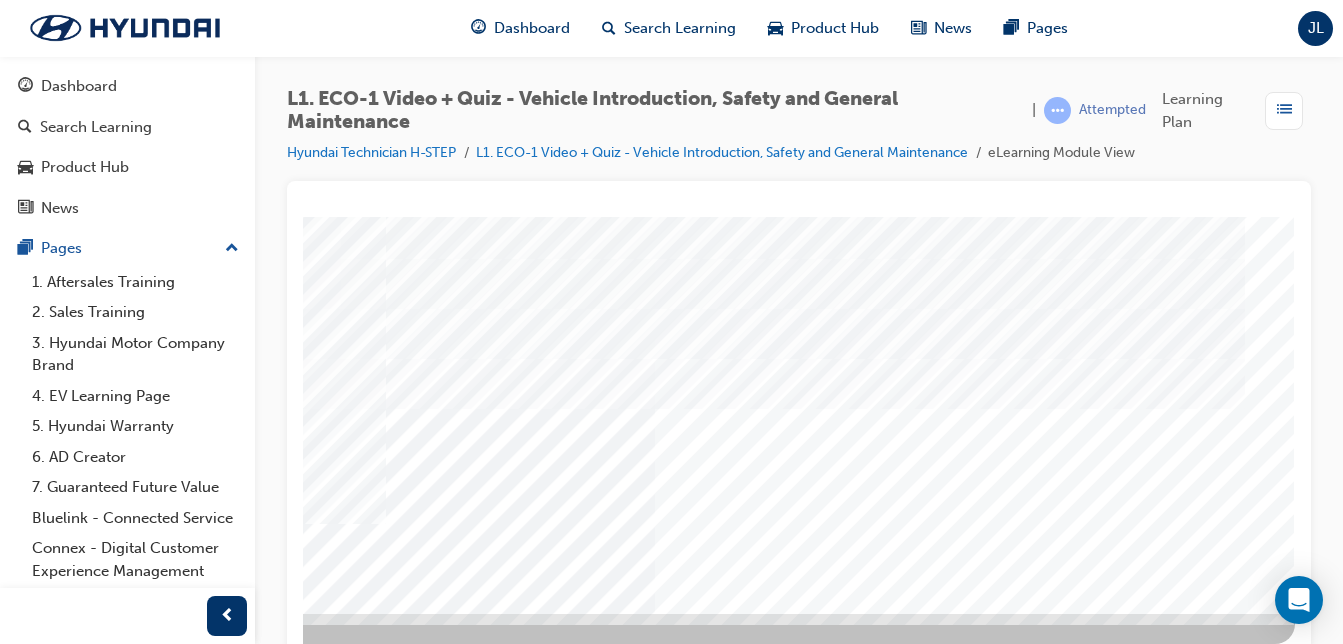 click at bounding box center (5, 2160) 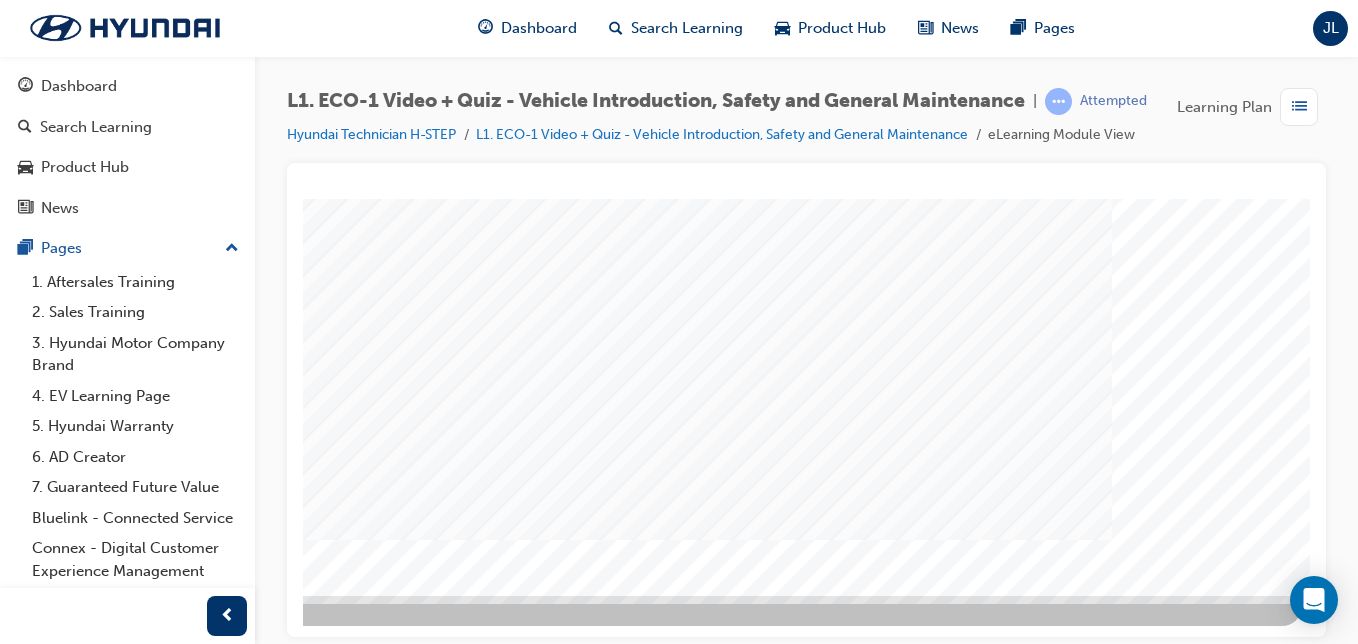 scroll, scrollTop: 292, scrollLeft: 368, axis: both 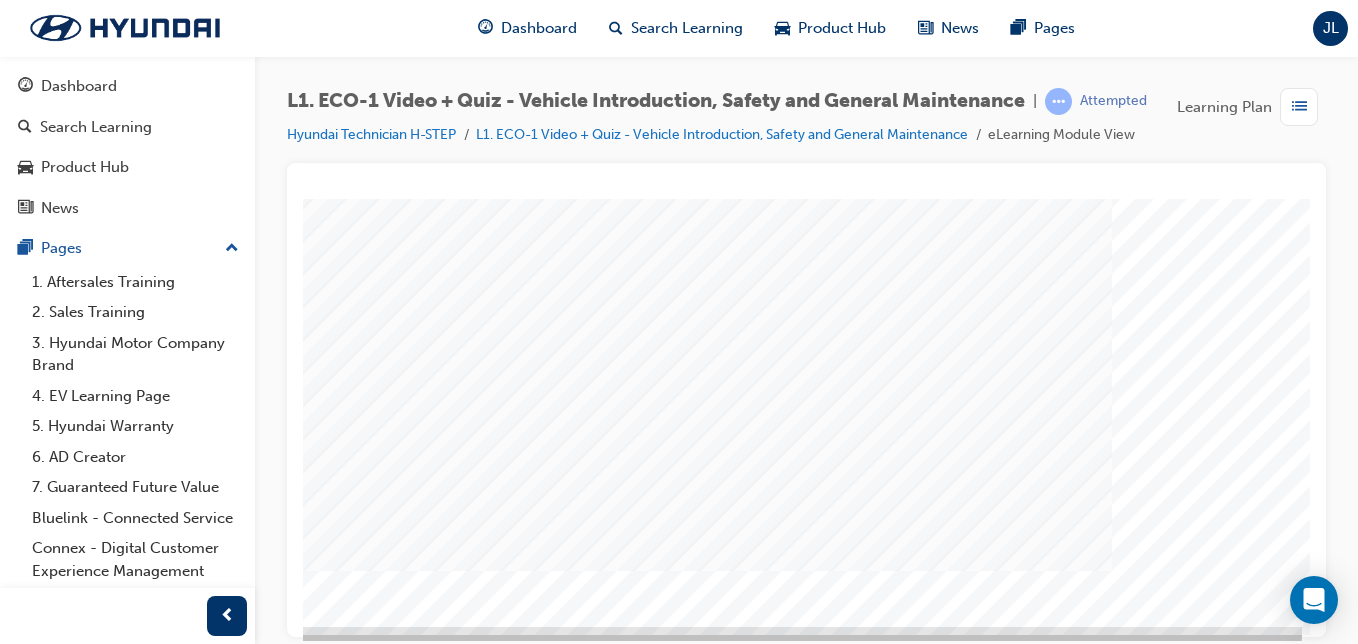 click at bounding box center [12, 1463] 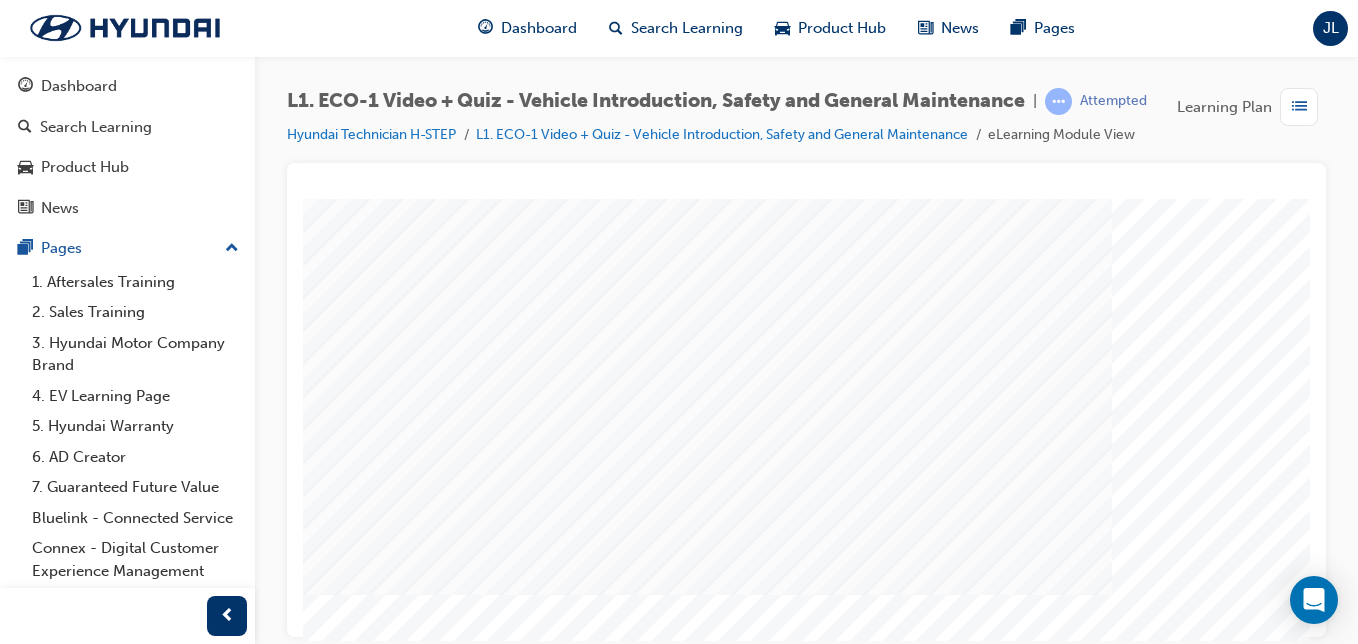 scroll, scrollTop: 323, scrollLeft: 368, axis: both 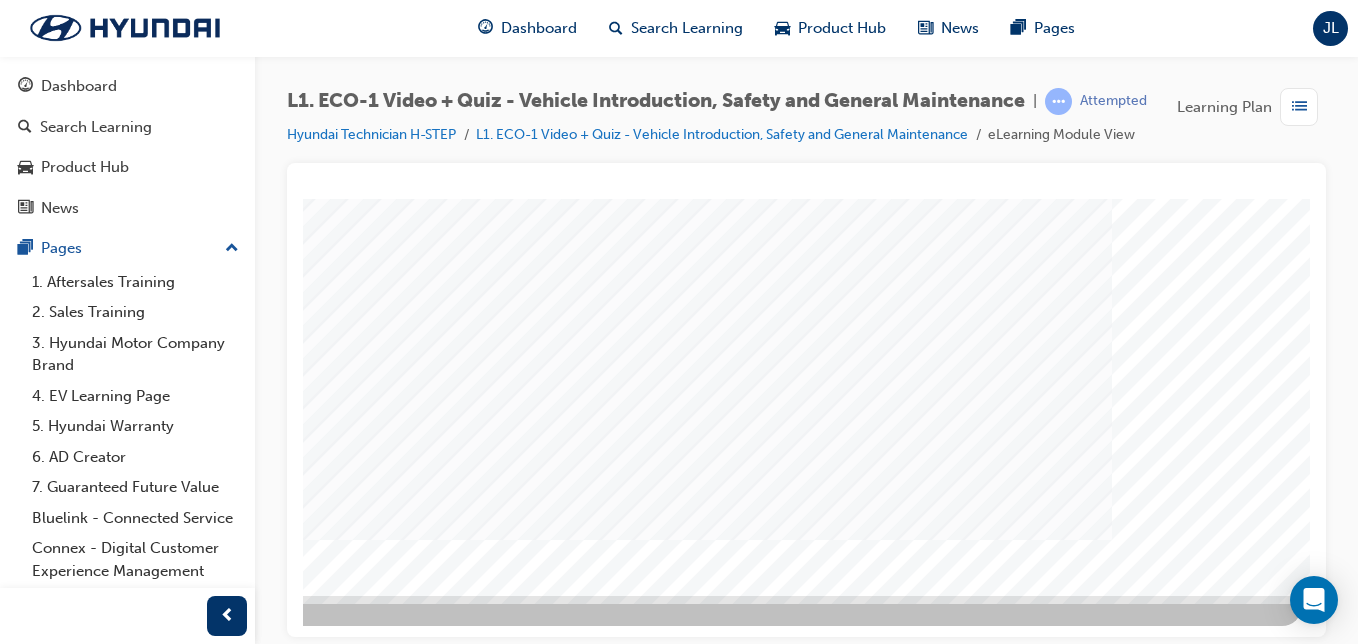 click at bounding box center (12, 1432) 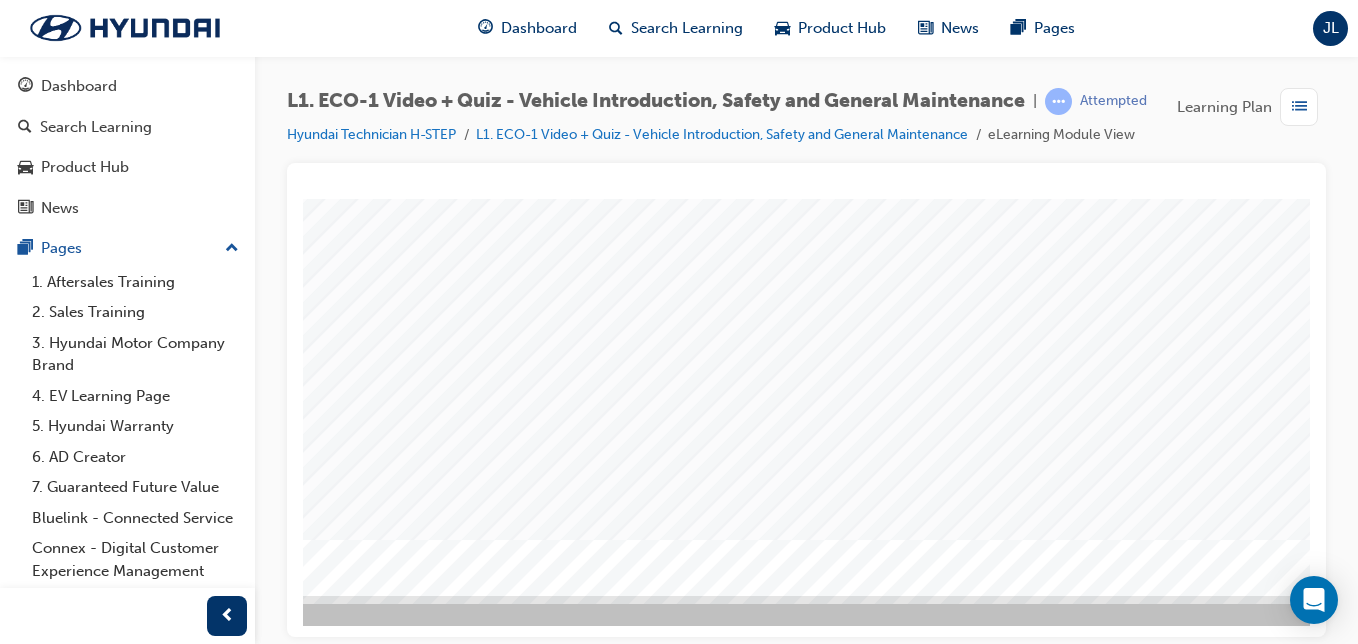 scroll, scrollTop: 323, scrollLeft: 368, axis: both 